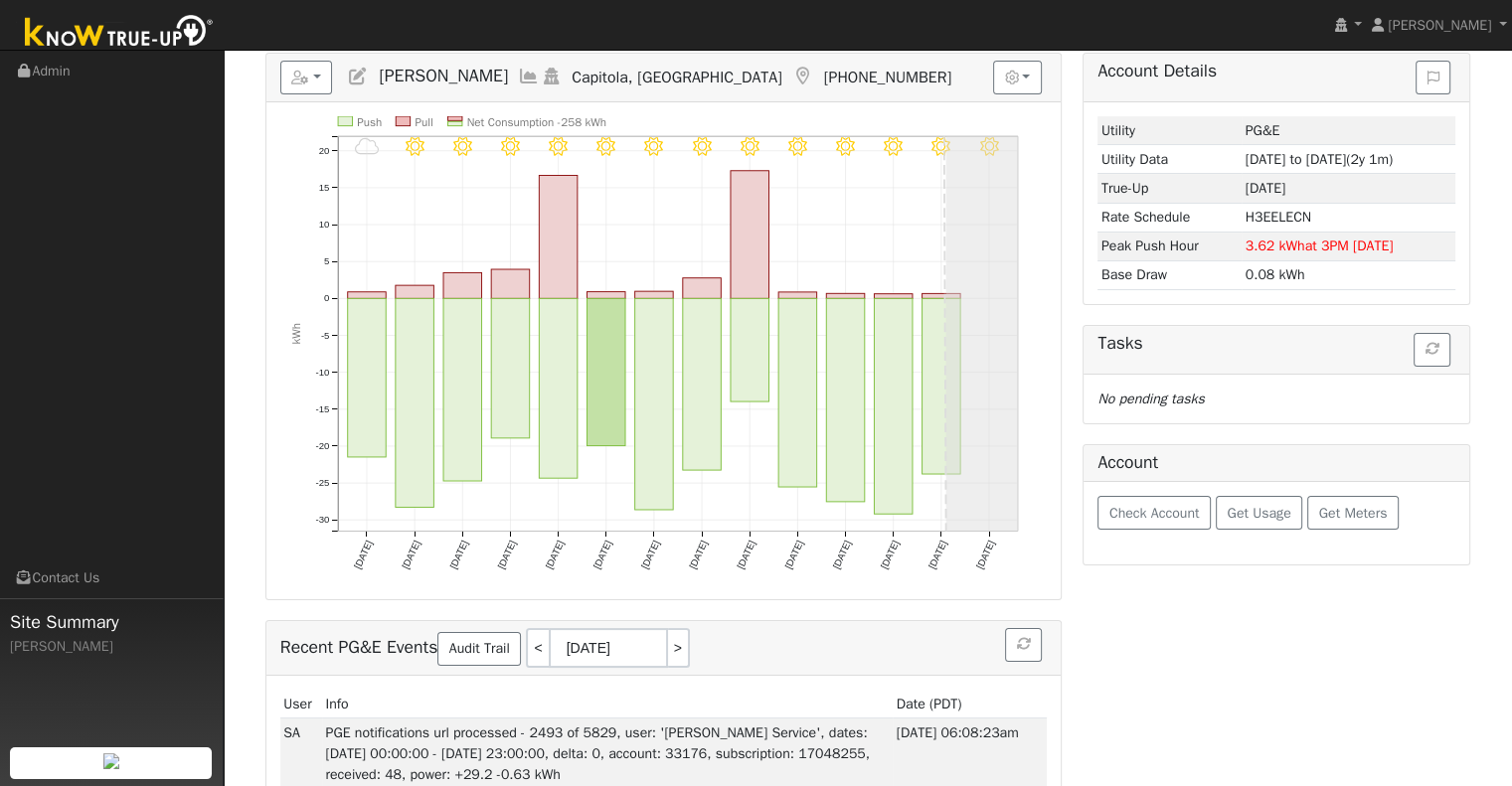 scroll, scrollTop: 0, scrollLeft: 0, axis: both 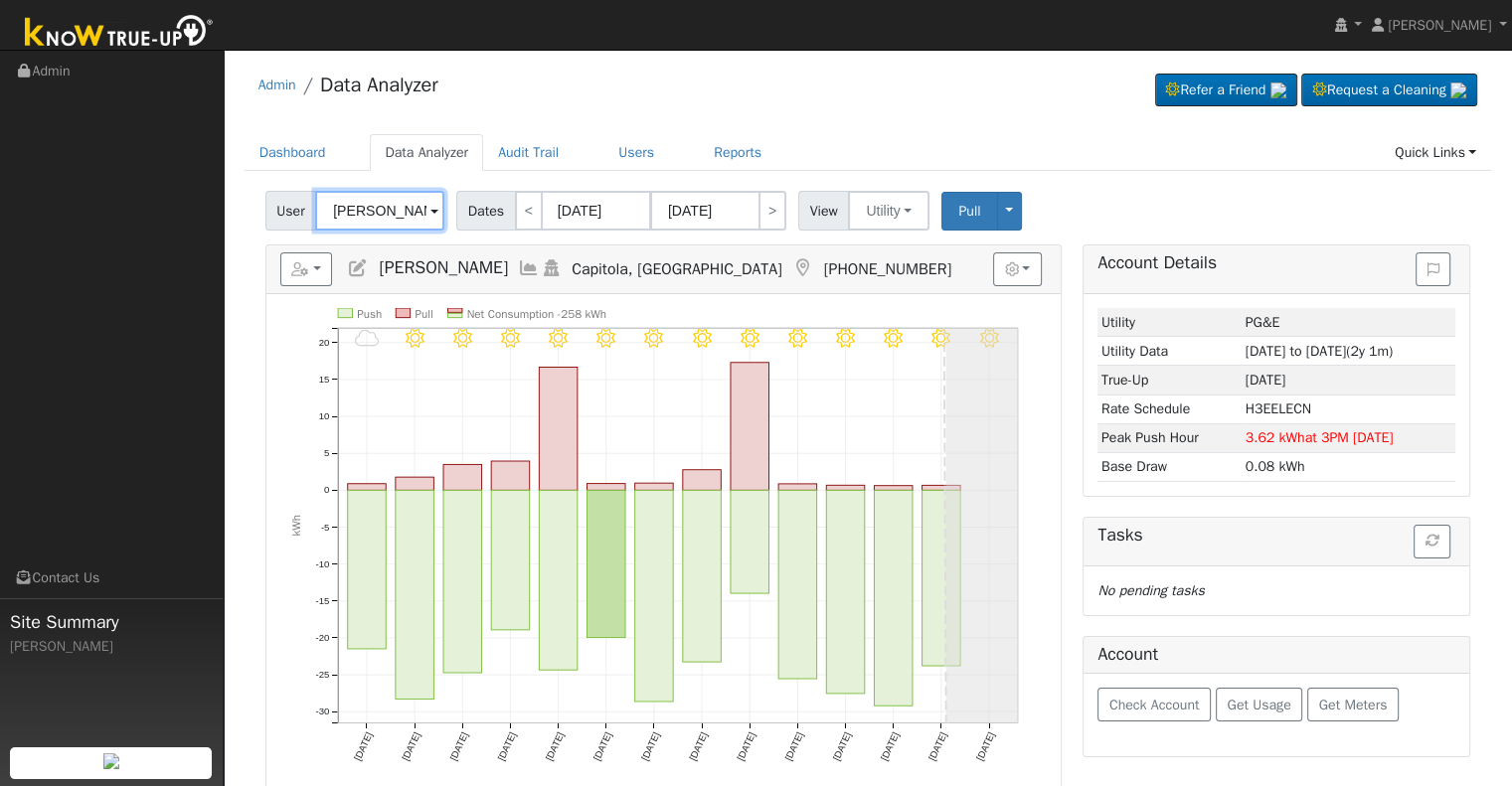 click on "[PERSON_NAME]" at bounding box center [380, 211] 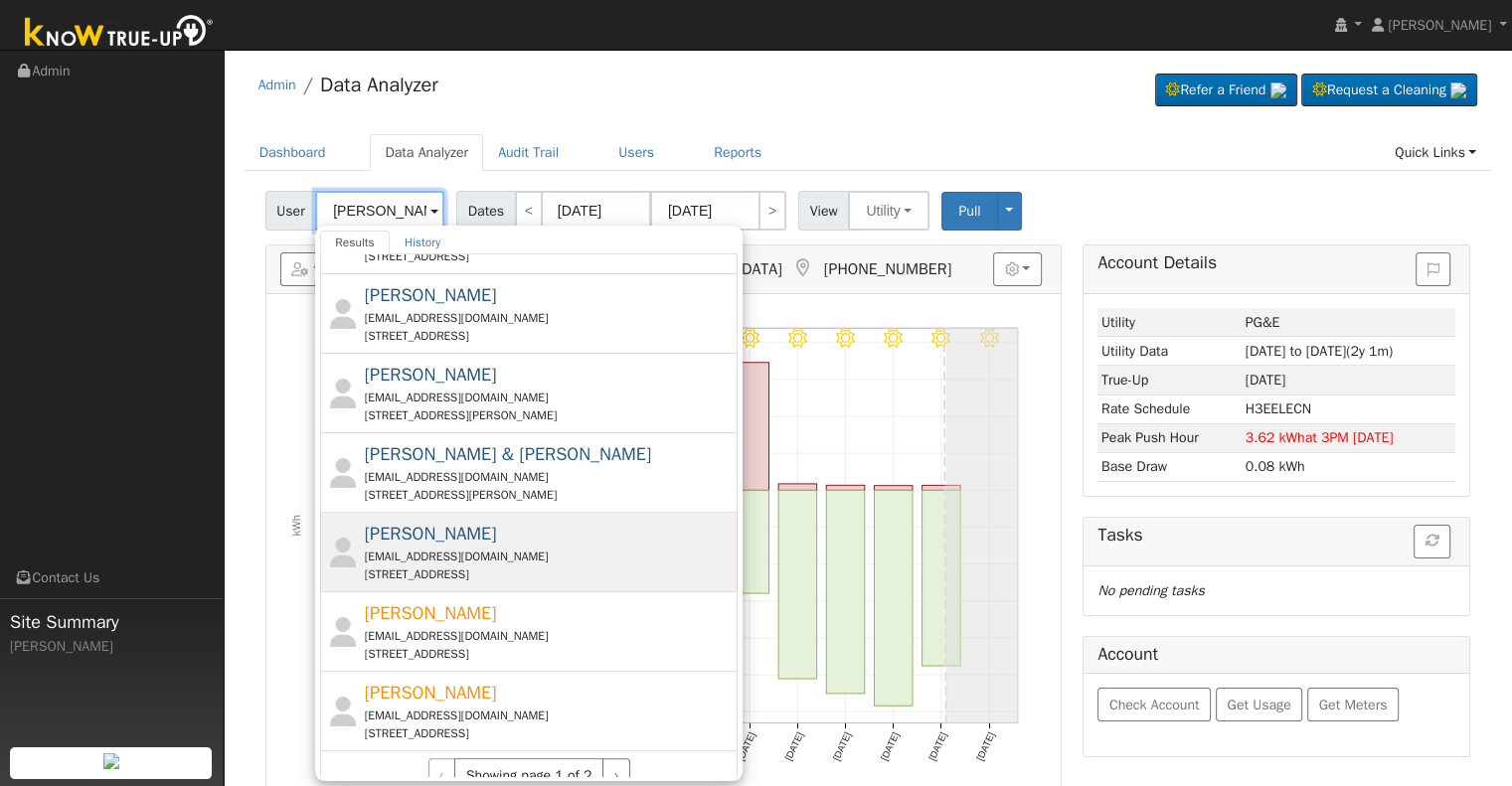 scroll, scrollTop: 715, scrollLeft: 0, axis: vertical 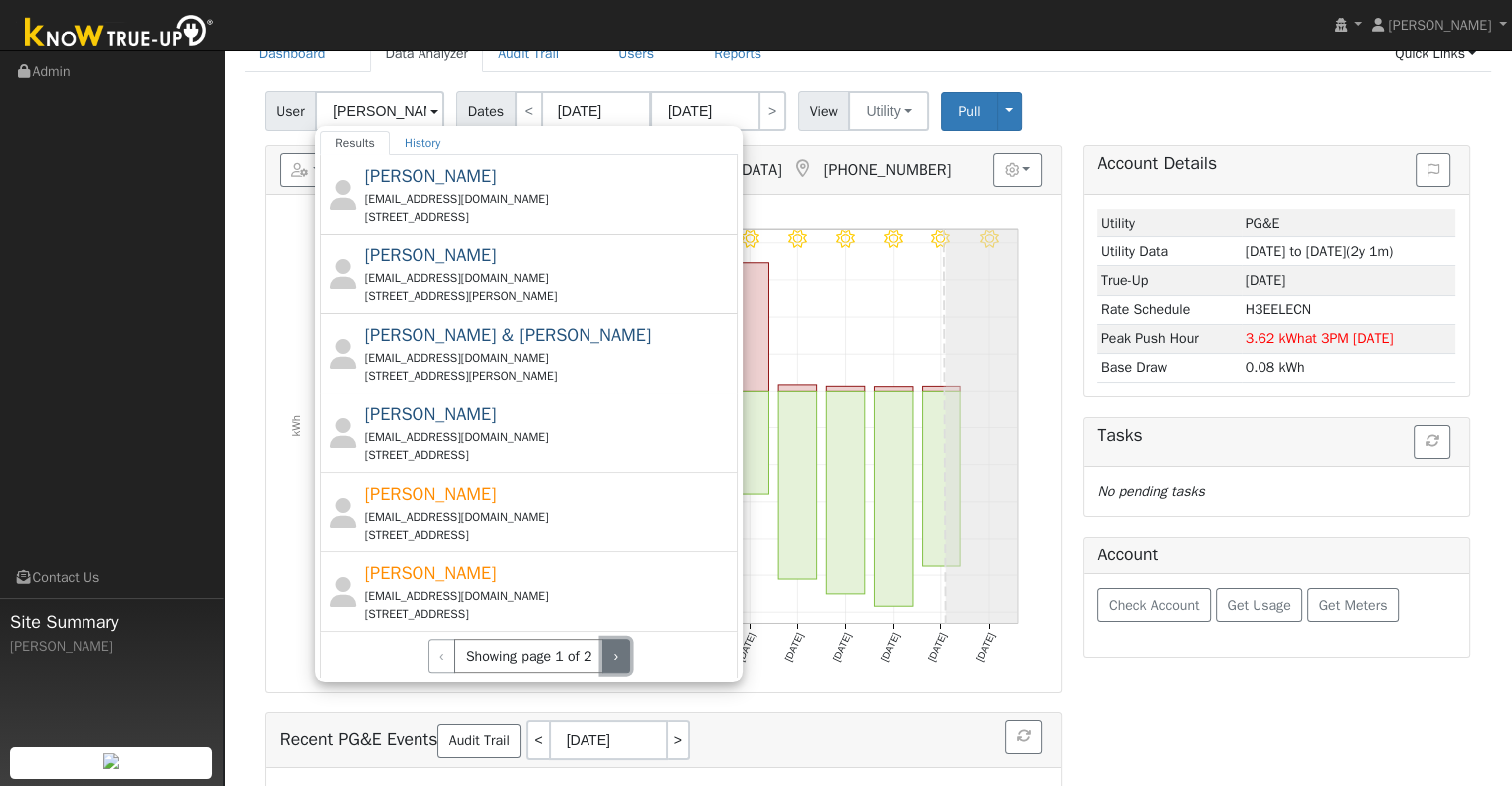 click on "›" at bounding box center (616, 656) 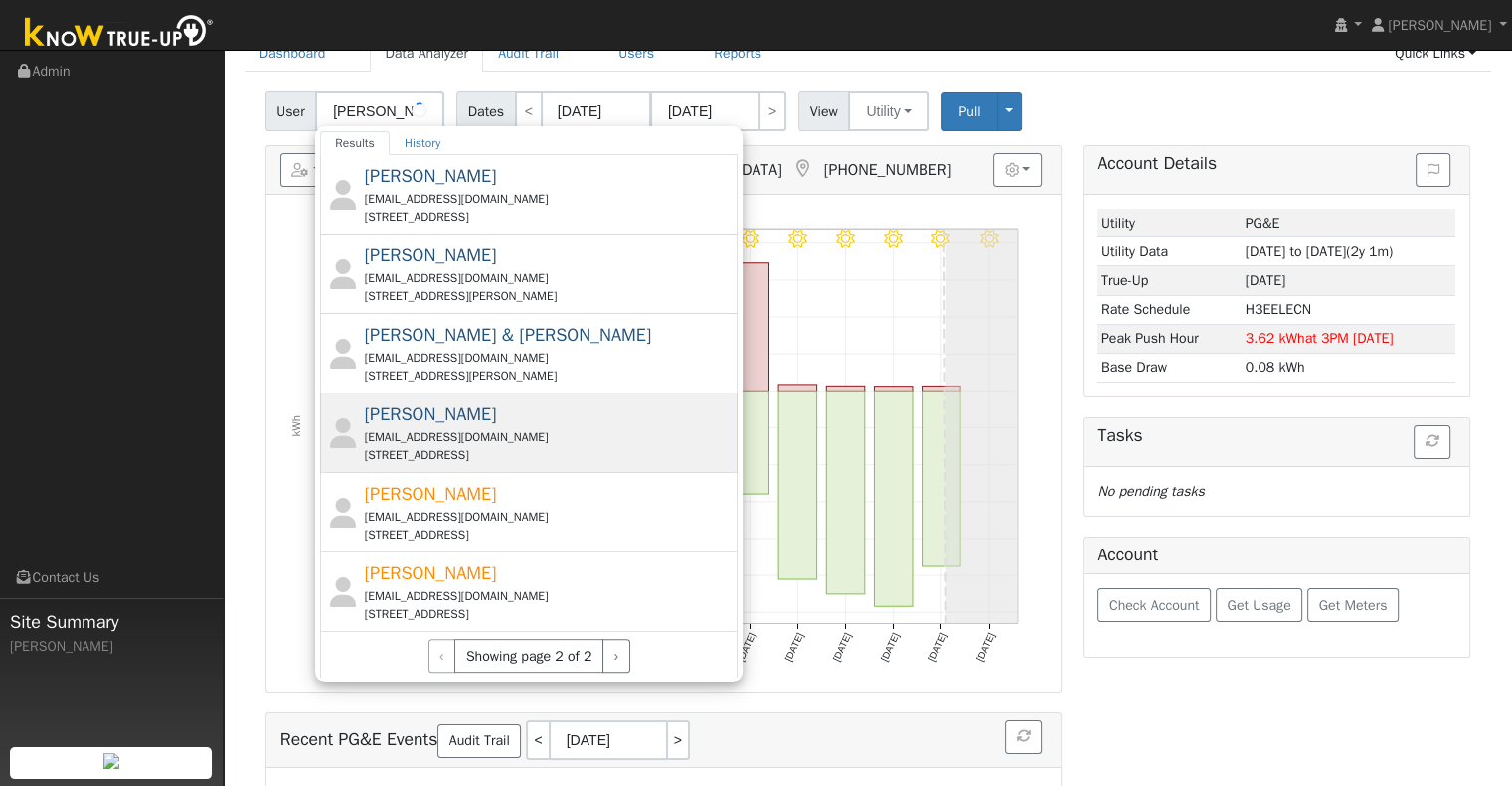 scroll, scrollTop: 80, scrollLeft: 0, axis: vertical 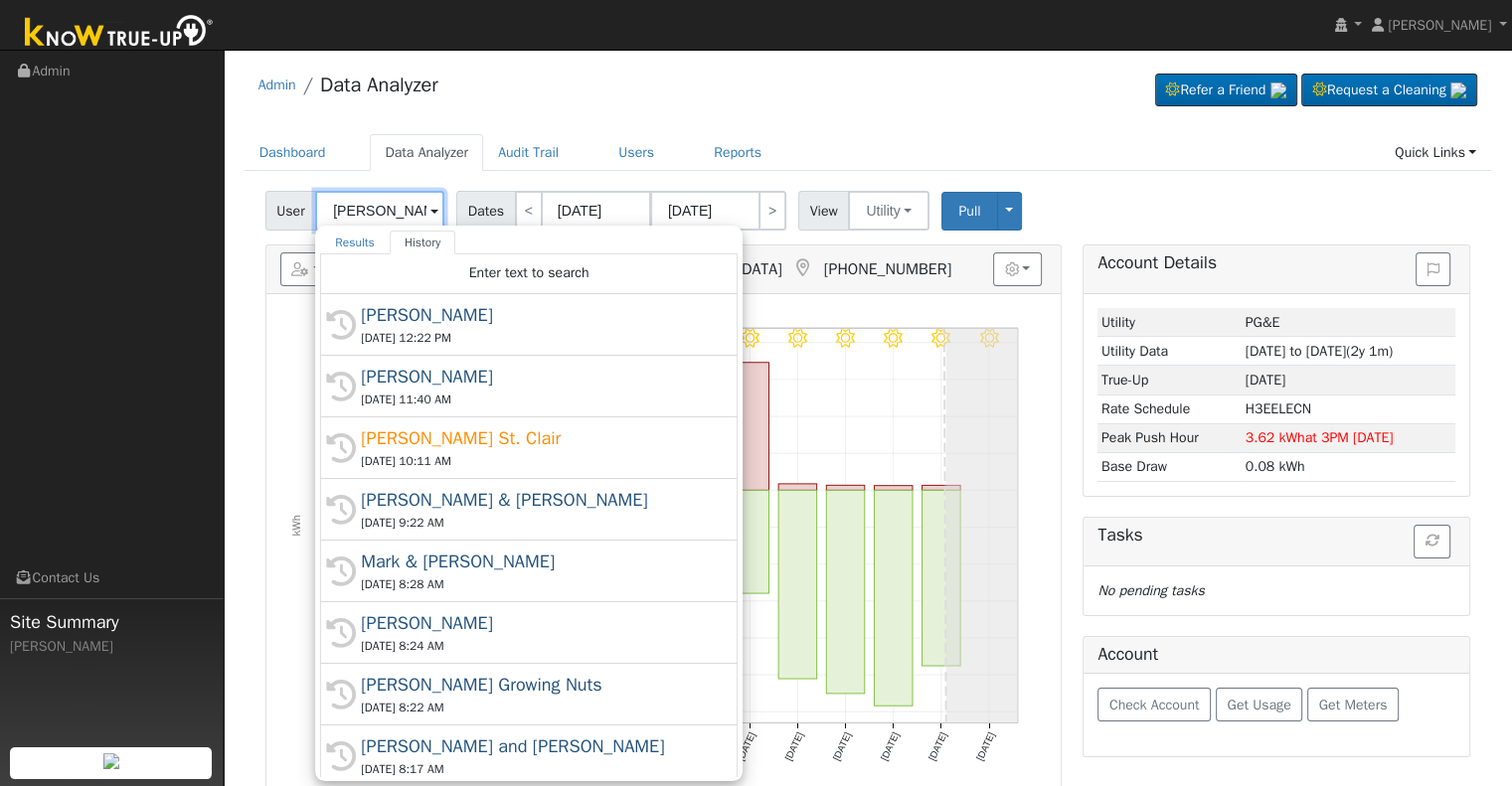 click on "[PERSON_NAME]" at bounding box center (380, 211) 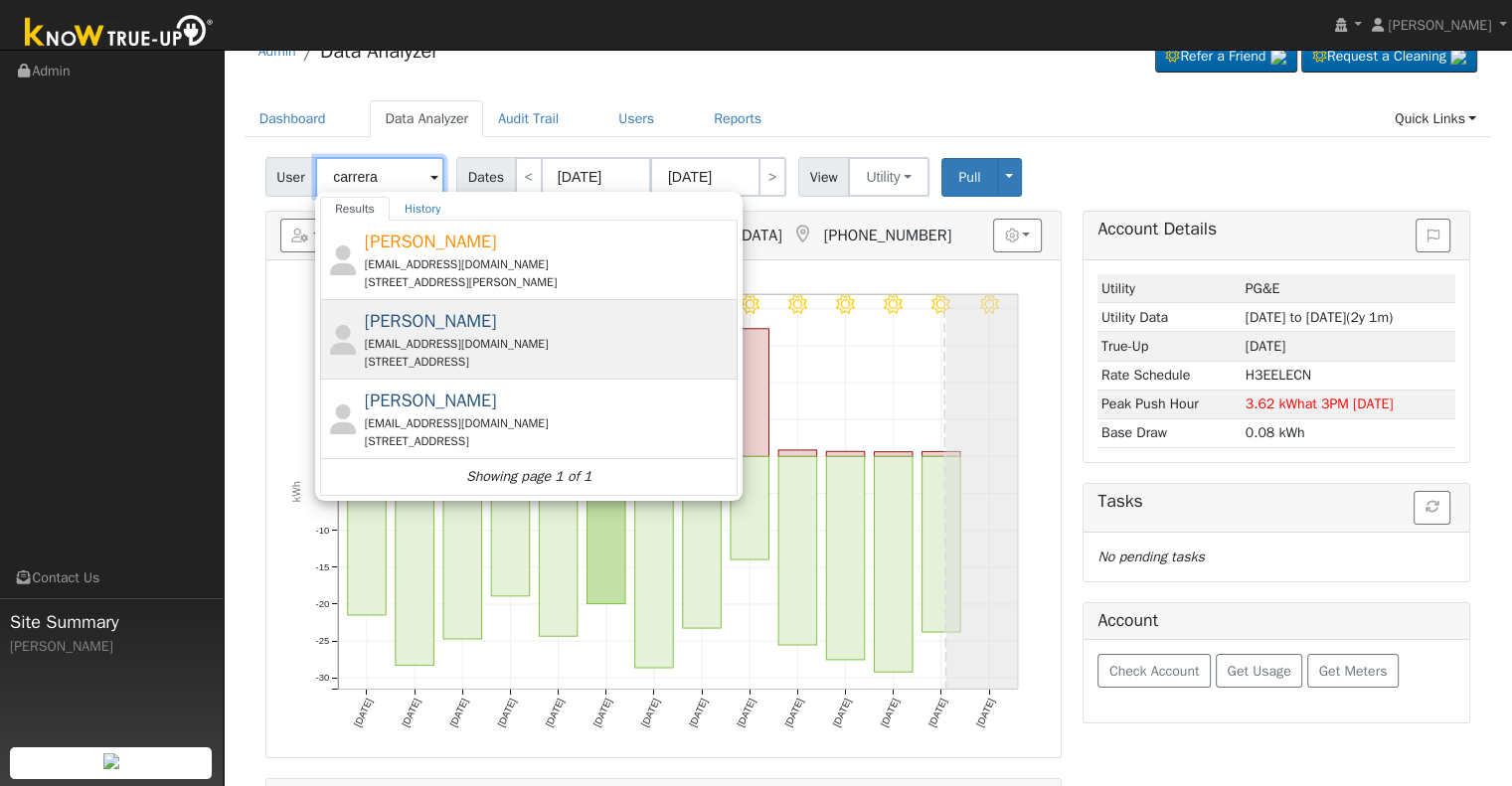 scroll, scrollTop: 0, scrollLeft: 0, axis: both 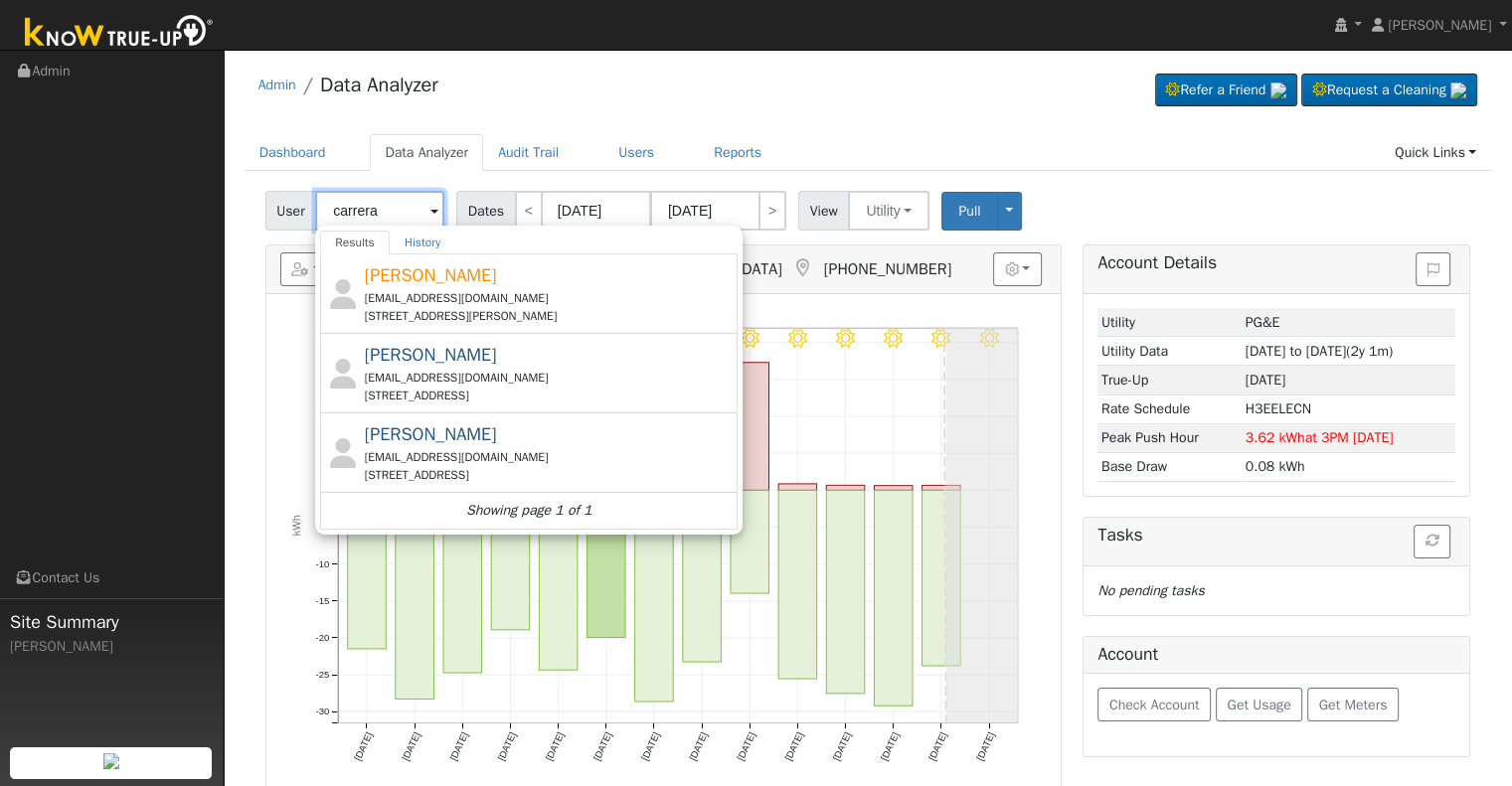 drag, startPoint x: 378, startPoint y: 206, endPoint x: 292, endPoint y: 215, distance: 86.46965 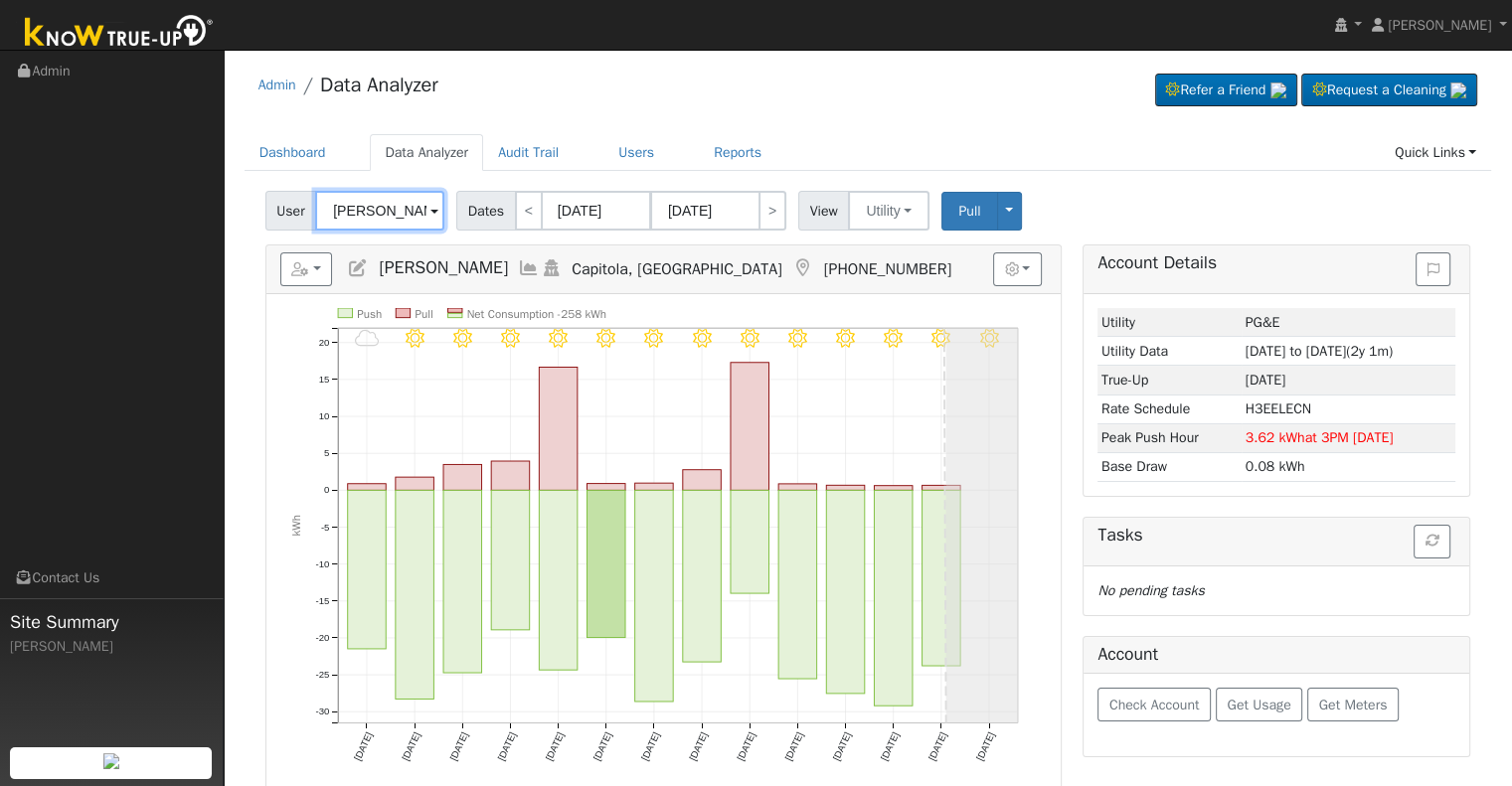 type on "[PERSON_NAME]" 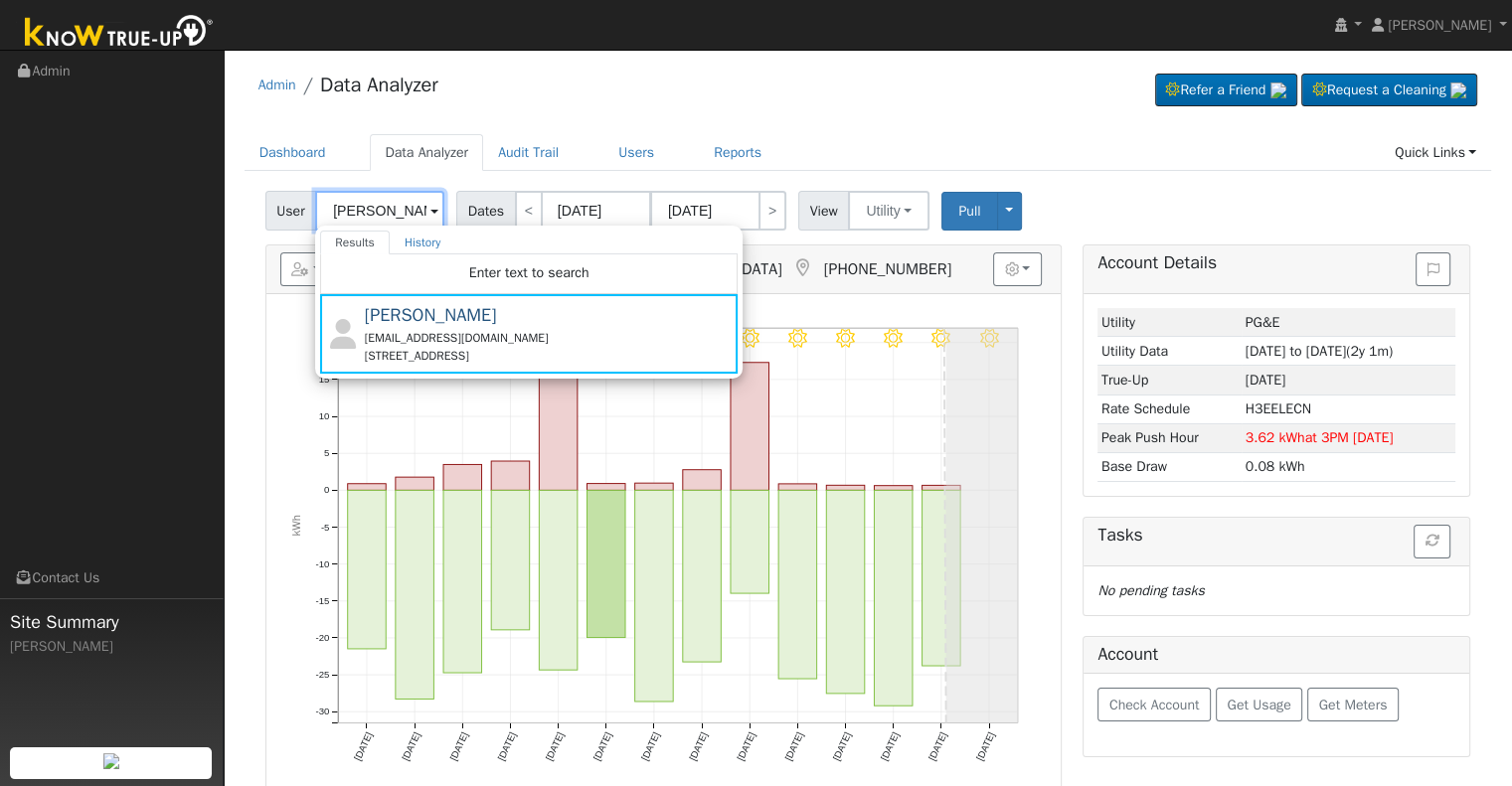 click on "[PERSON_NAME]" at bounding box center [380, 211] 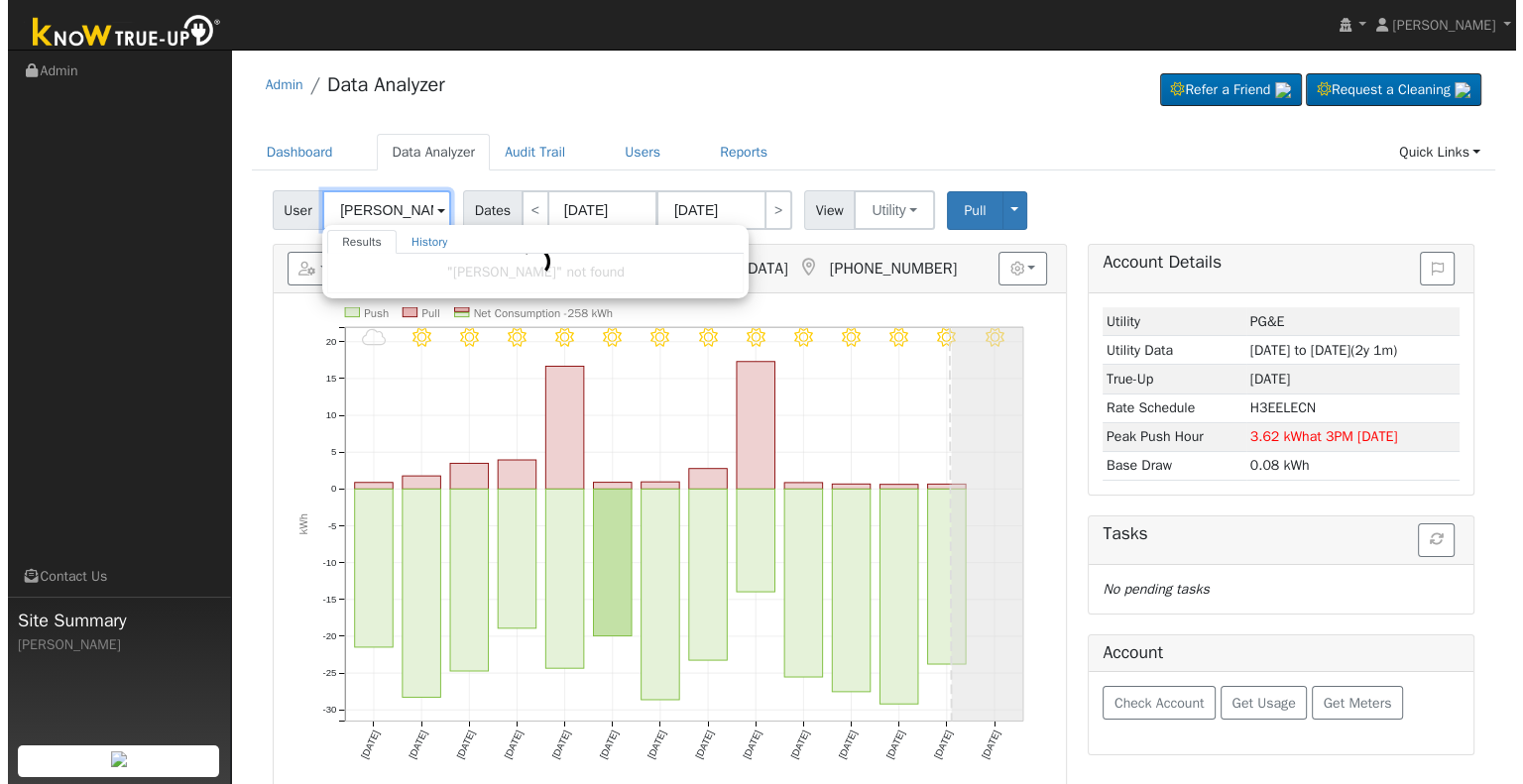 scroll, scrollTop: 0, scrollLeft: 0, axis: both 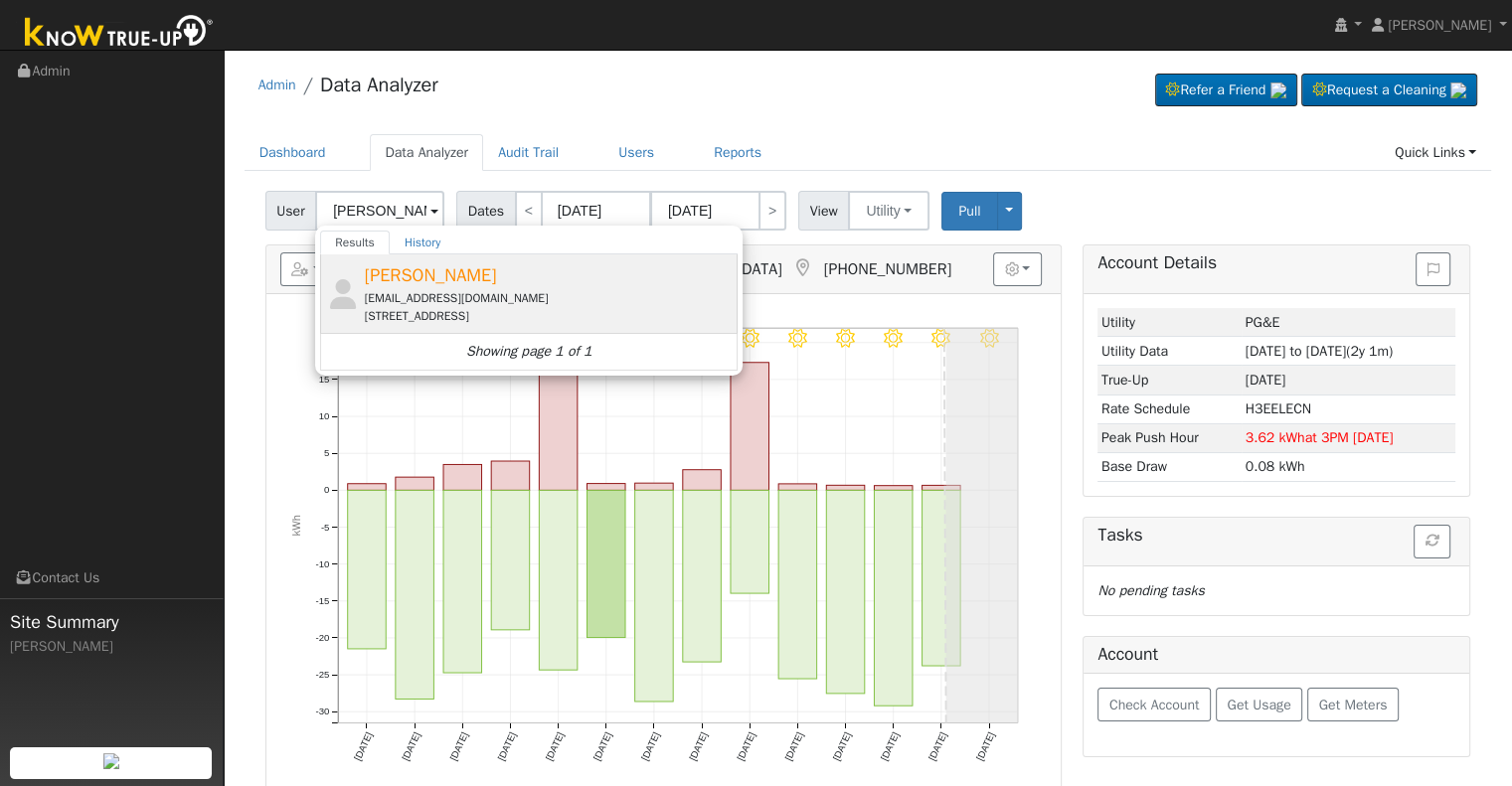 click on "[PERSON_NAME] [EMAIL_ADDRESS][DOMAIN_NAME] [STREET_ADDRESS]" at bounding box center [549, 293] 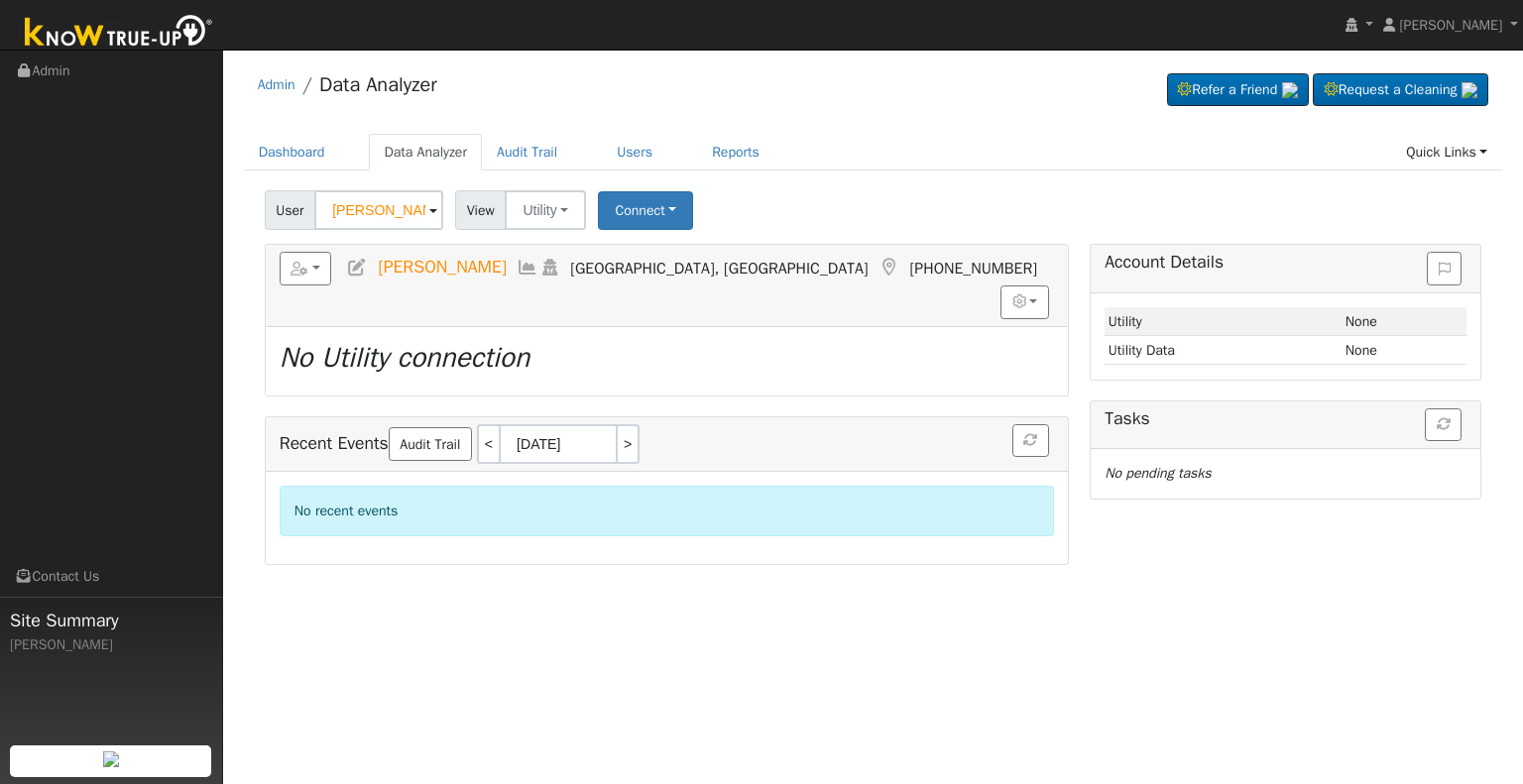 click at bounding box center [357, 268] 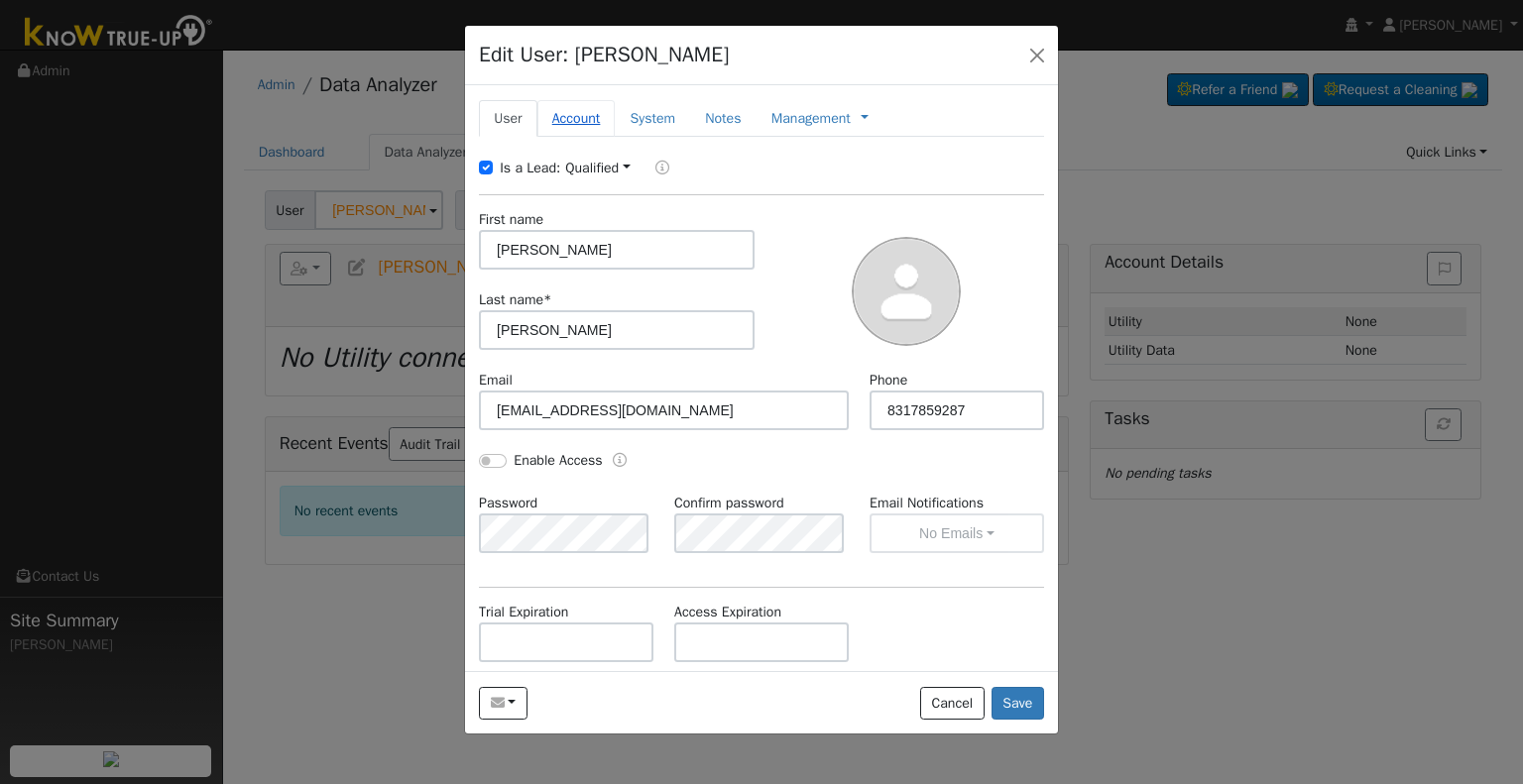 click on "Account" at bounding box center (576, 118) 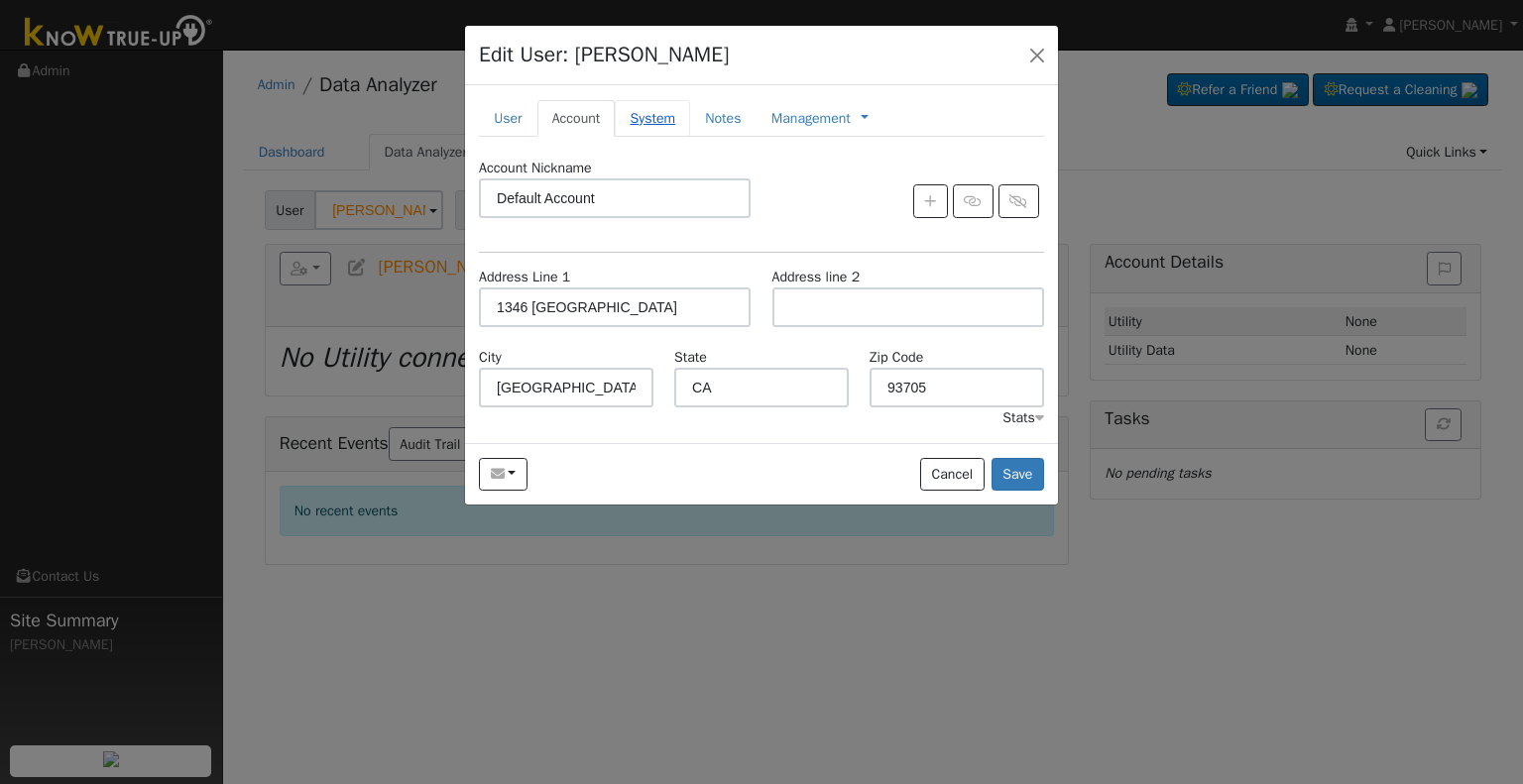 click on "System" at bounding box center [652, 118] 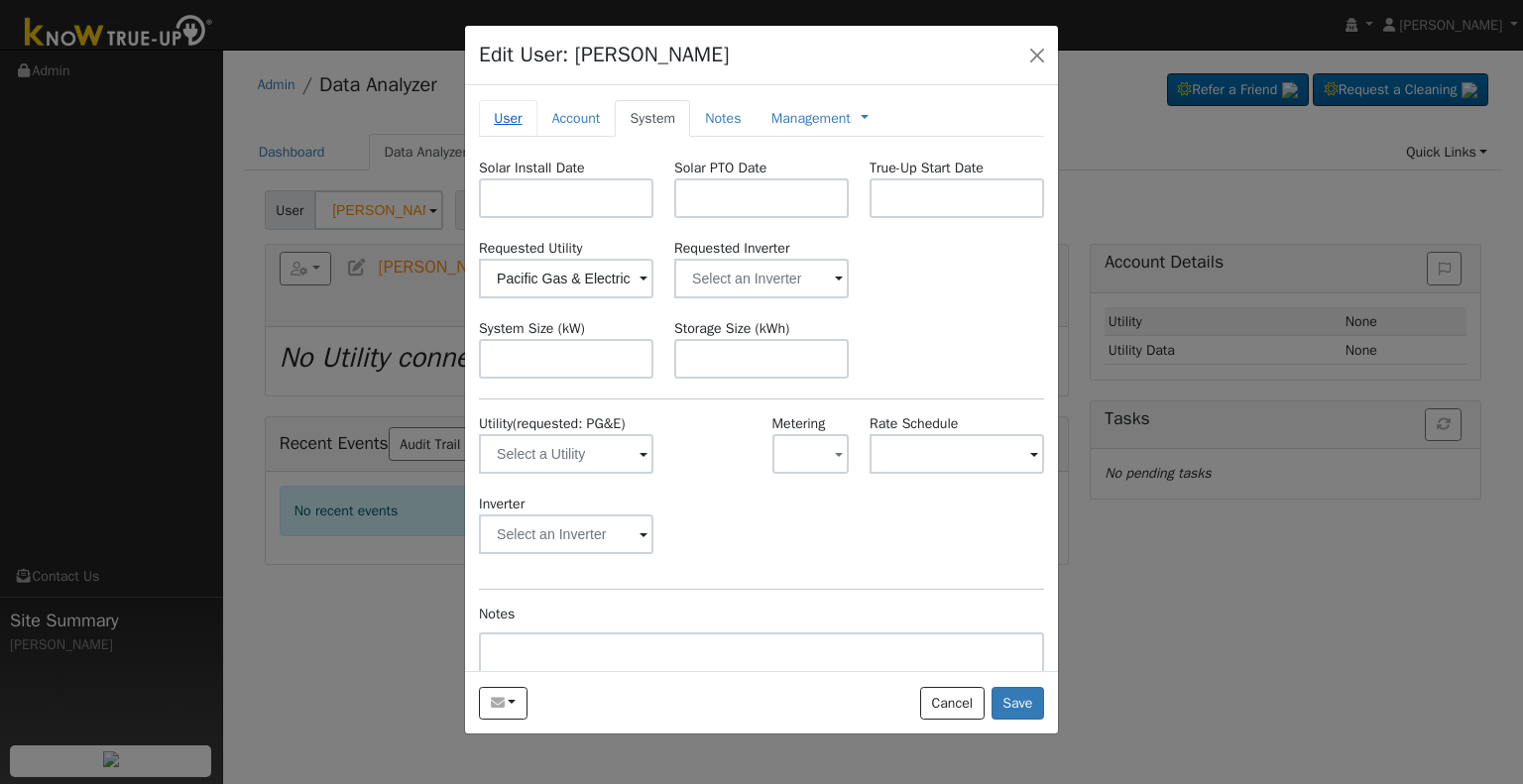 click on "User" at bounding box center [508, 118] 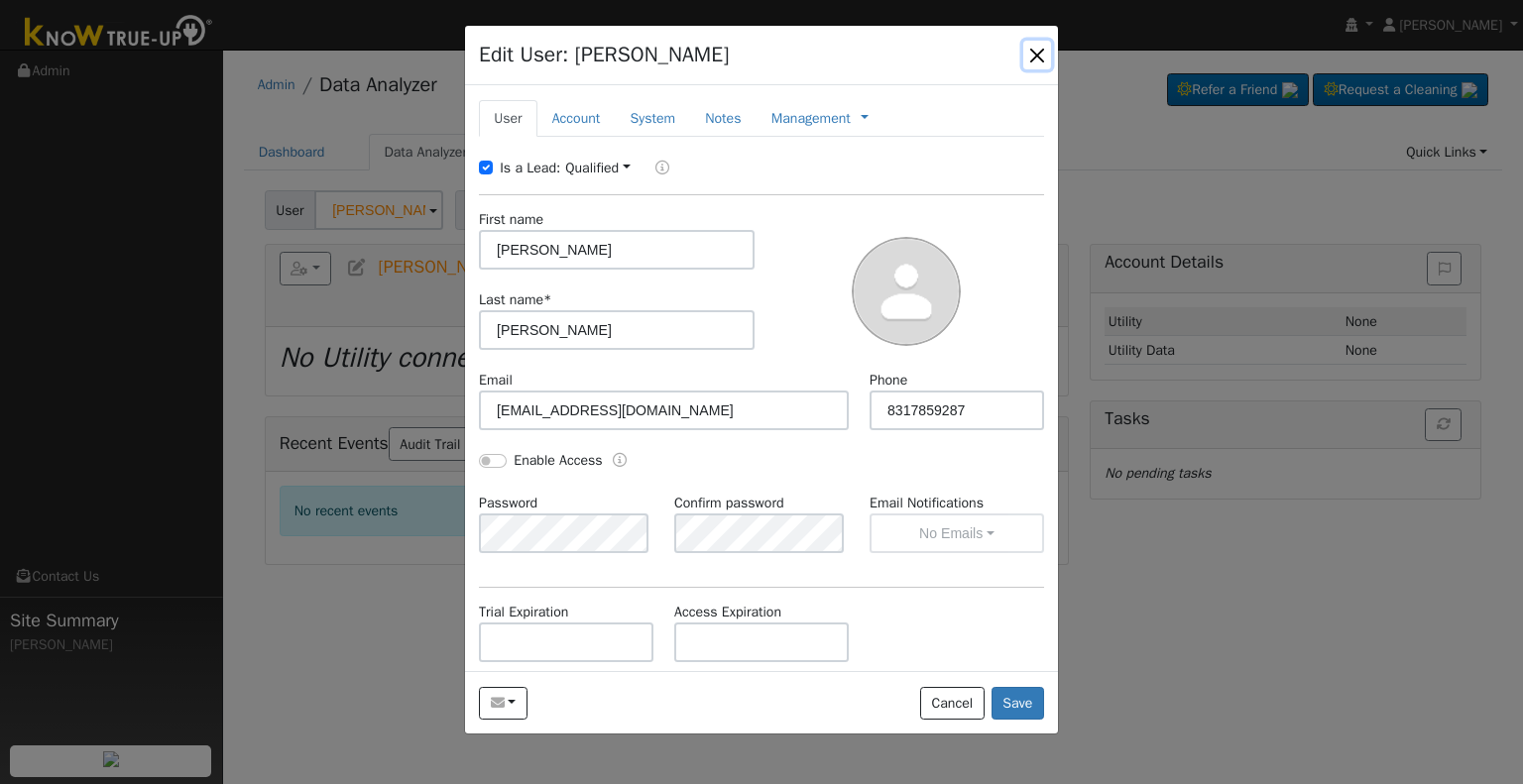 click at bounding box center (1037, 55) 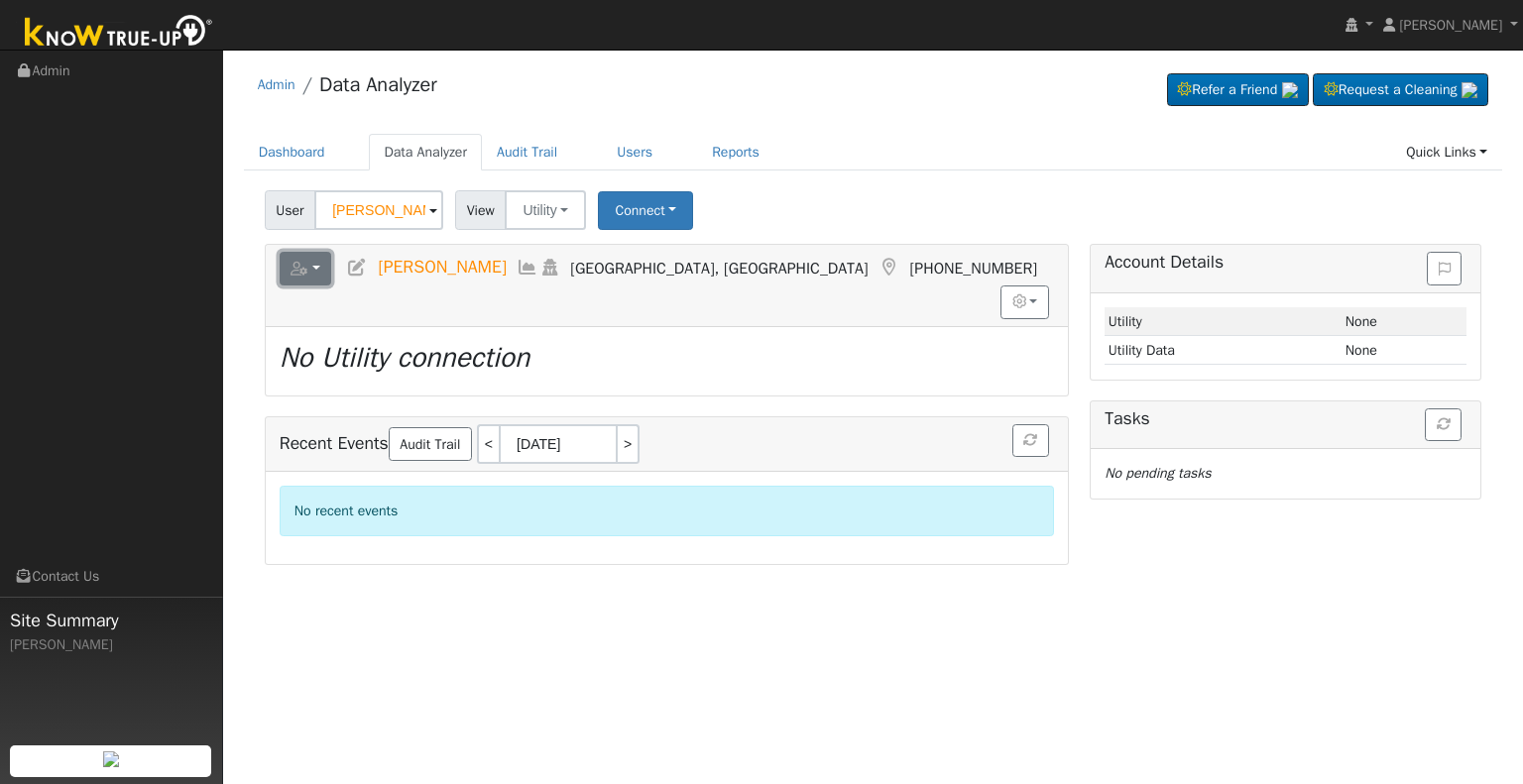click at bounding box center [305, 269] 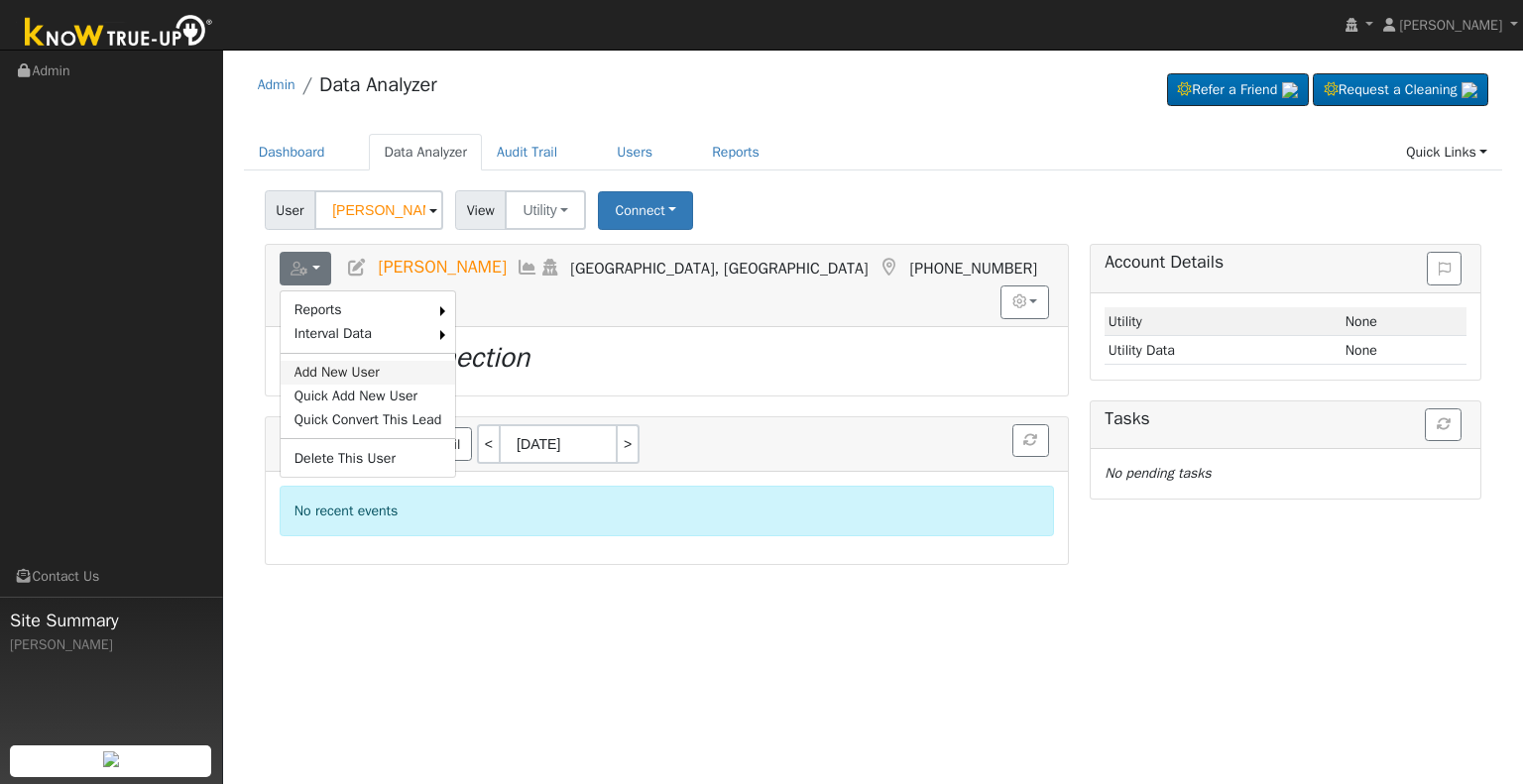 click on "Add New User" at bounding box center [368, 373] 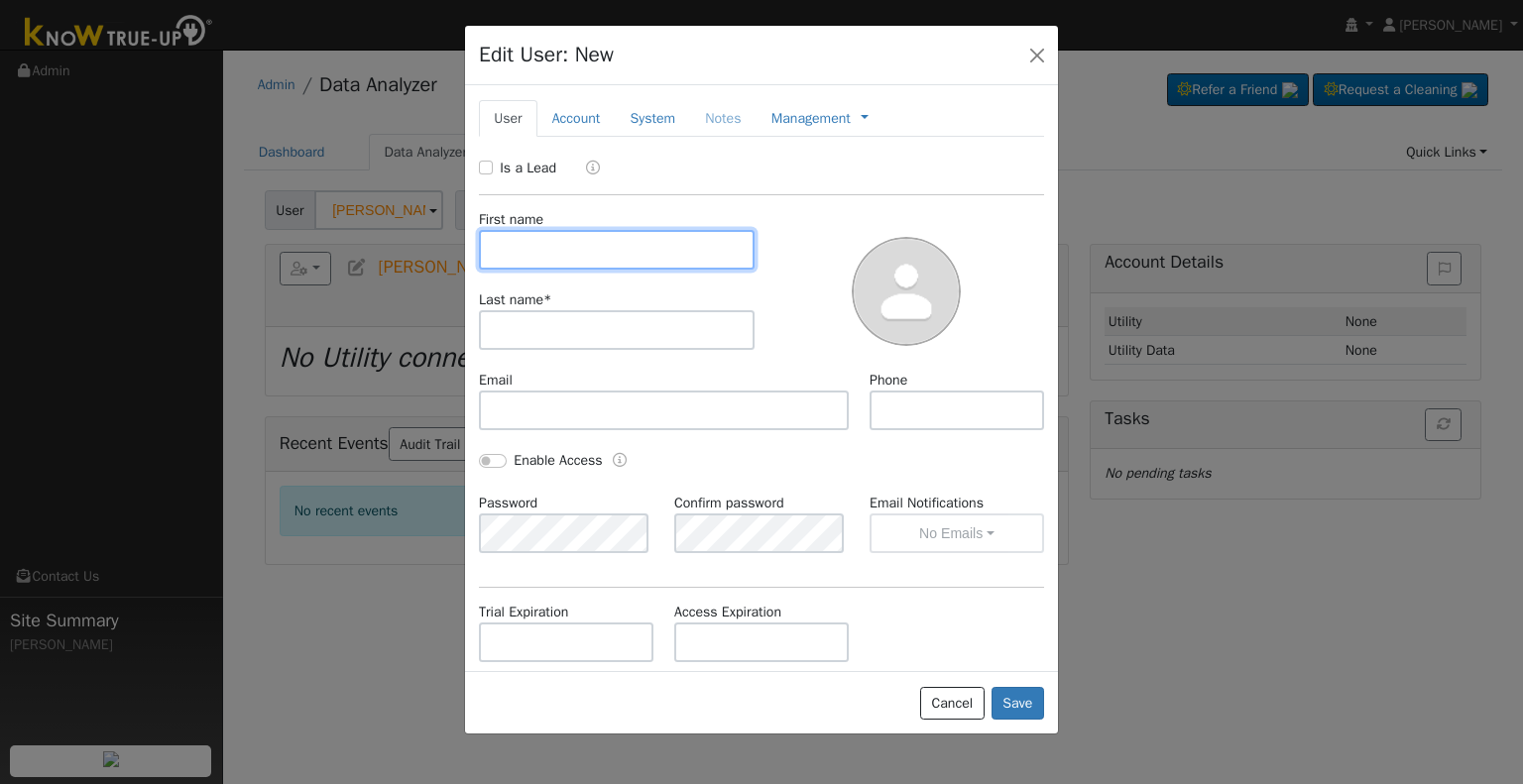 click at bounding box center [617, 250] 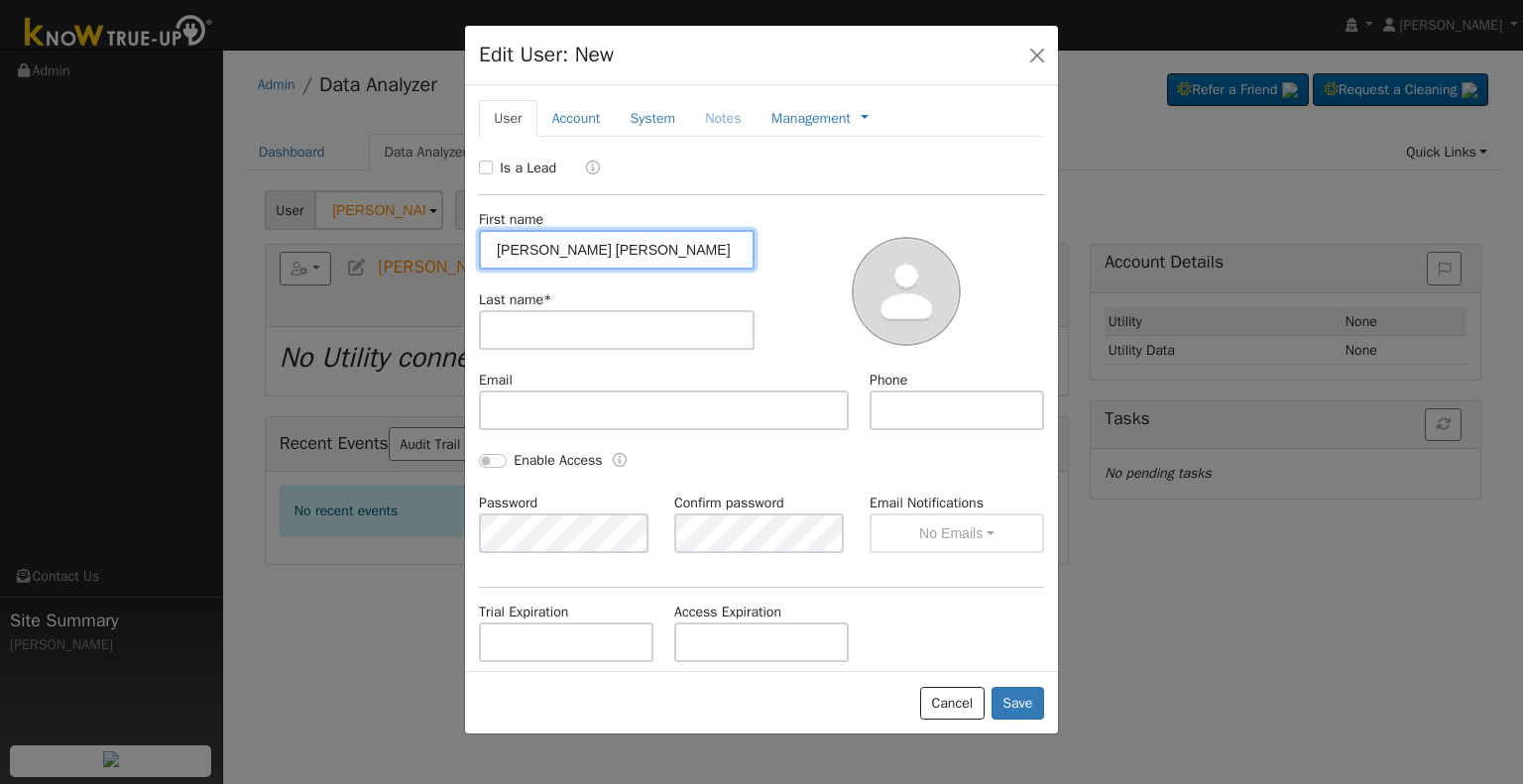 drag, startPoint x: 531, startPoint y: 247, endPoint x: 650, endPoint y: 249, distance: 119.01681 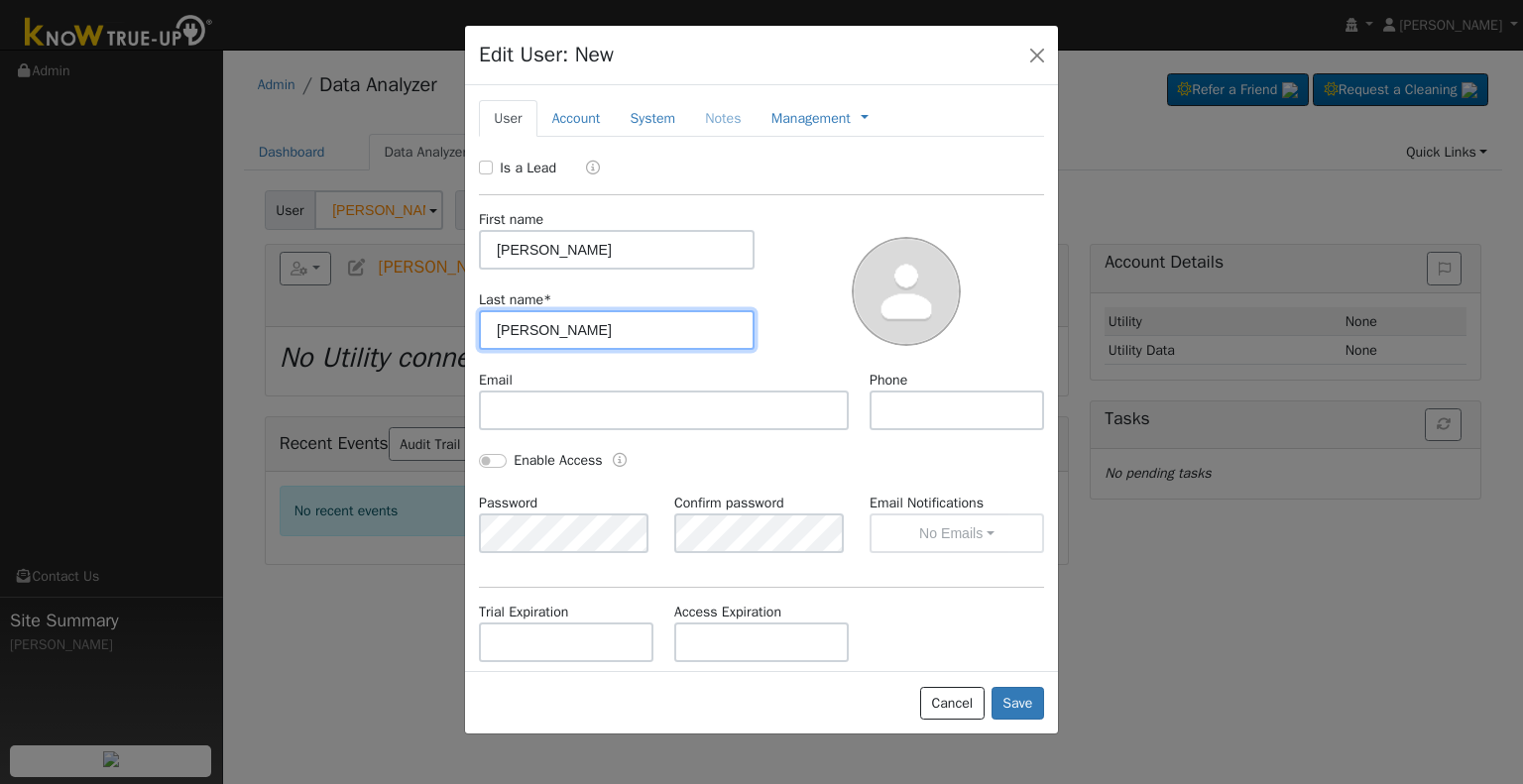 type on "[PERSON_NAME]" 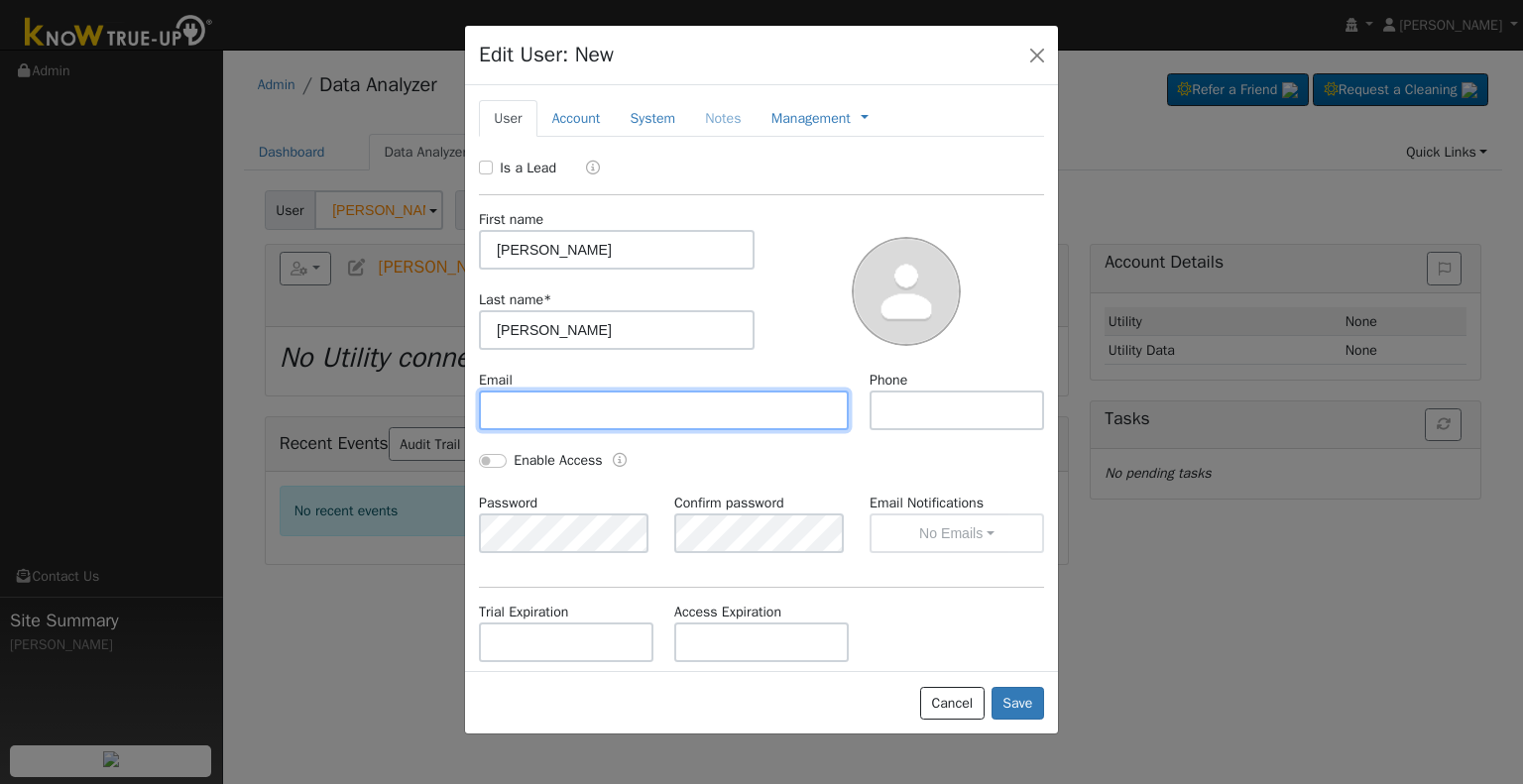 click at bounding box center (663, 410) 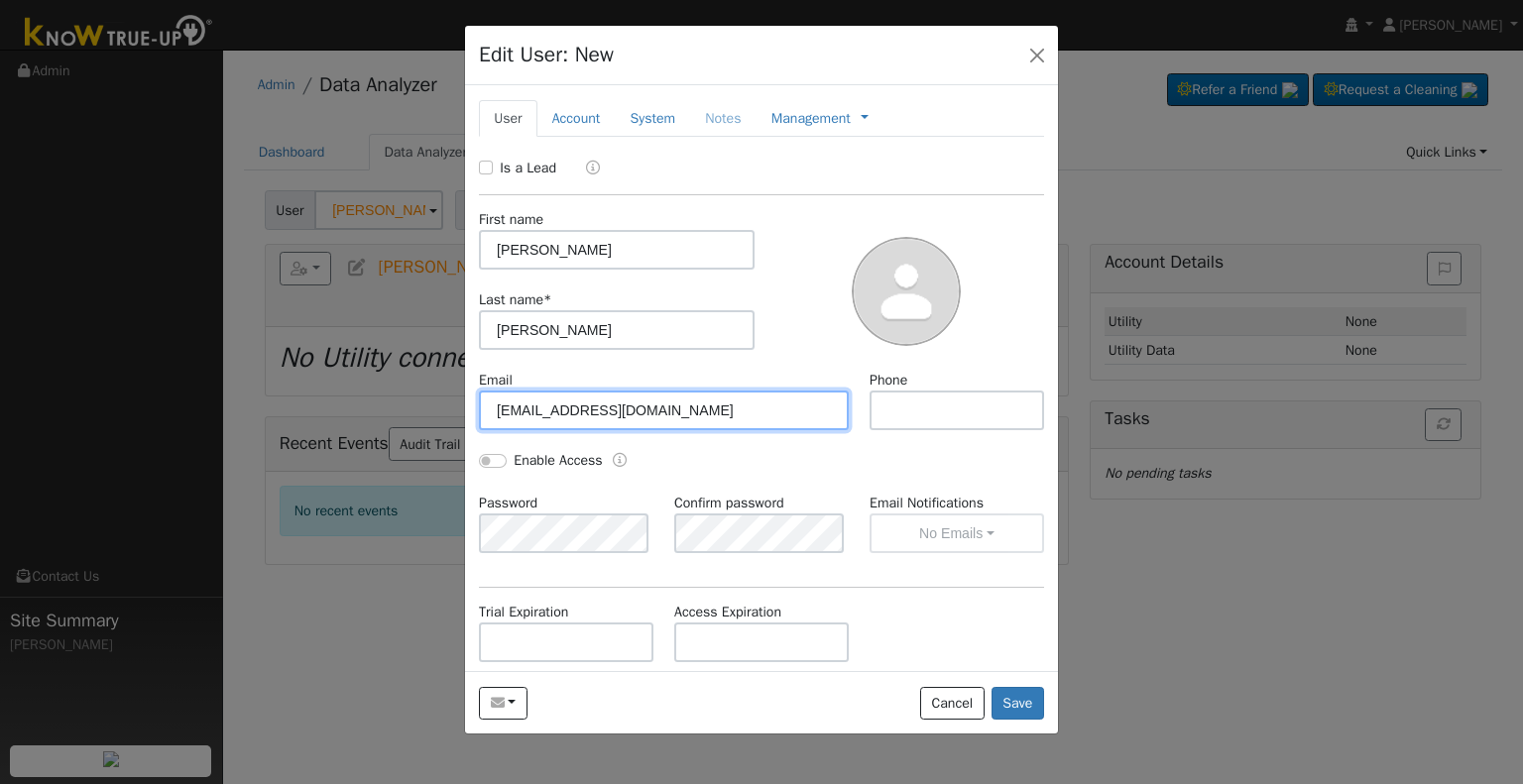 type on "[EMAIL_ADDRESS][DOMAIN_NAME]" 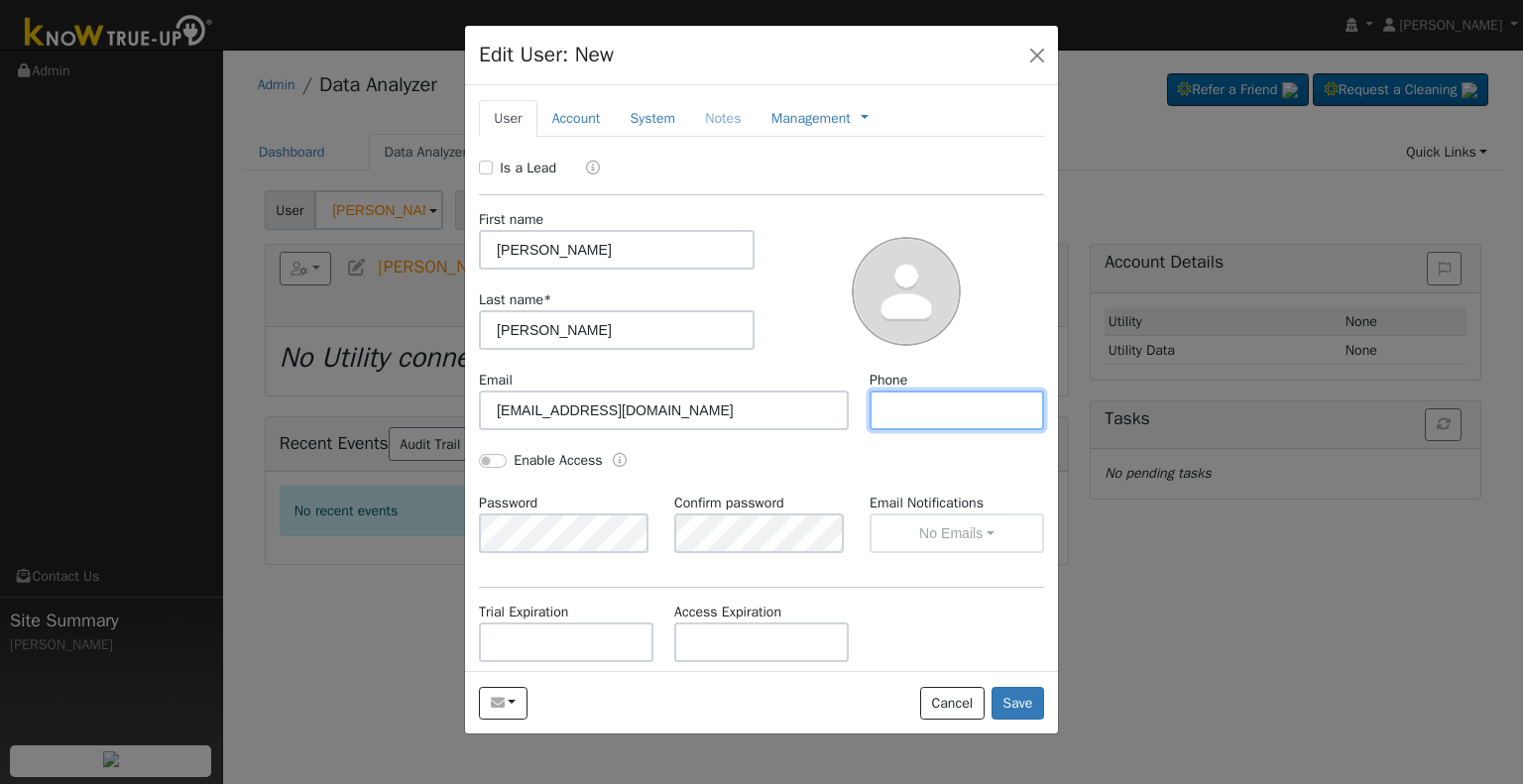 click at bounding box center (957, 410) 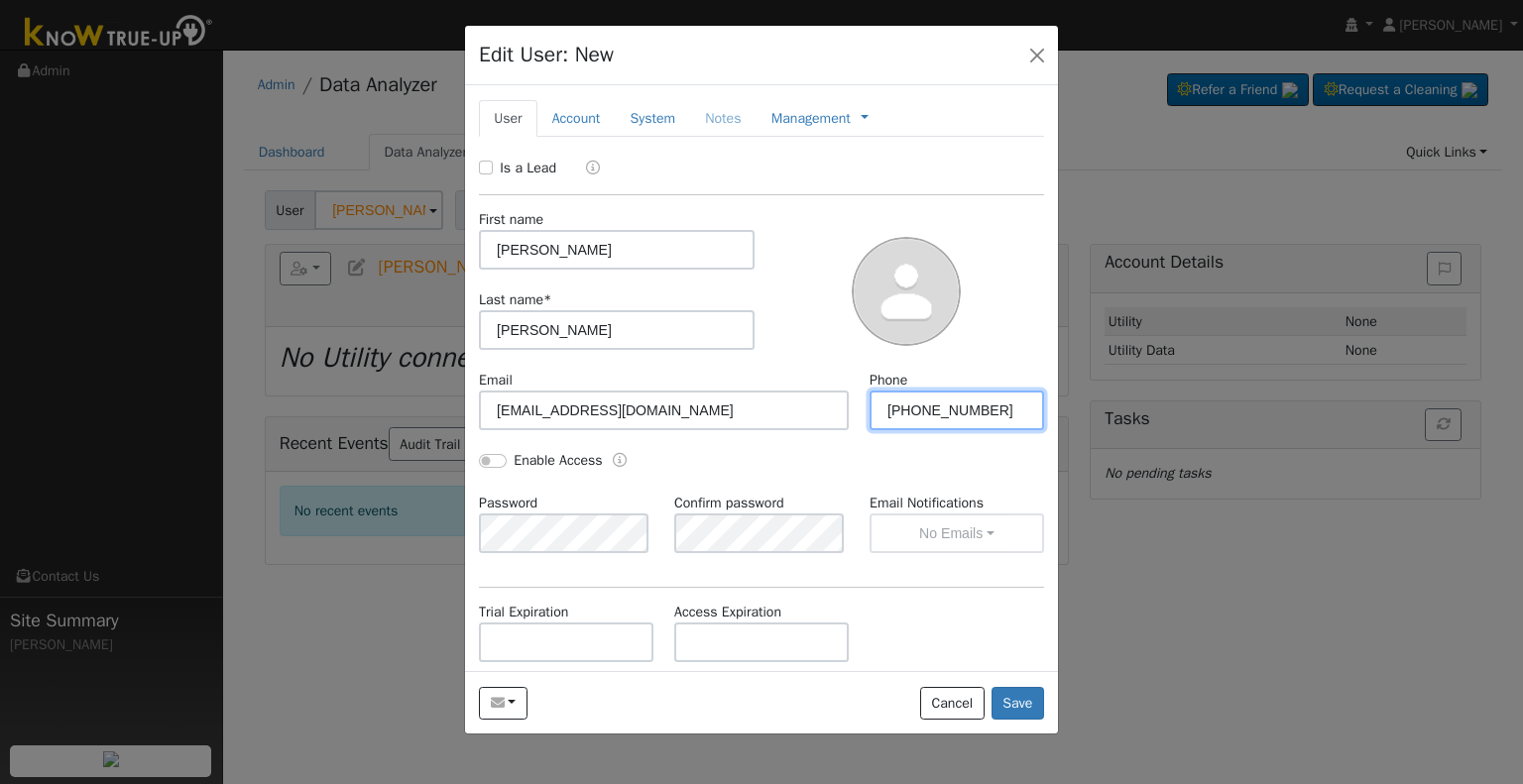 type on "[PHONE_NUMBER]" 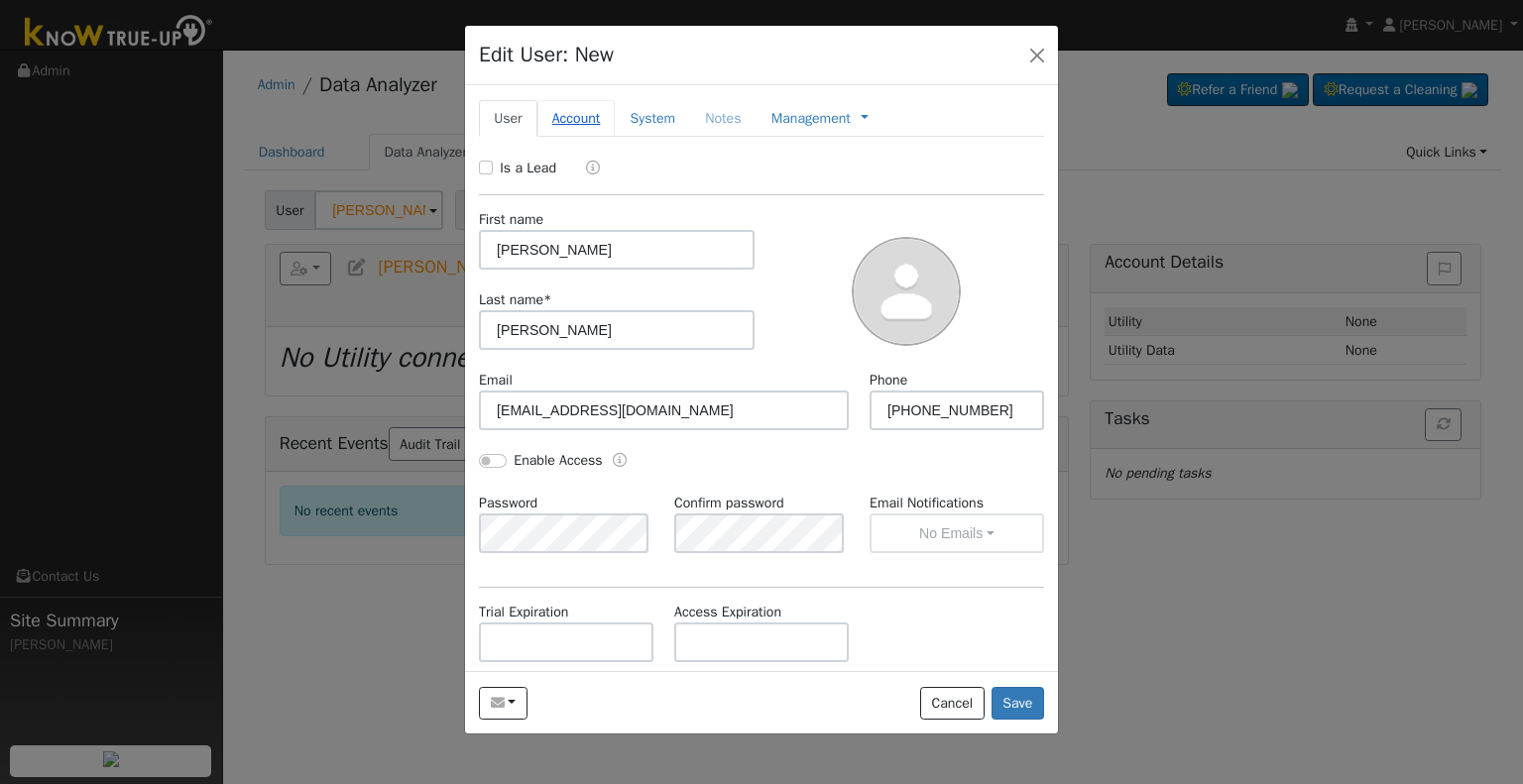 click on "Account" at bounding box center [576, 118] 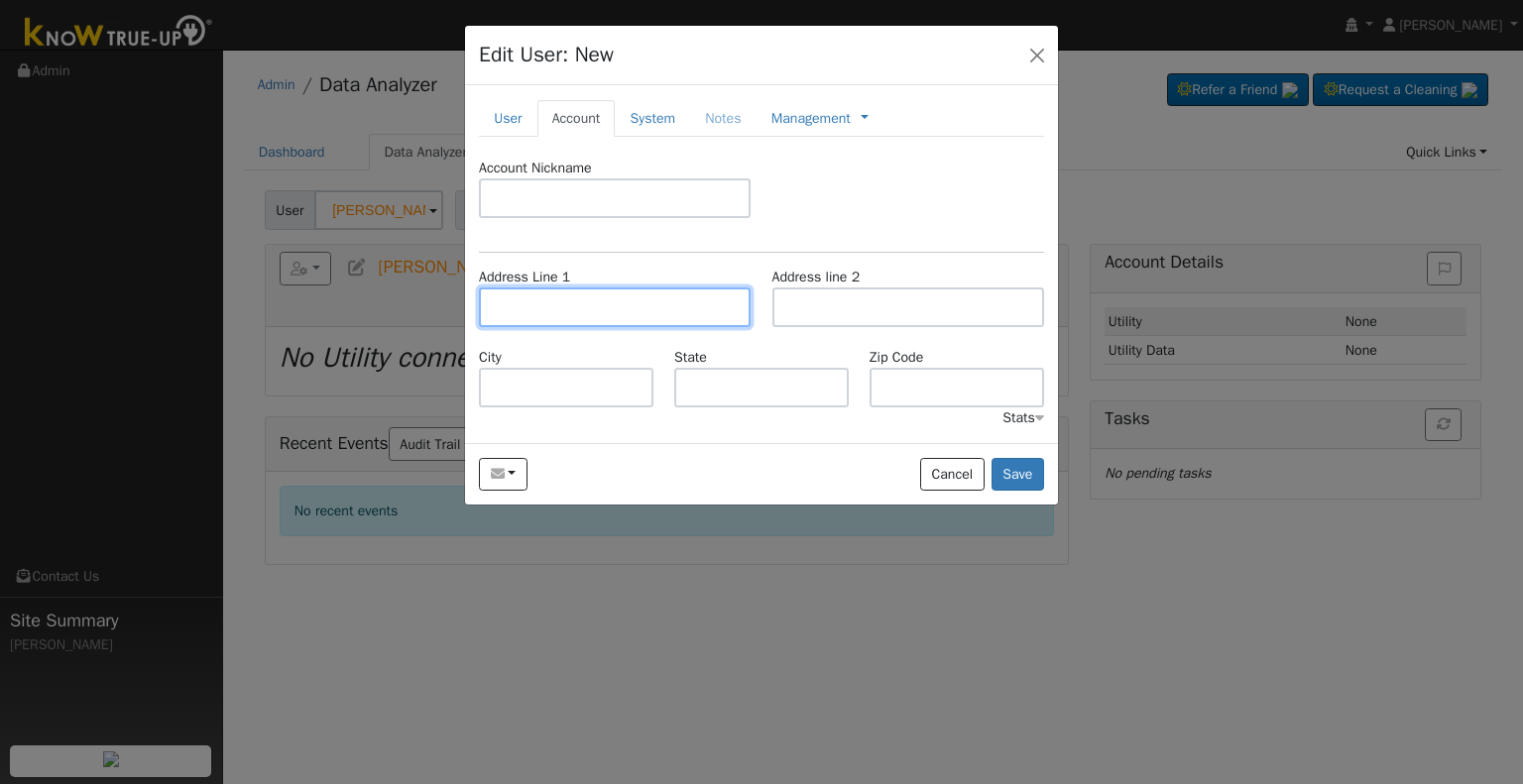 click at bounding box center (615, 307) 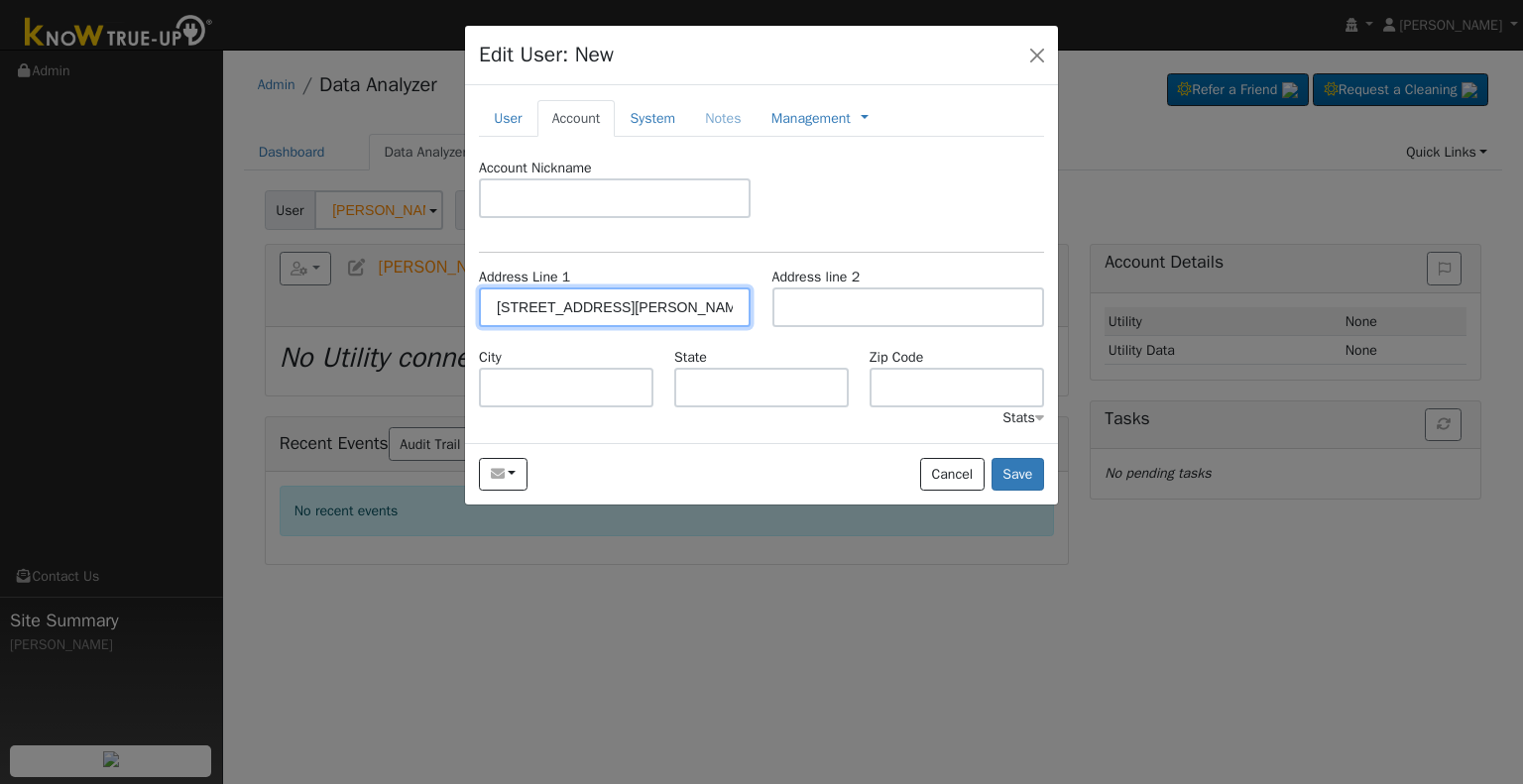 type on "[STREET_ADDRESS][PERSON_NAME]" 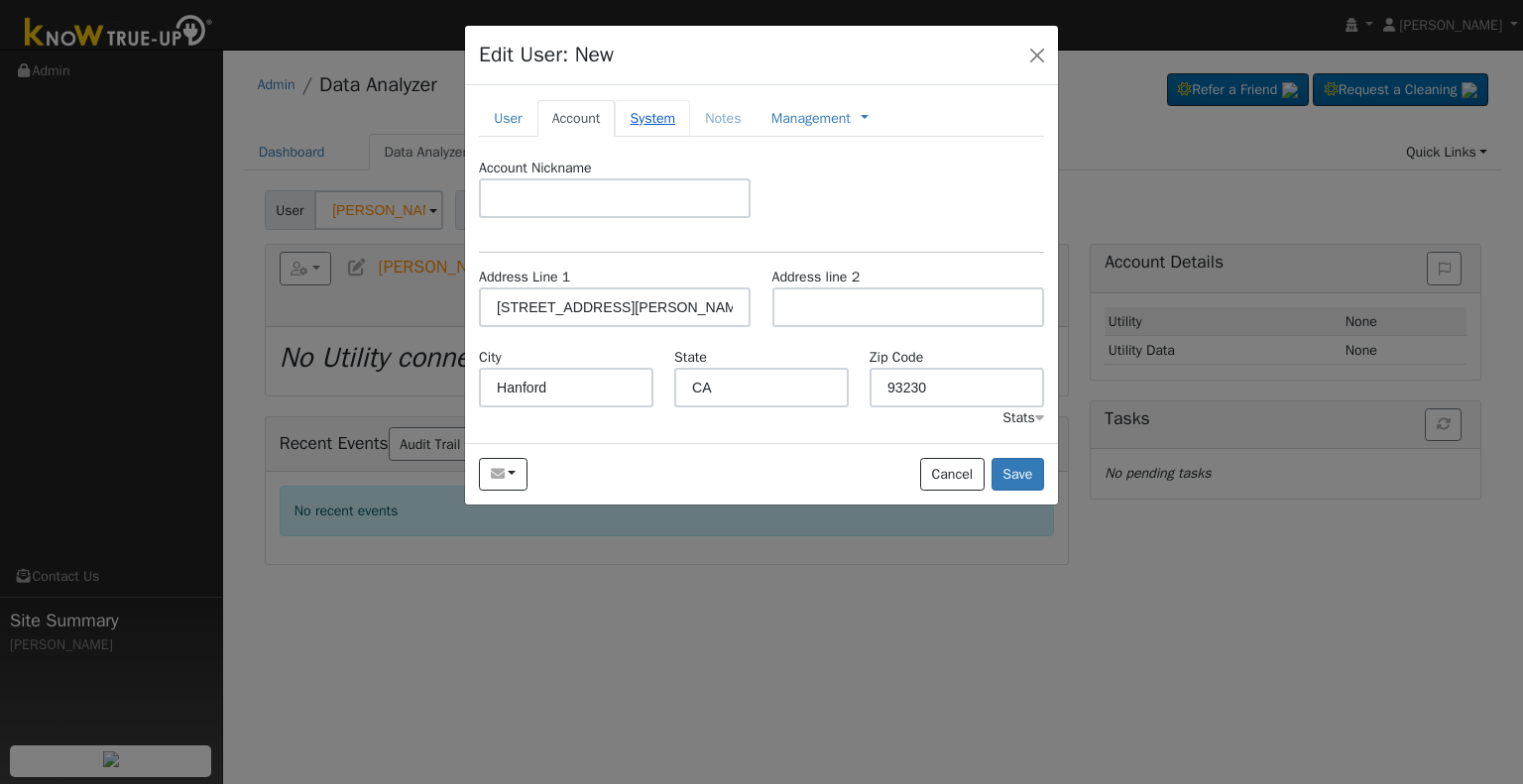 click on "System" at bounding box center [652, 118] 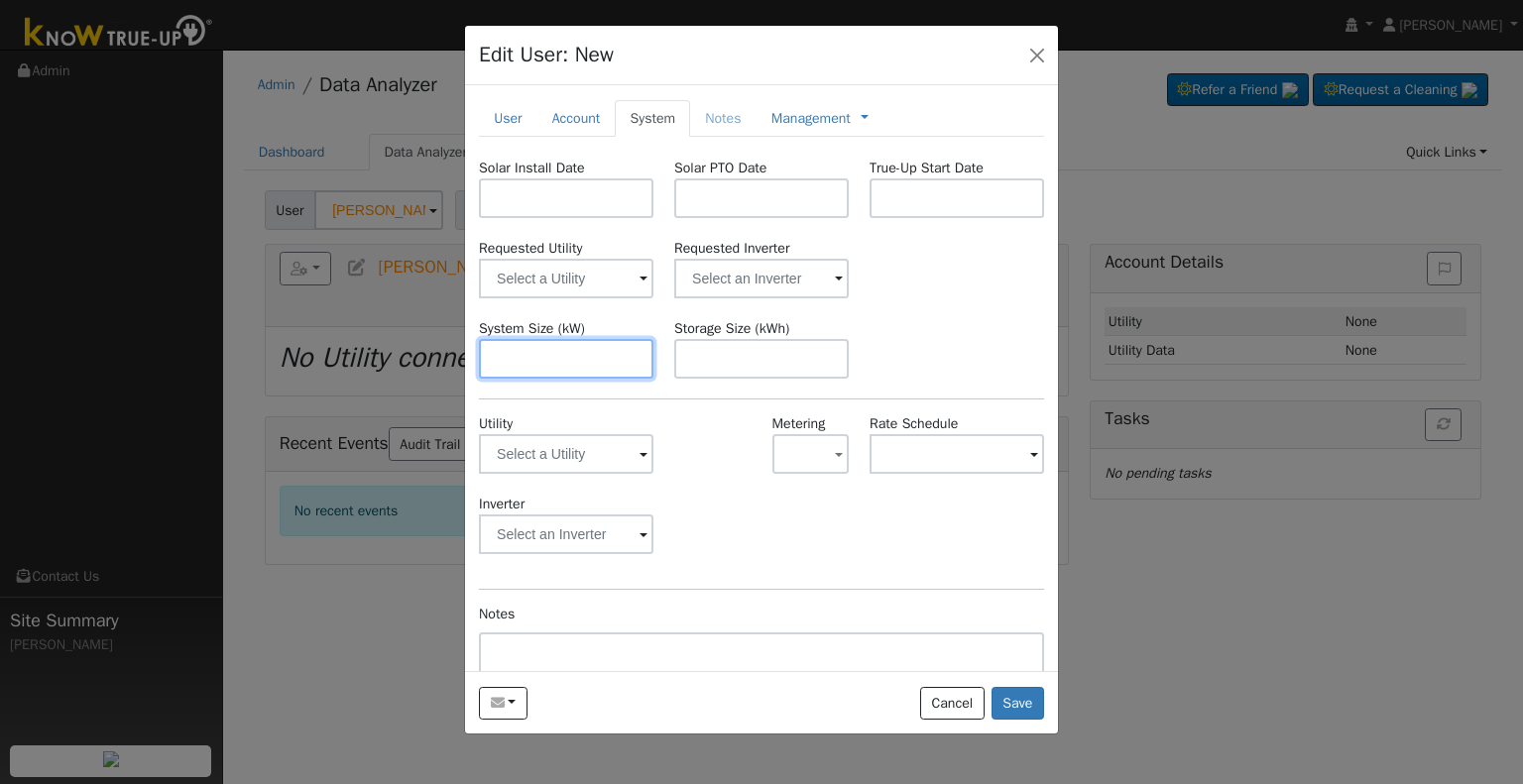 click at bounding box center [566, 359] 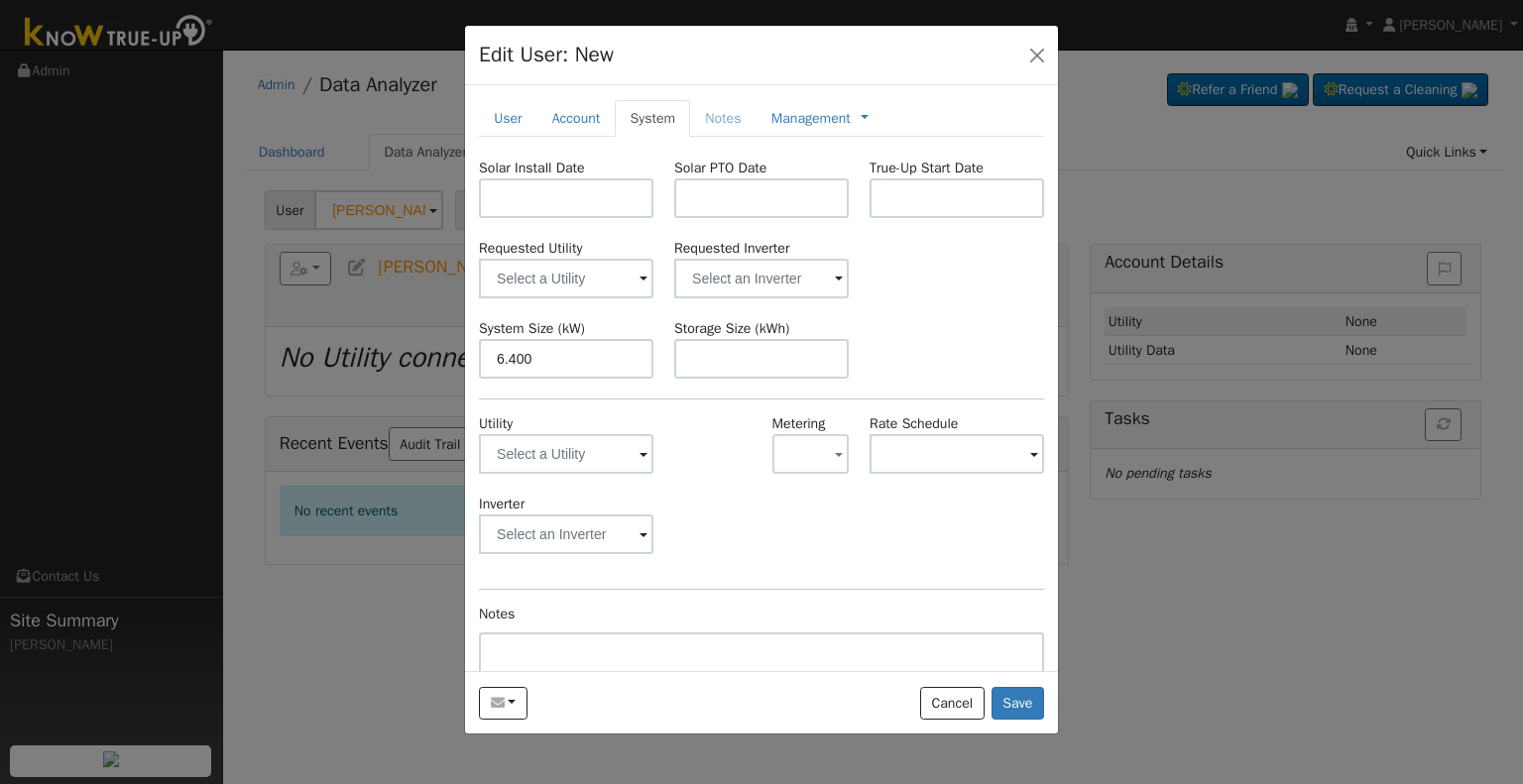 type on "6.4" 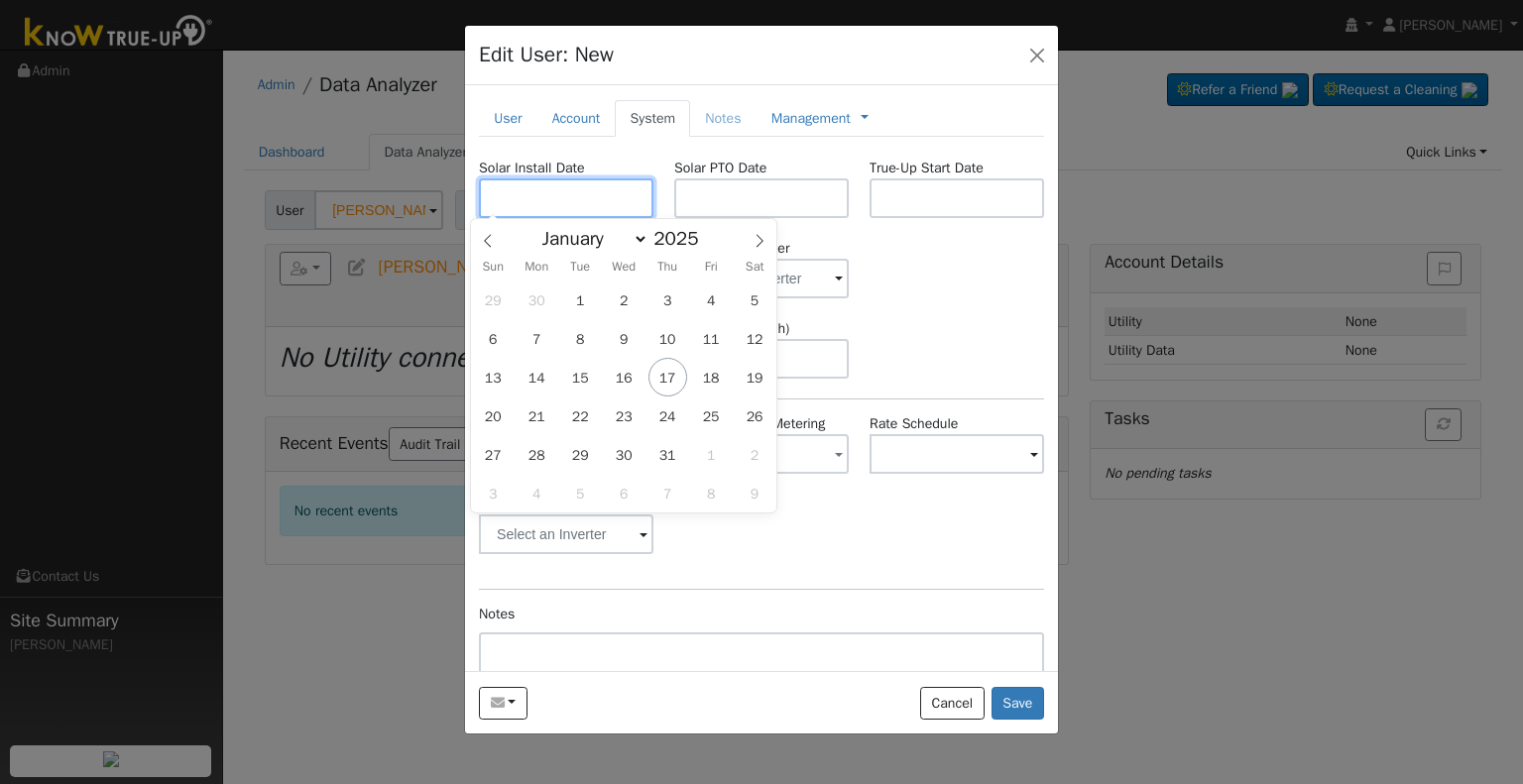 click at bounding box center (566, 198) 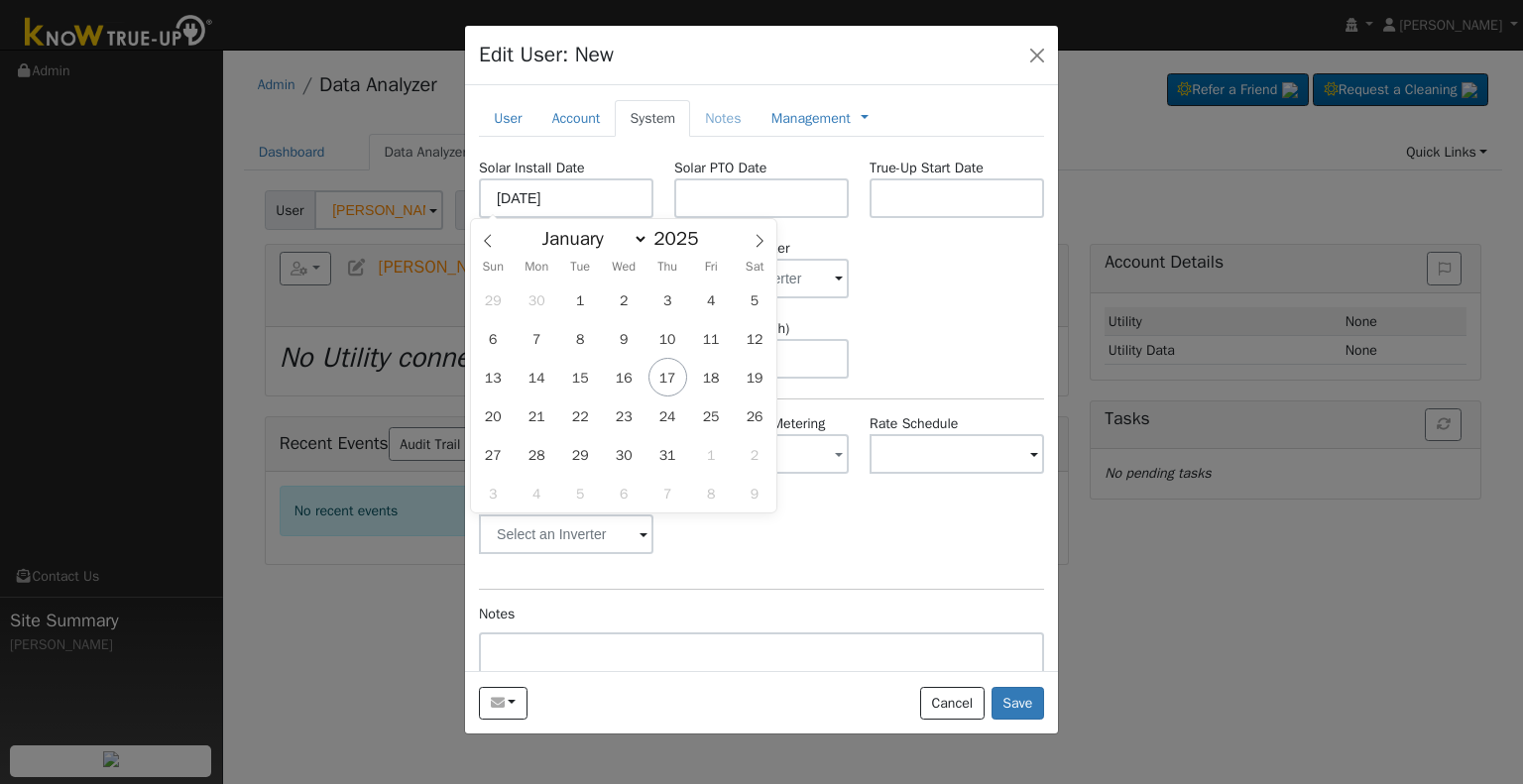 type on "[DATE]" 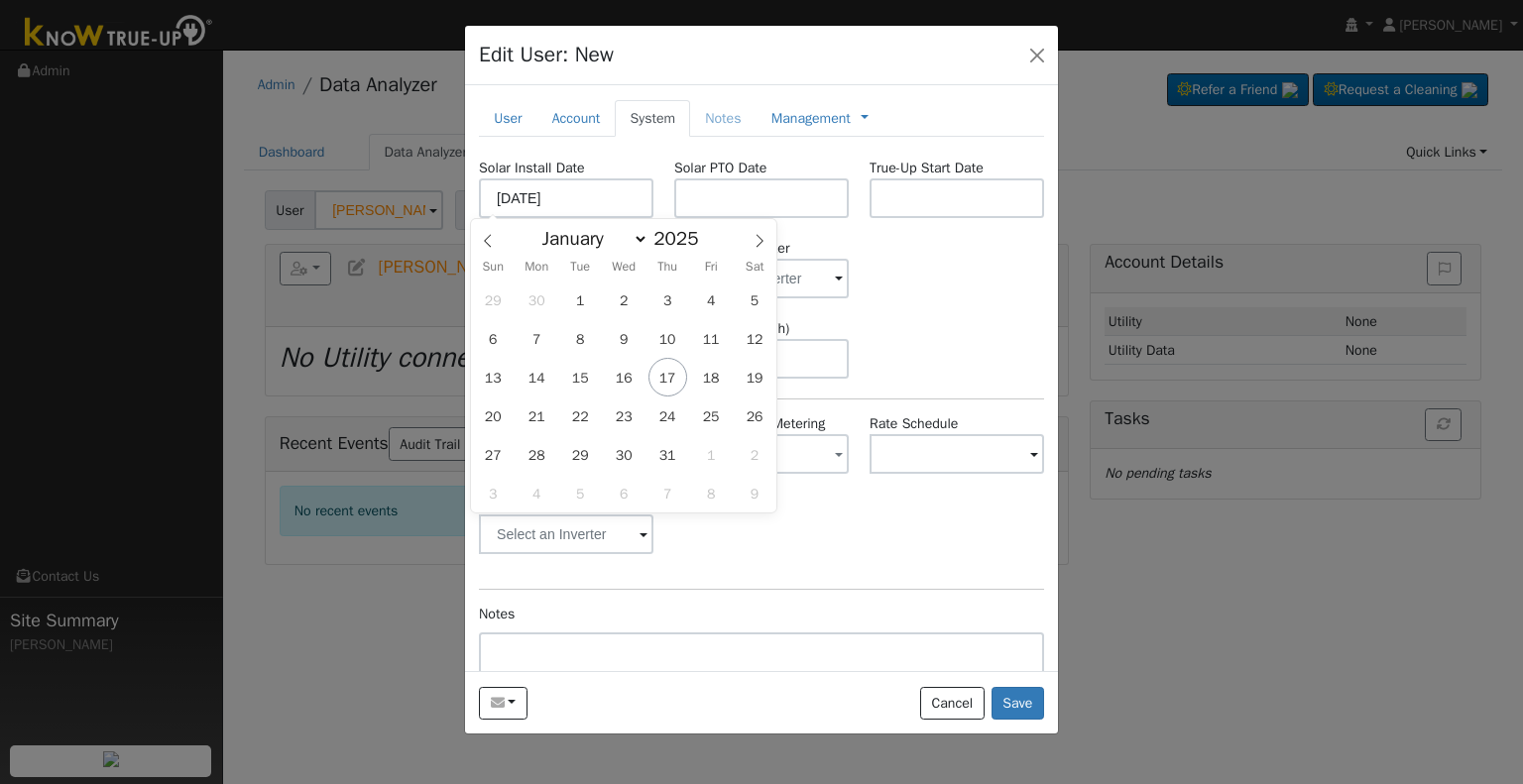 type on "2024" 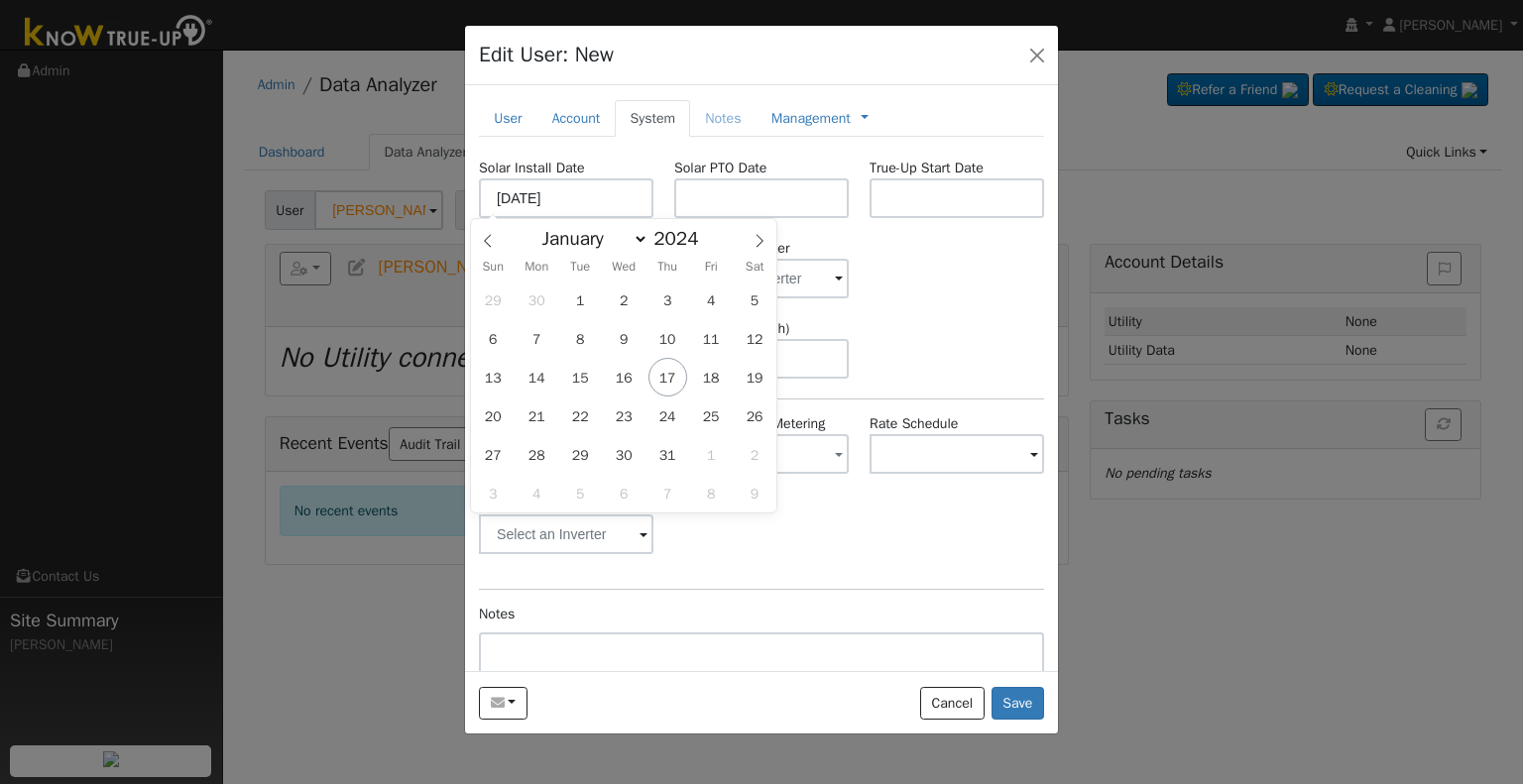 select on "8" 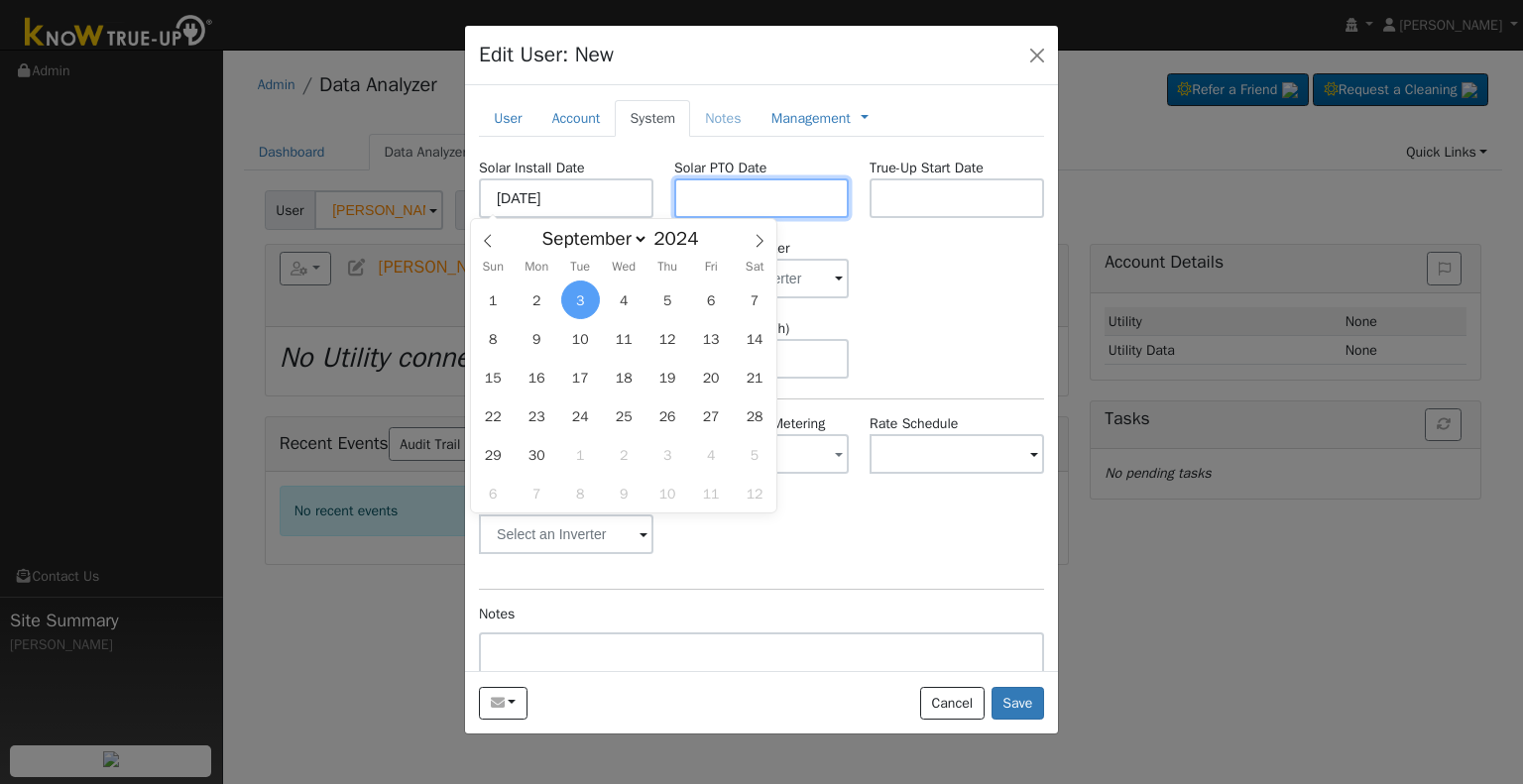 click at bounding box center (762, 198) 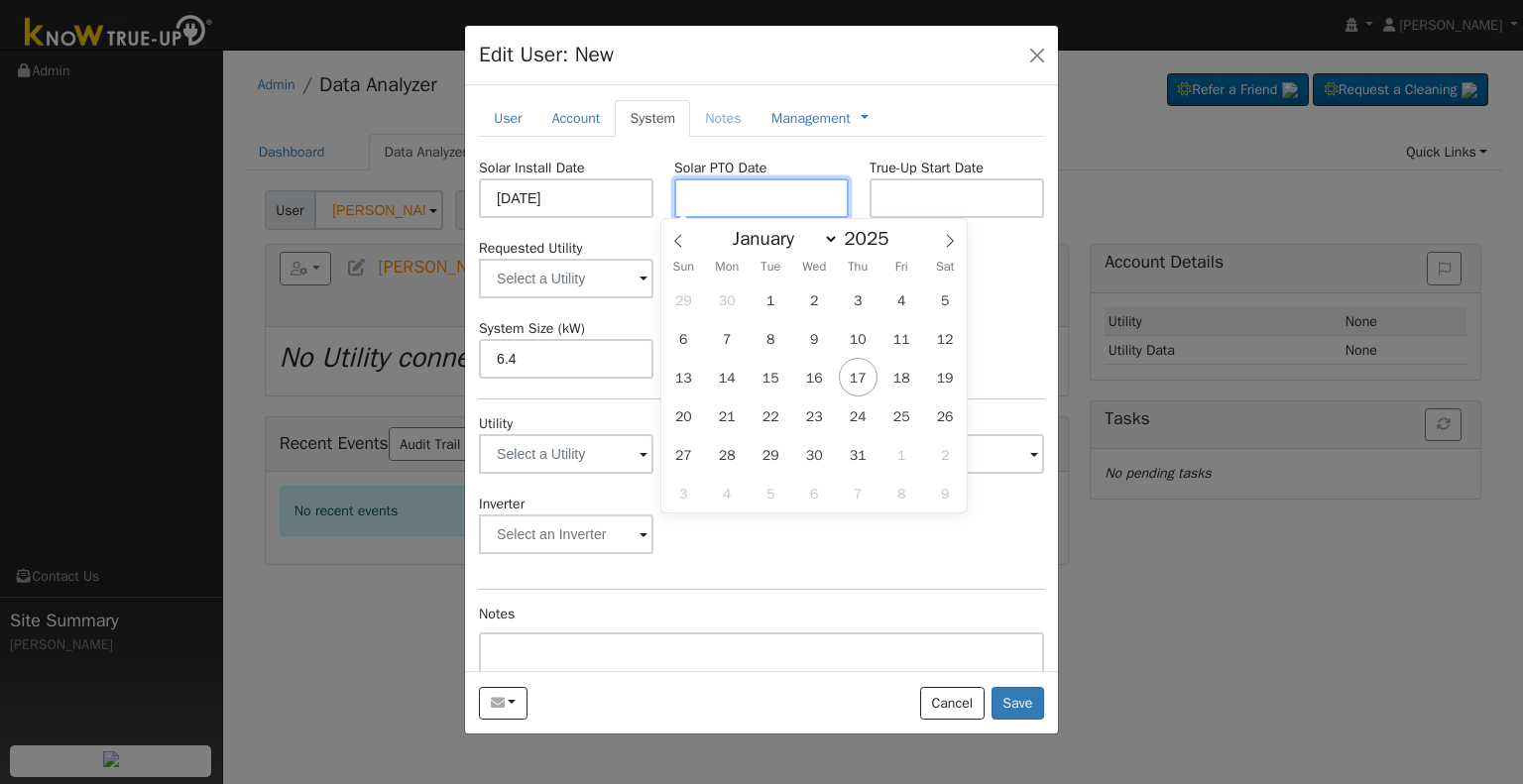 paste on "[DATE]" 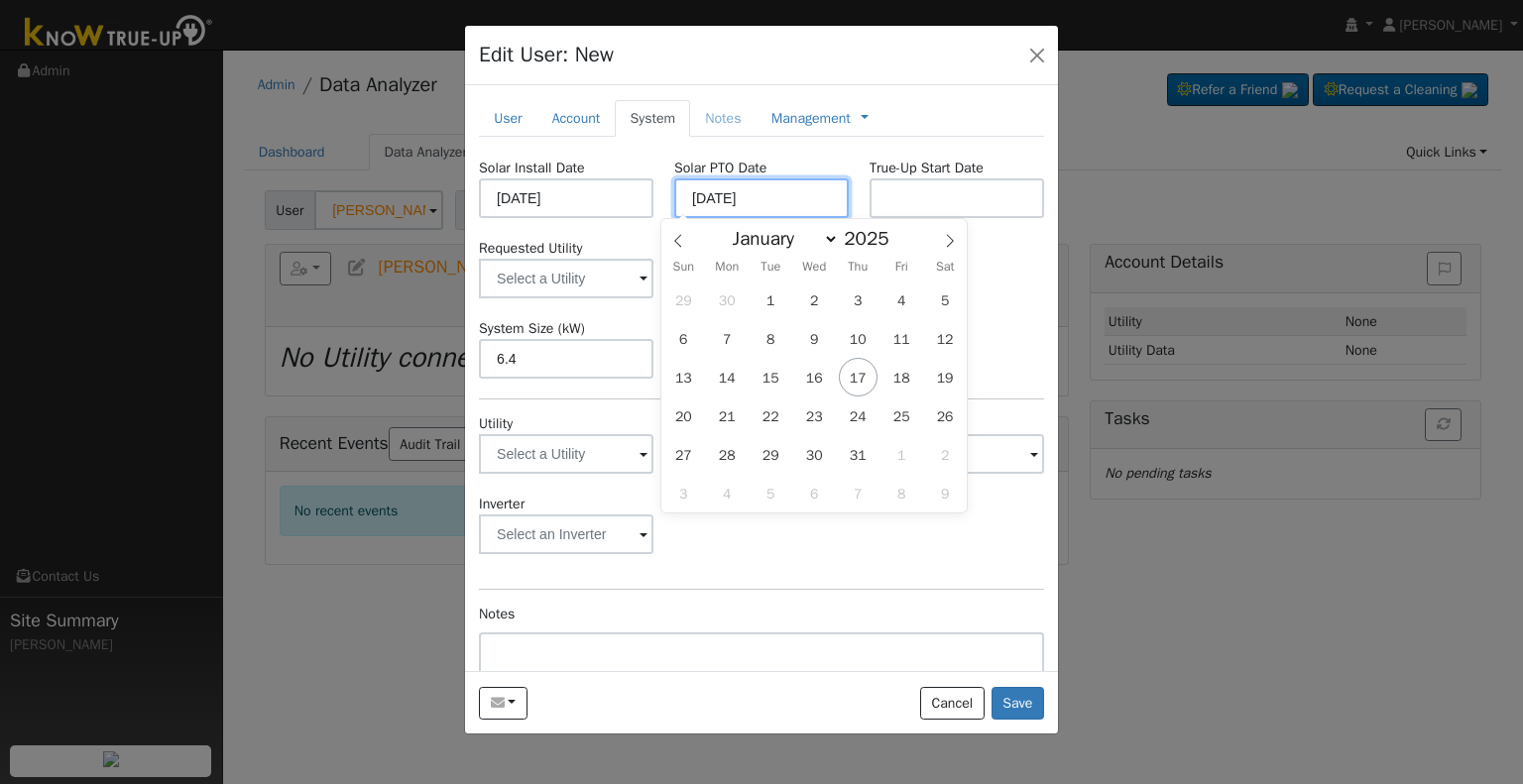 type on "[DATE]" 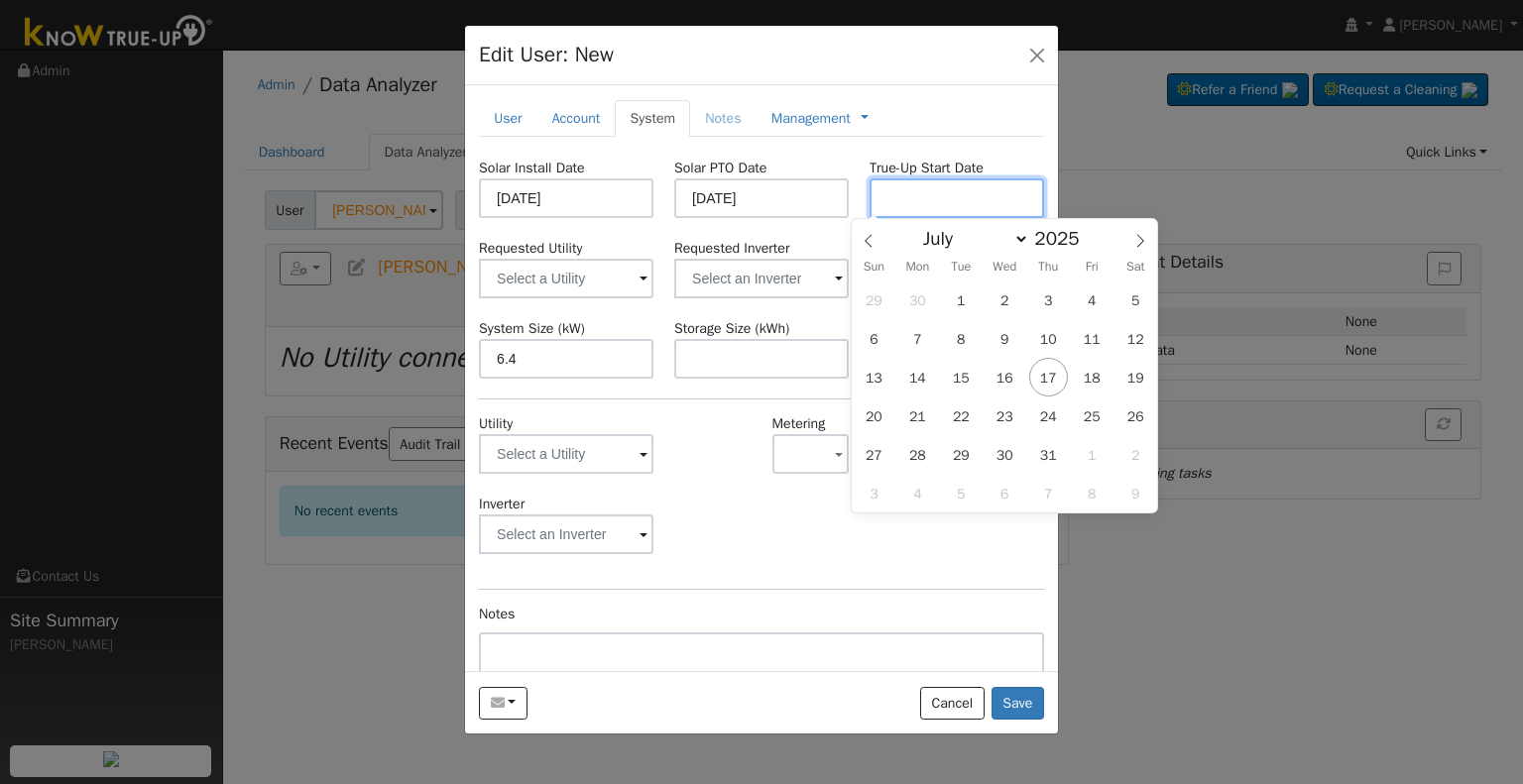 click at bounding box center (957, 198) 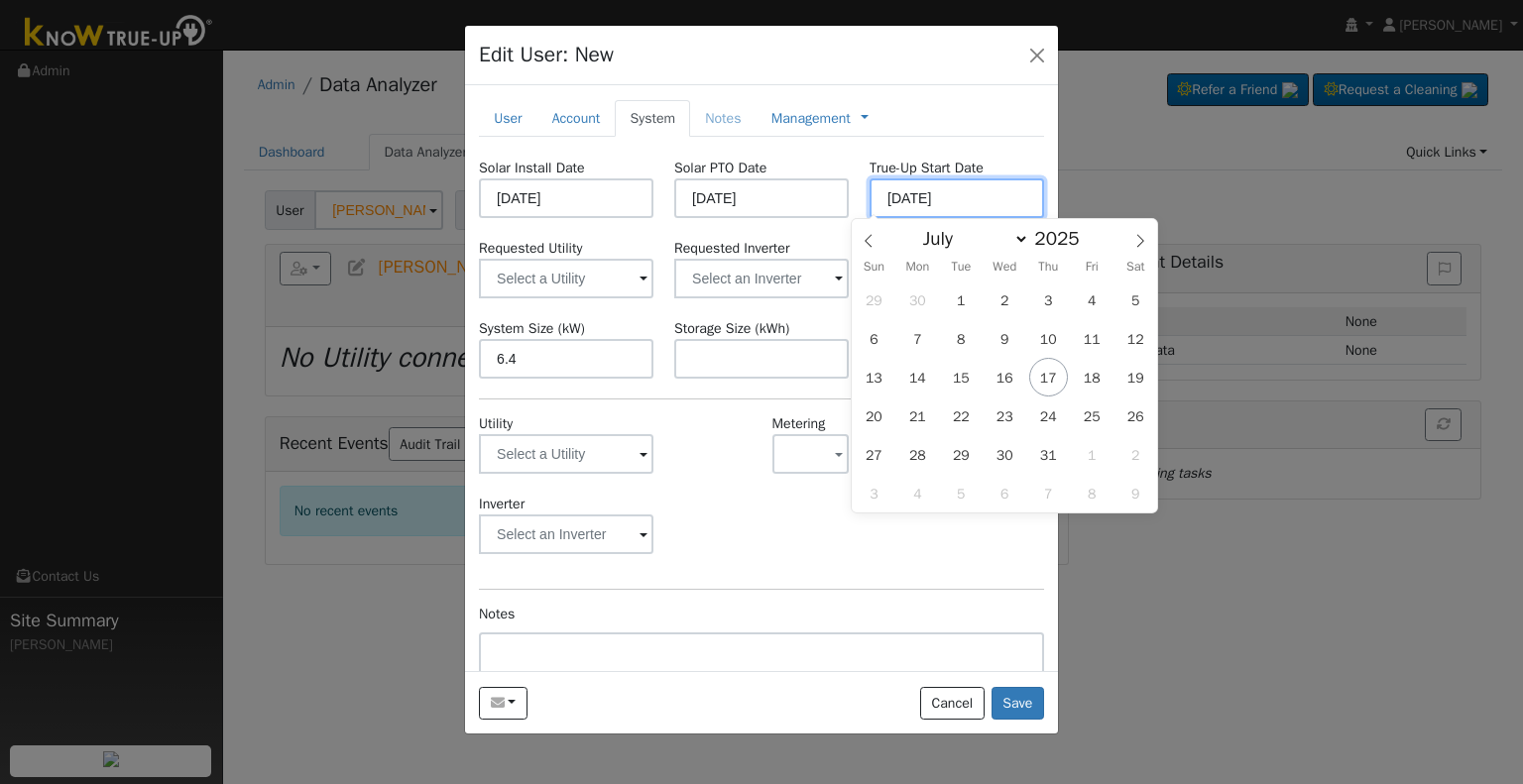 type on "[DATE]" 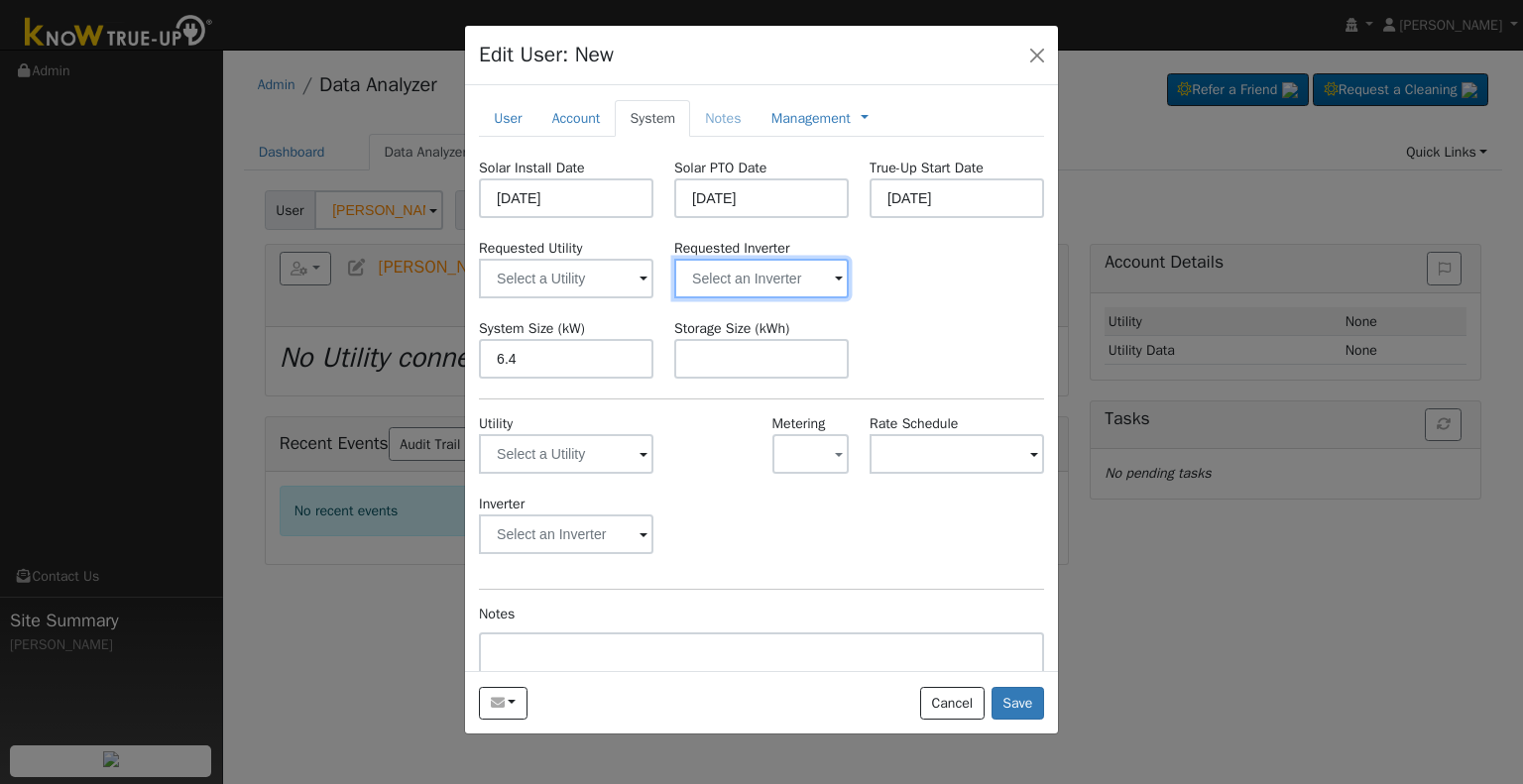 click at bounding box center [566, 279] 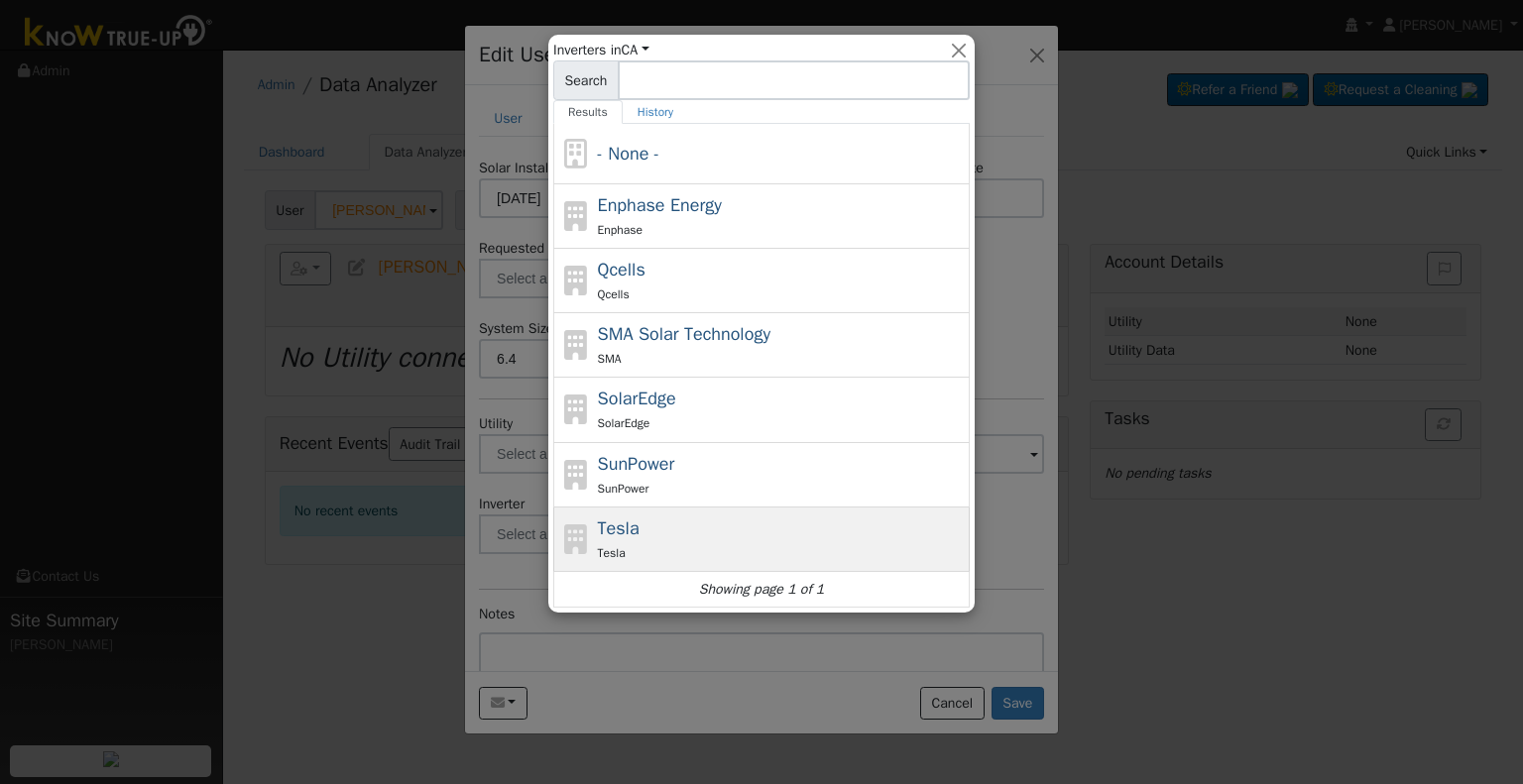 click on "Tesla Tesla" at bounding box center [781, 539] 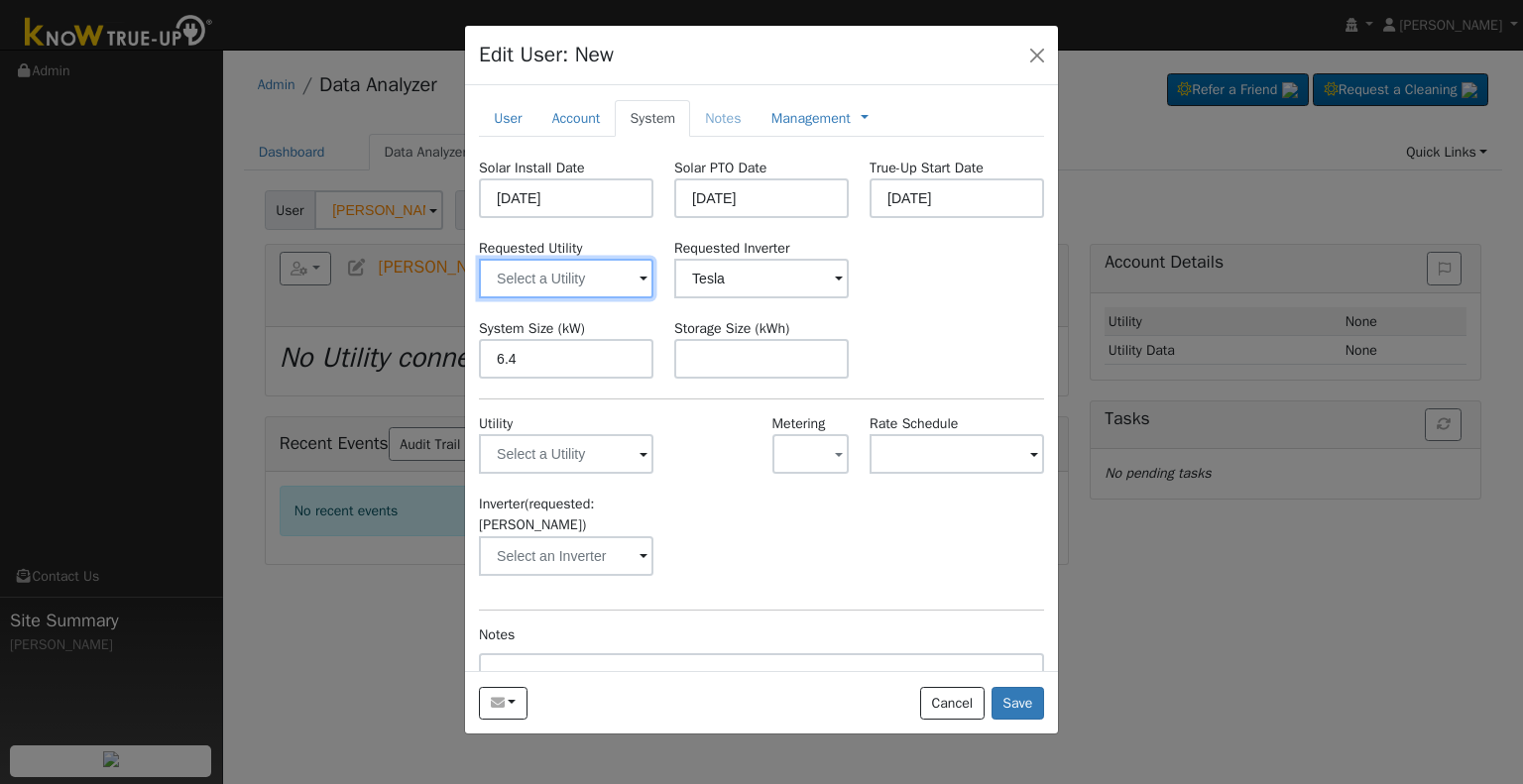 click at bounding box center (566, 279) 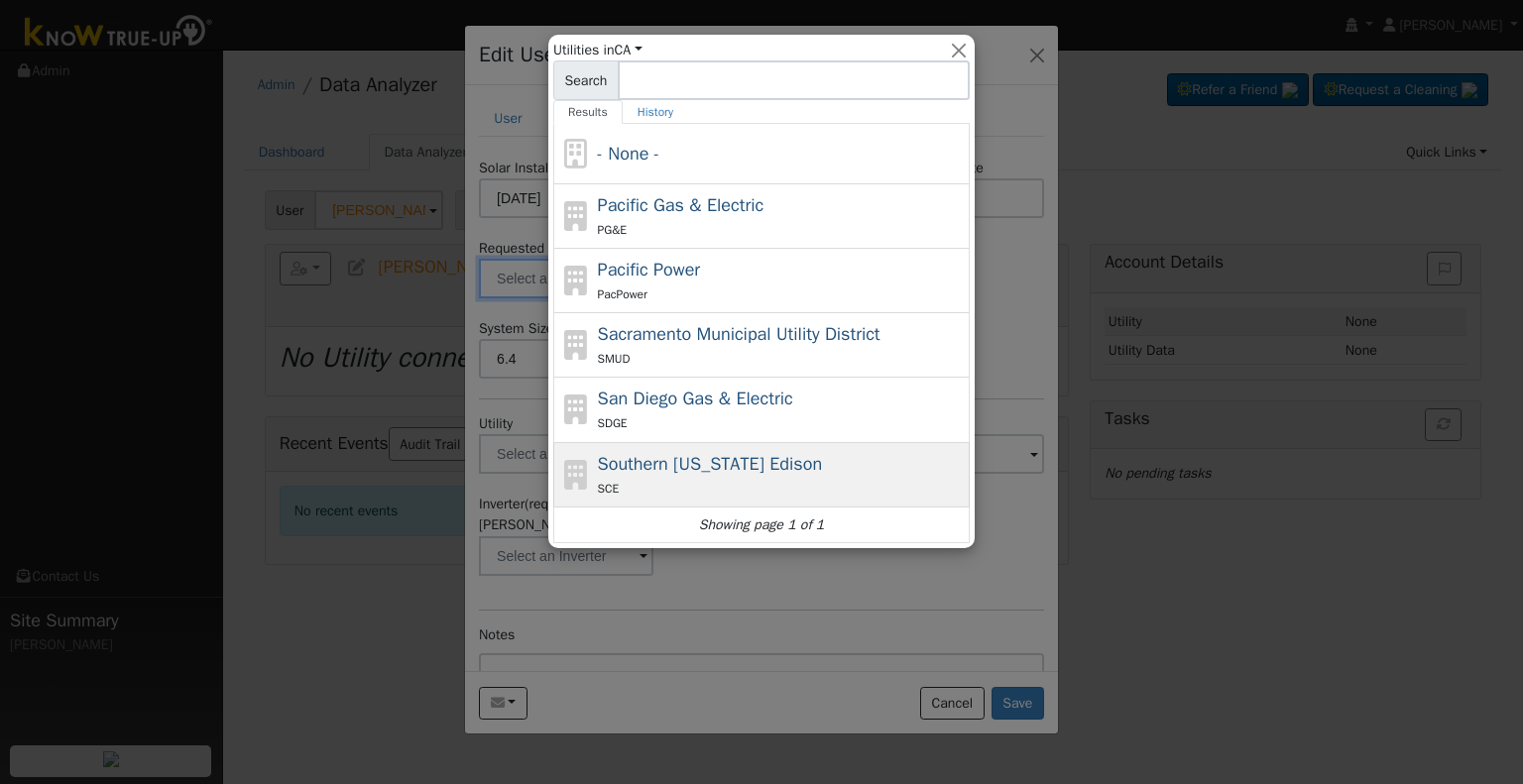 click on "SCE" at bounding box center [781, 488] 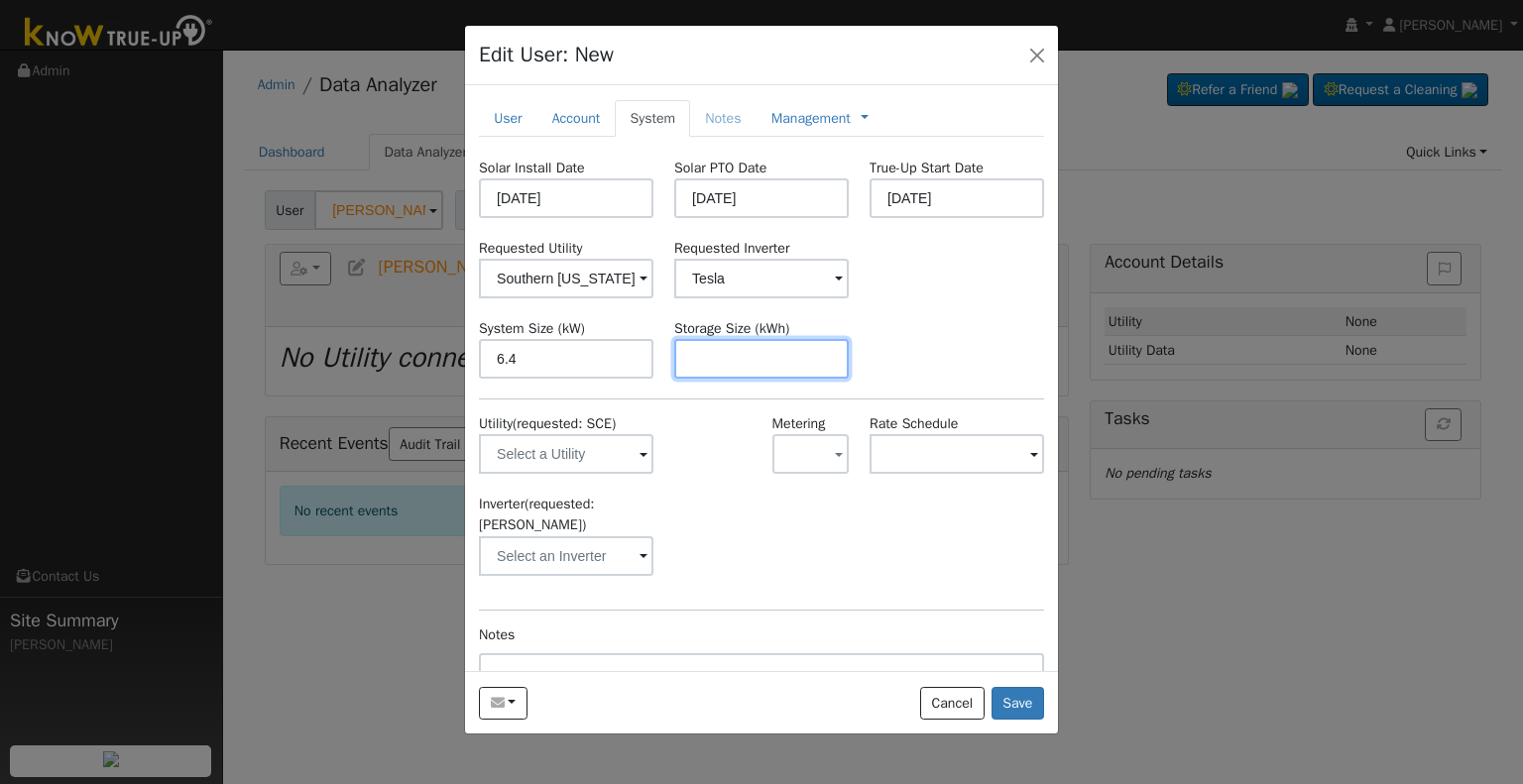 click at bounding box center (762, 359) 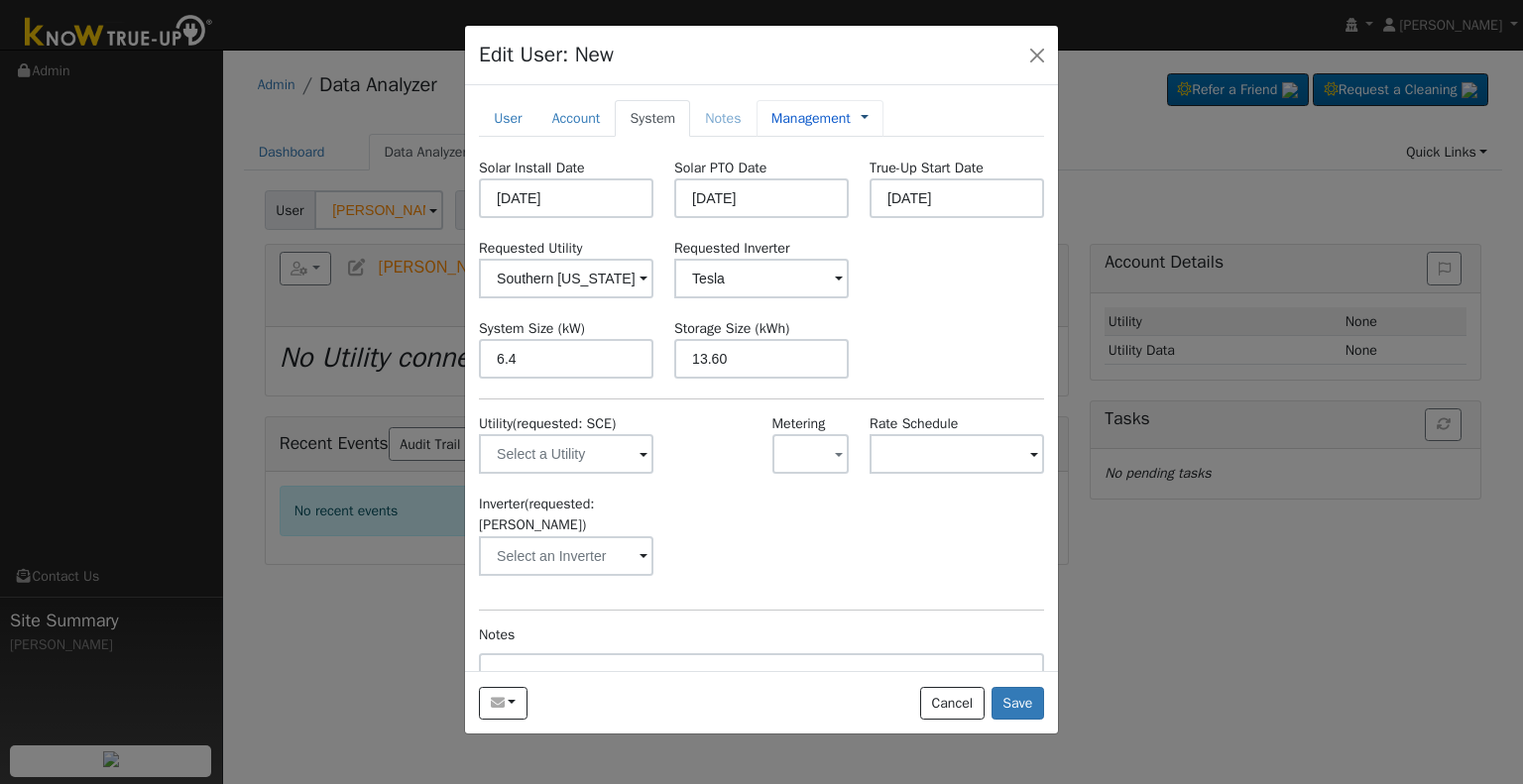 type on "13.6" 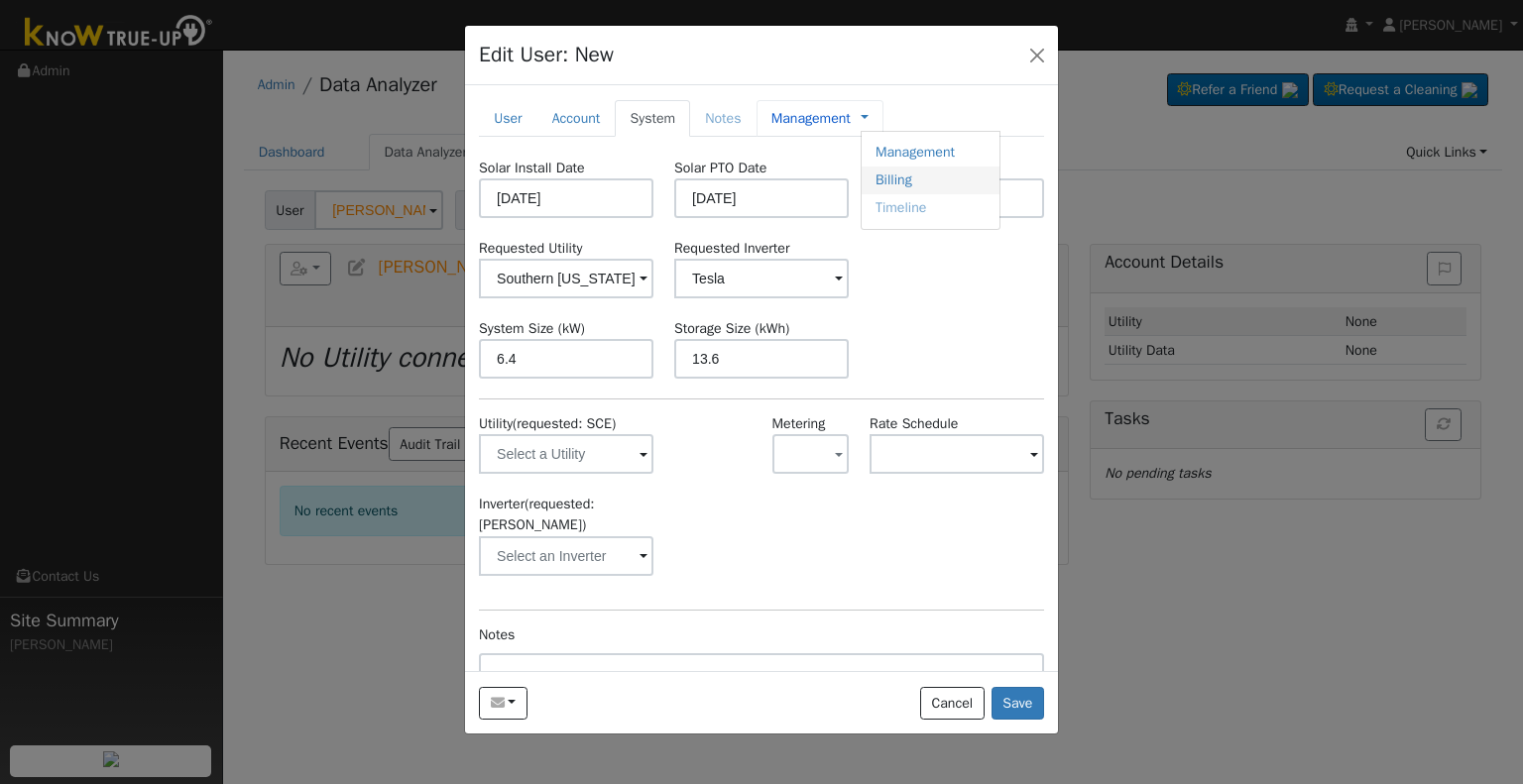 click on "Billing" at bounding box center (930, 180) 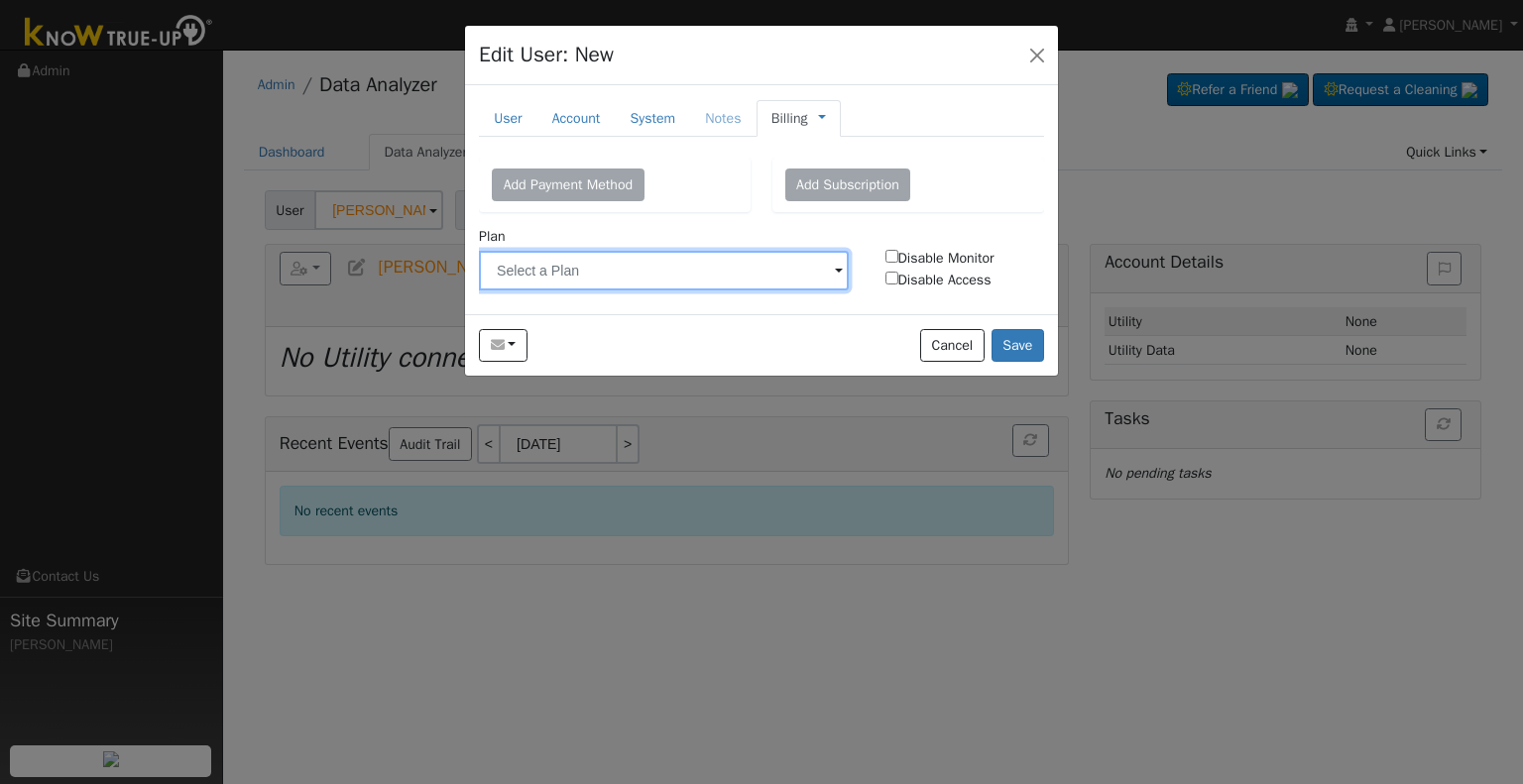 click at bounding box center [663, 271] 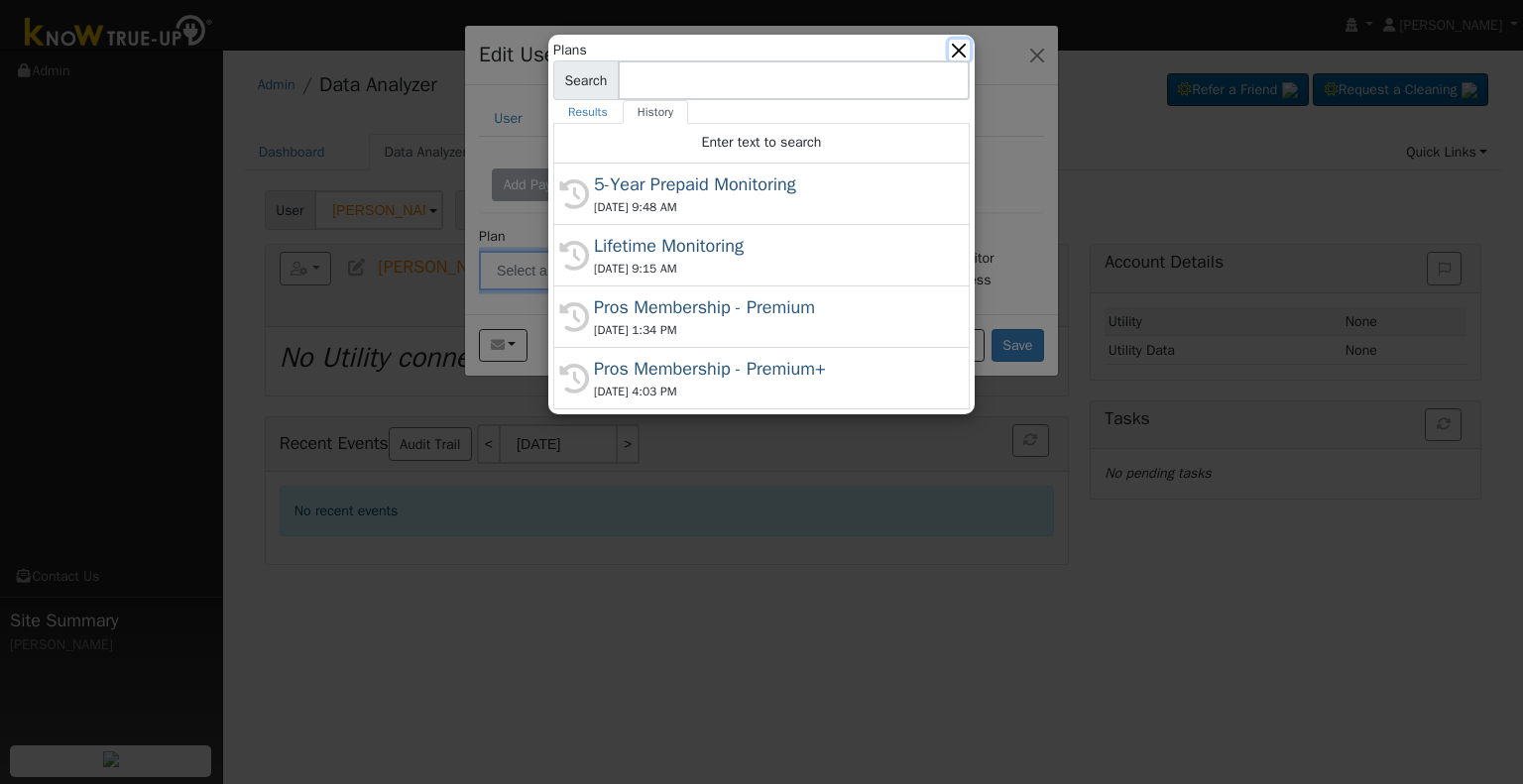 click at bounding box center (959, 50) 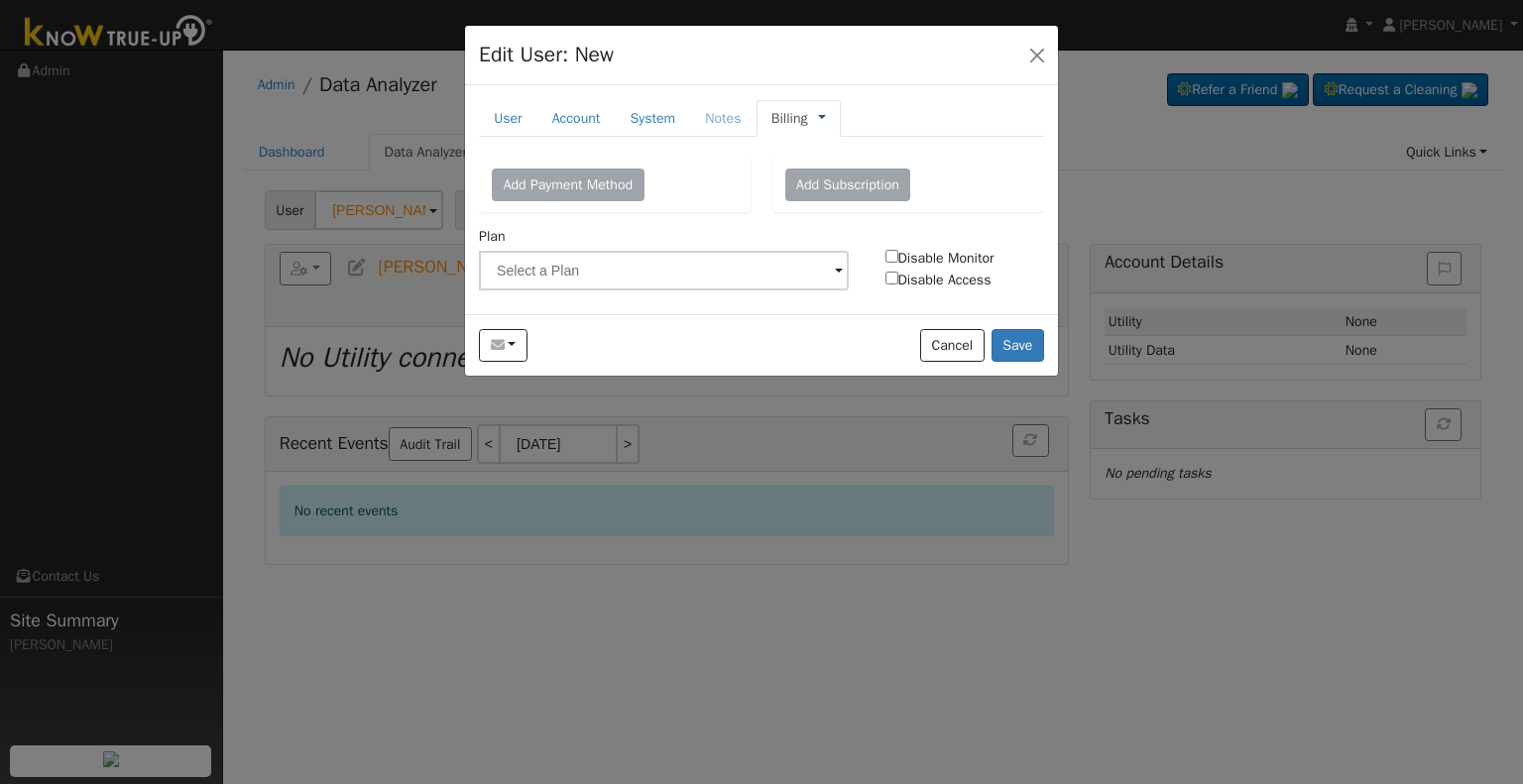click at bounding box center (822, 118) 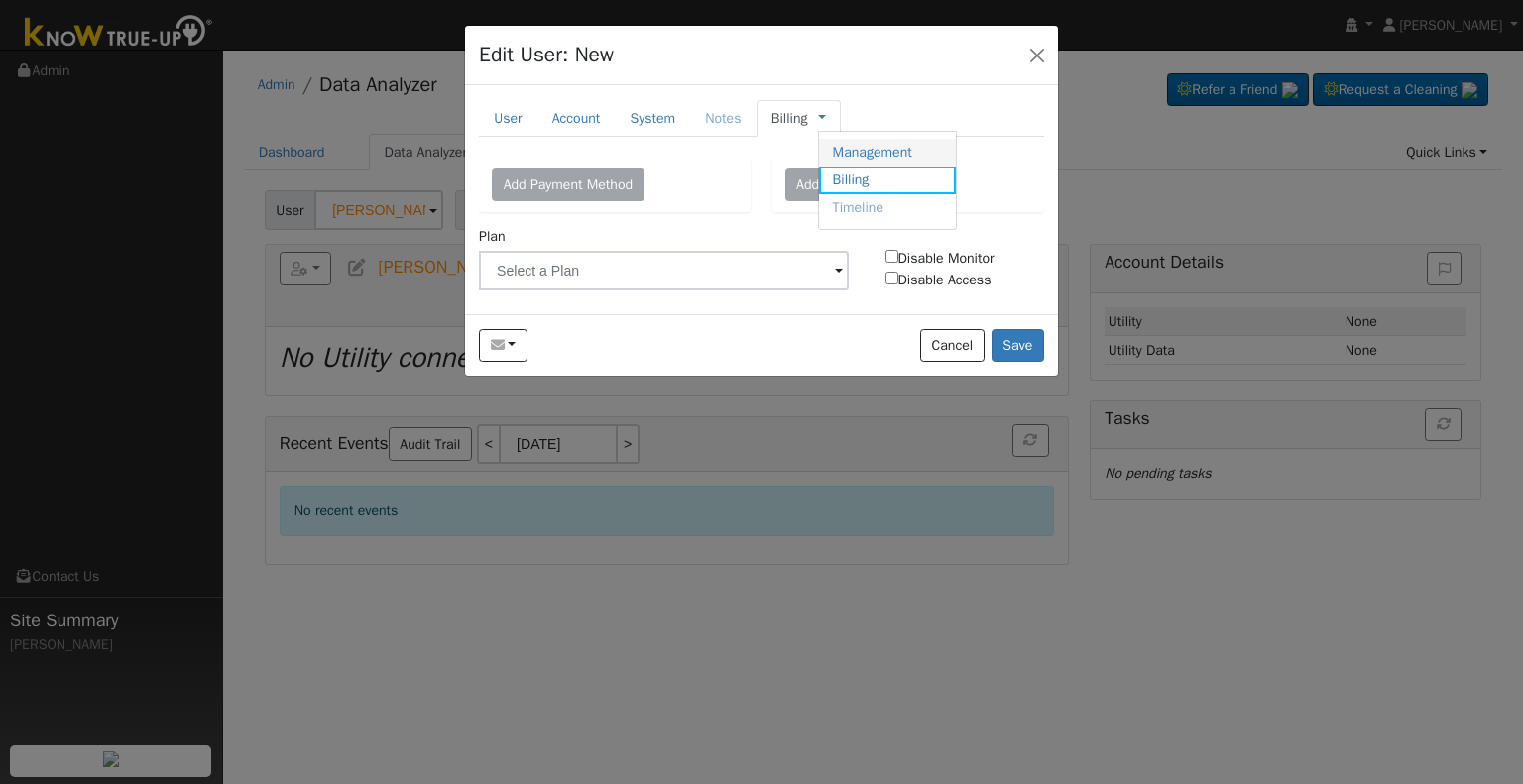 click on "Management" at bounding box center [887, 153] 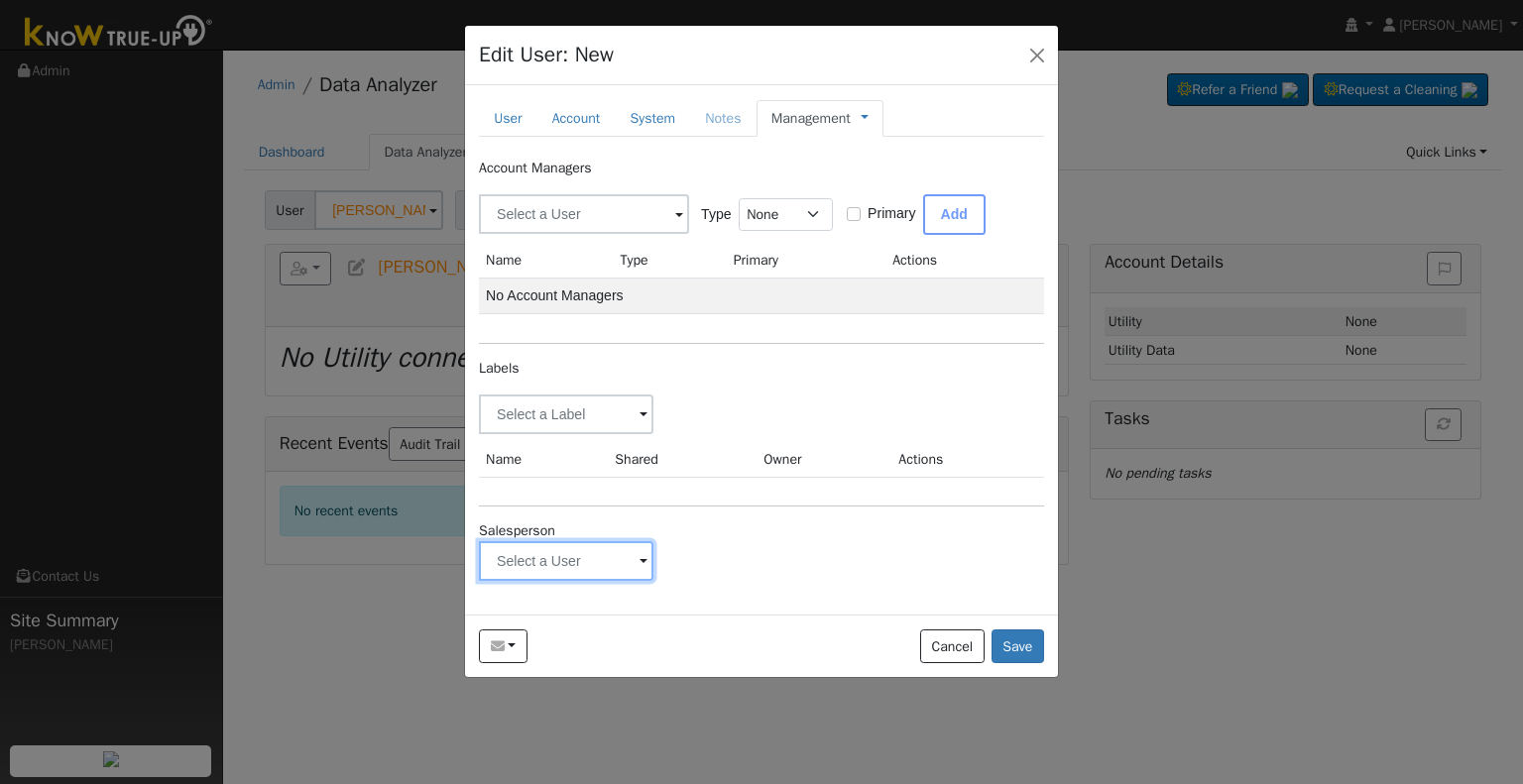 click at bounding box center [566, 414] 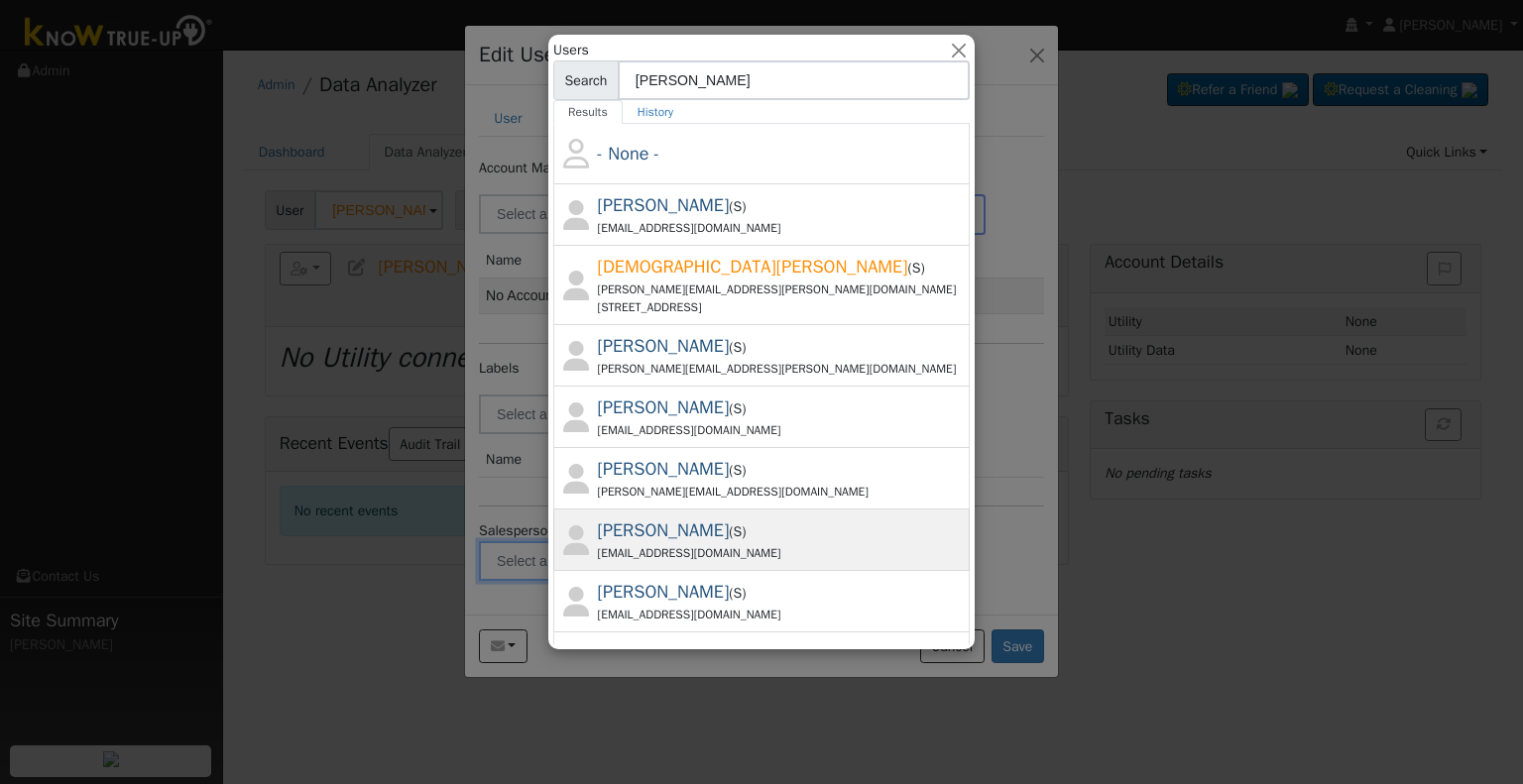 type on "[PERSON_NAME]" 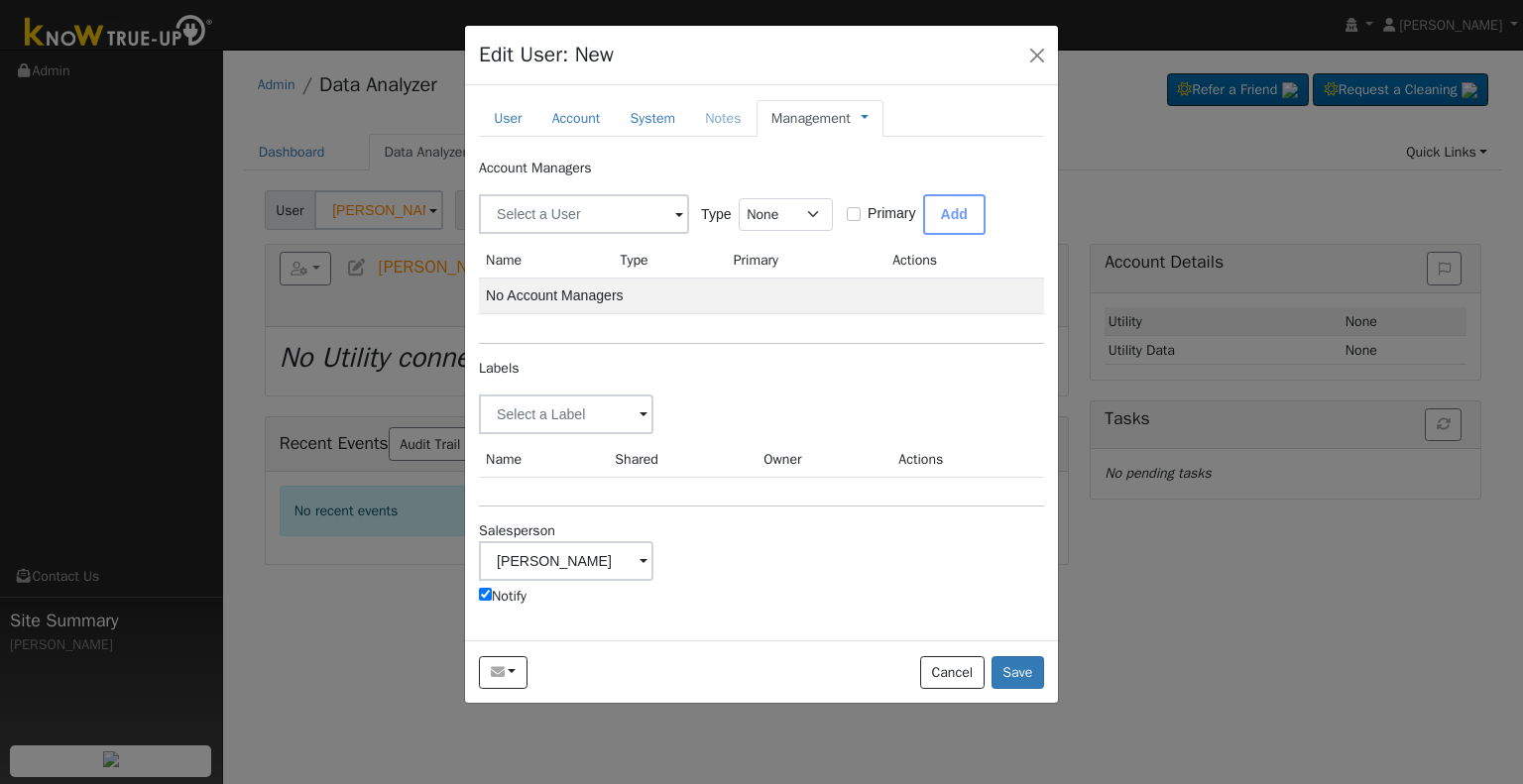 click on "Notify" at bounding box center [503, 596] 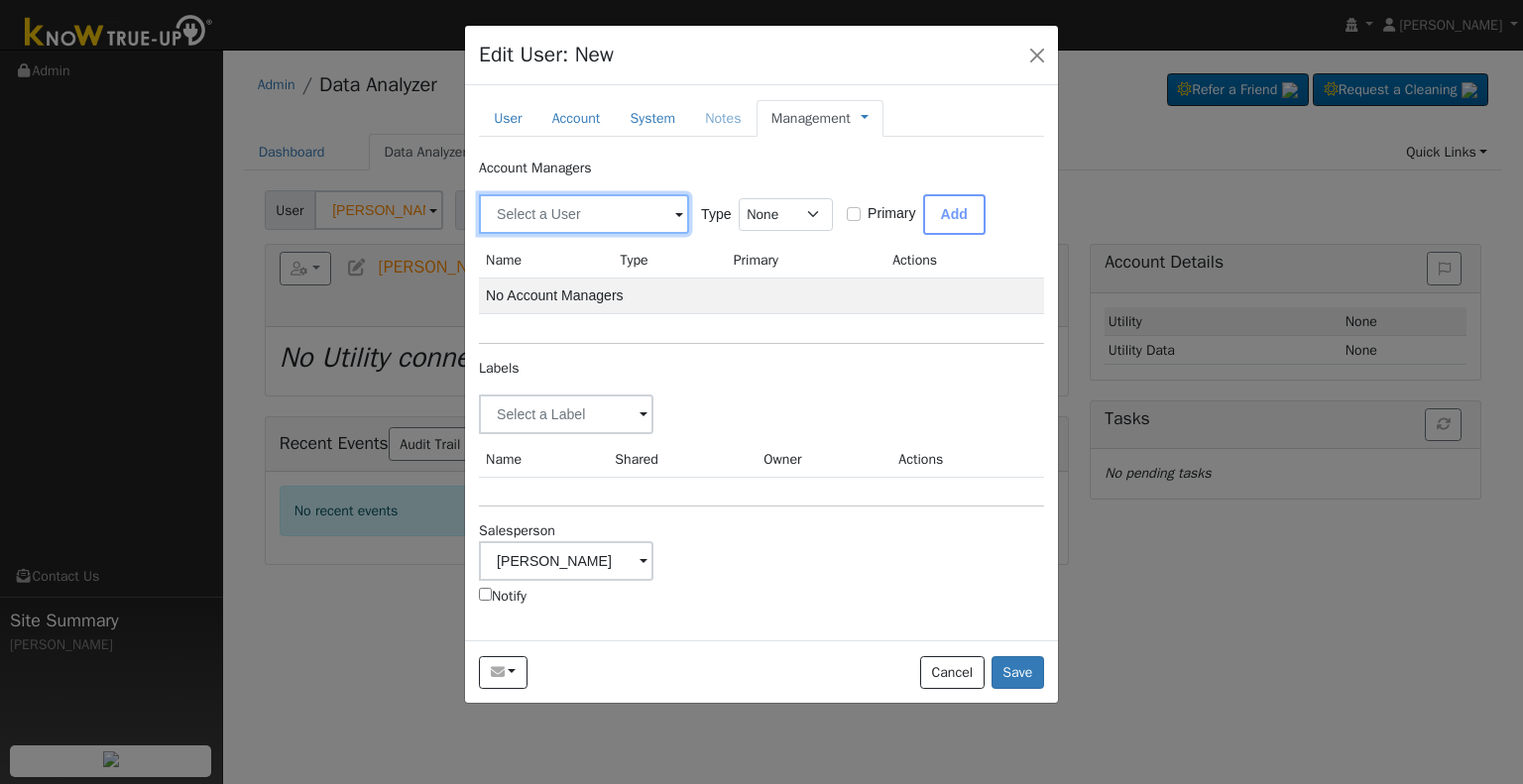 click at bounding box center (584, 214) 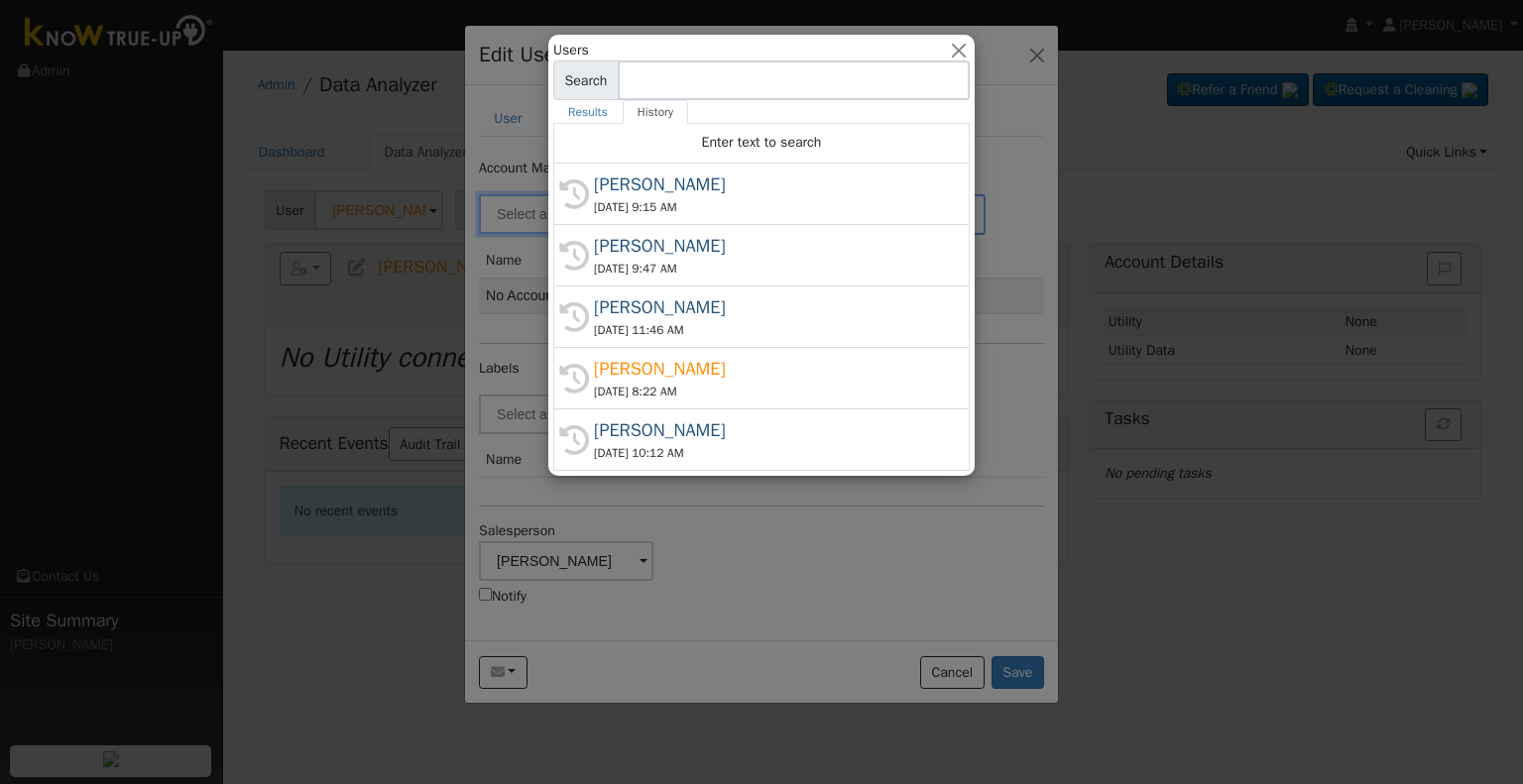 click at bounding box center [762, 392] 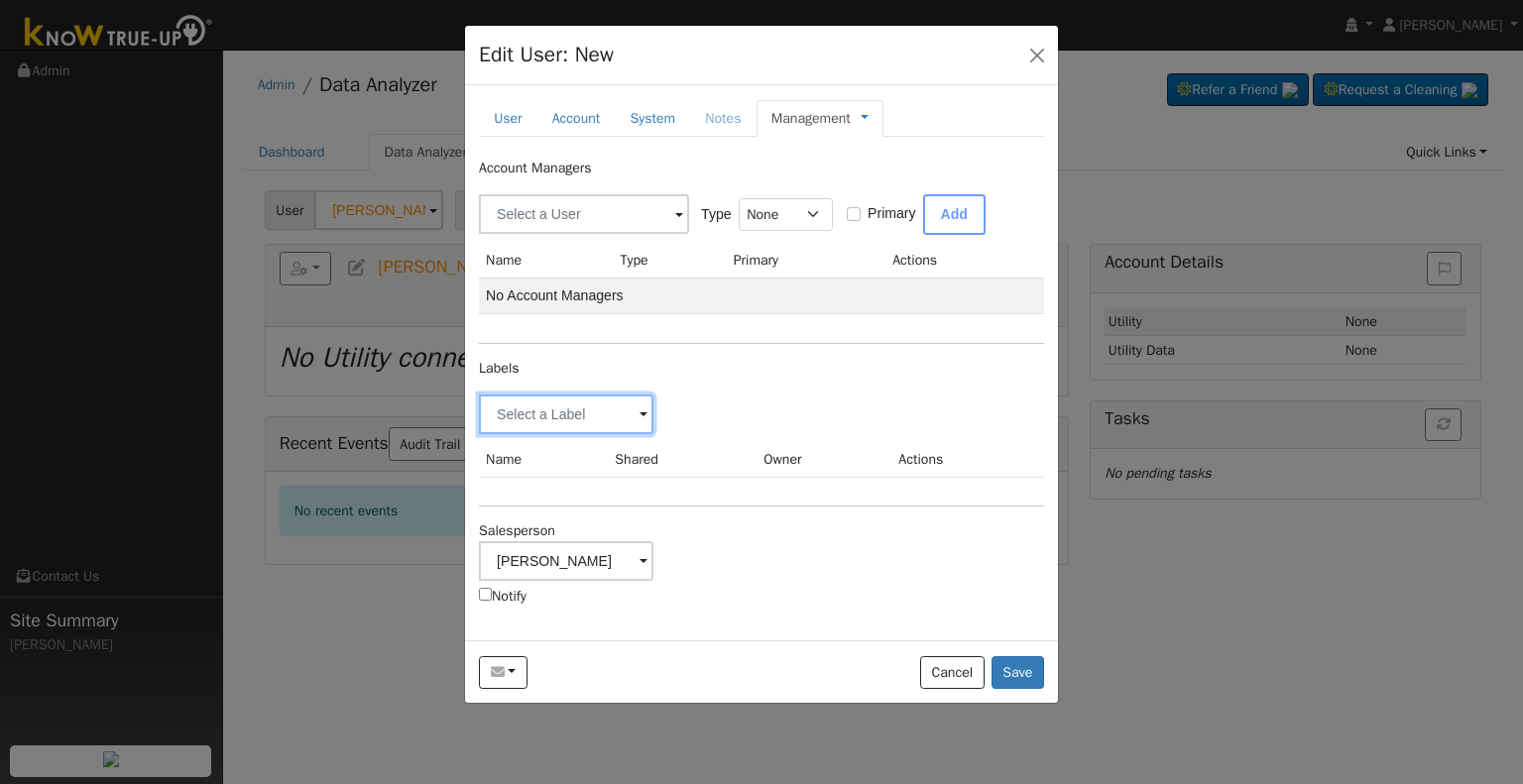 click at bounding box center (566, 414) 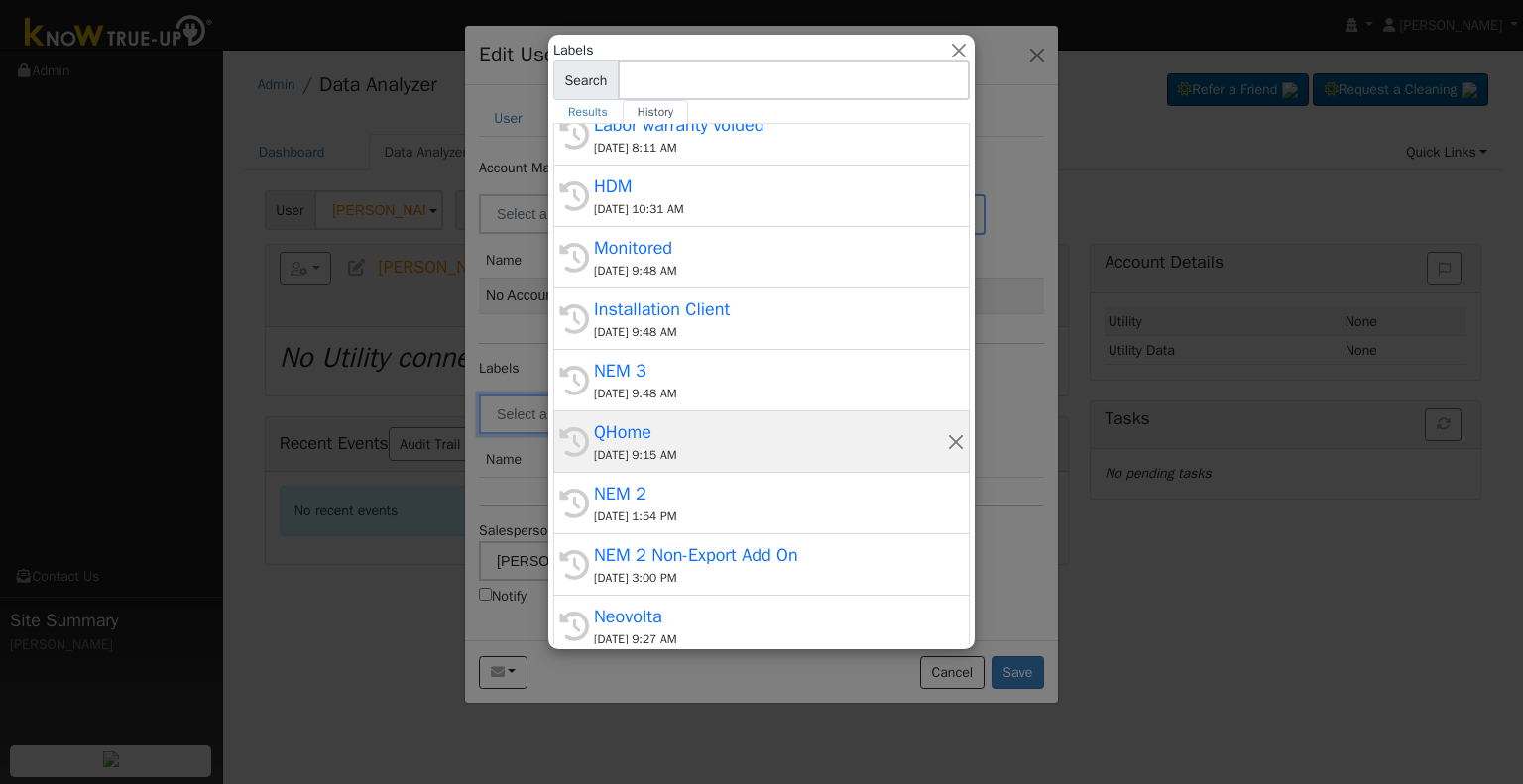 scroll, scrollTop: 496, scrollLeft: 0, axis: vertical 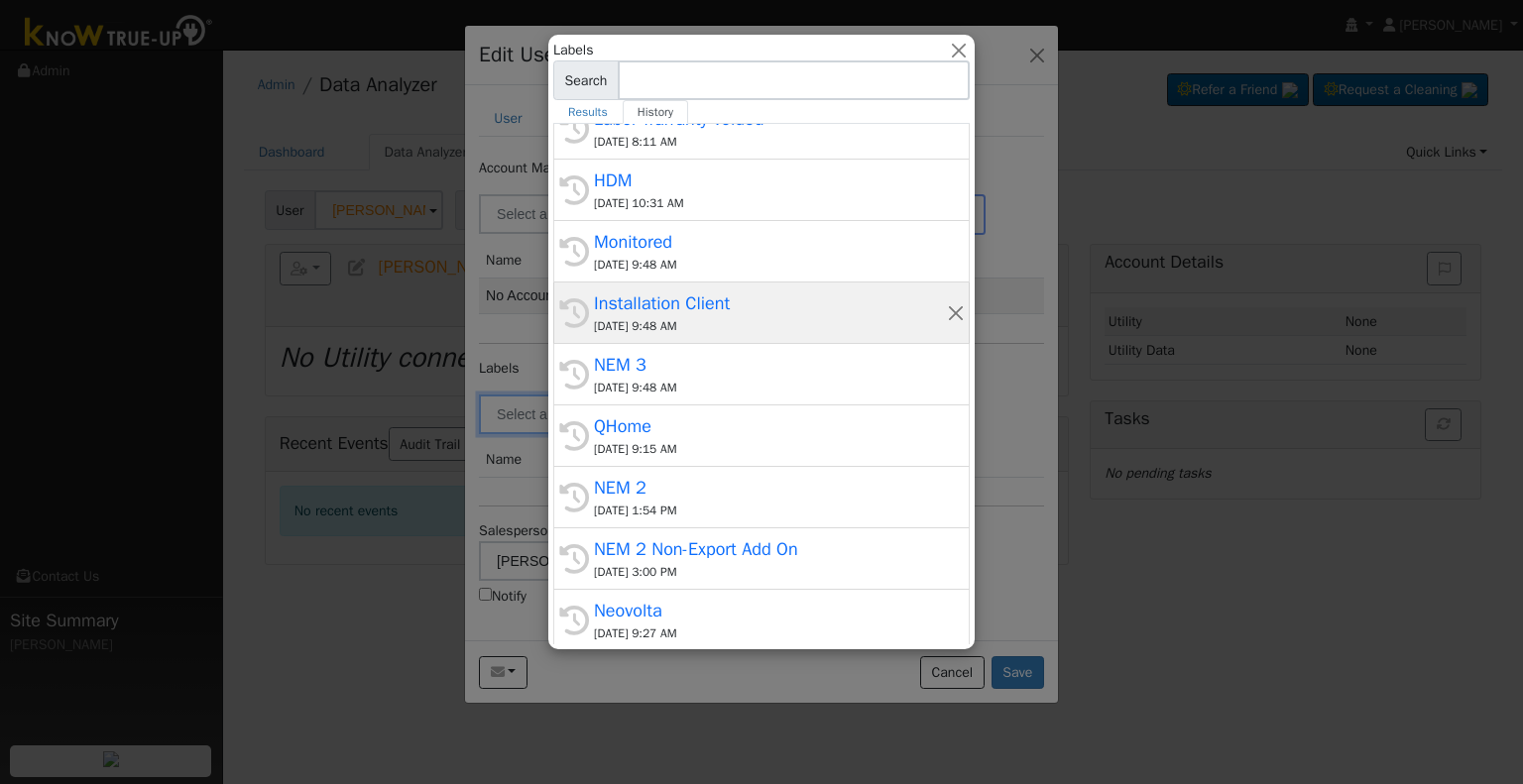 click on "Installation Client" at bounding box center [770, 303] 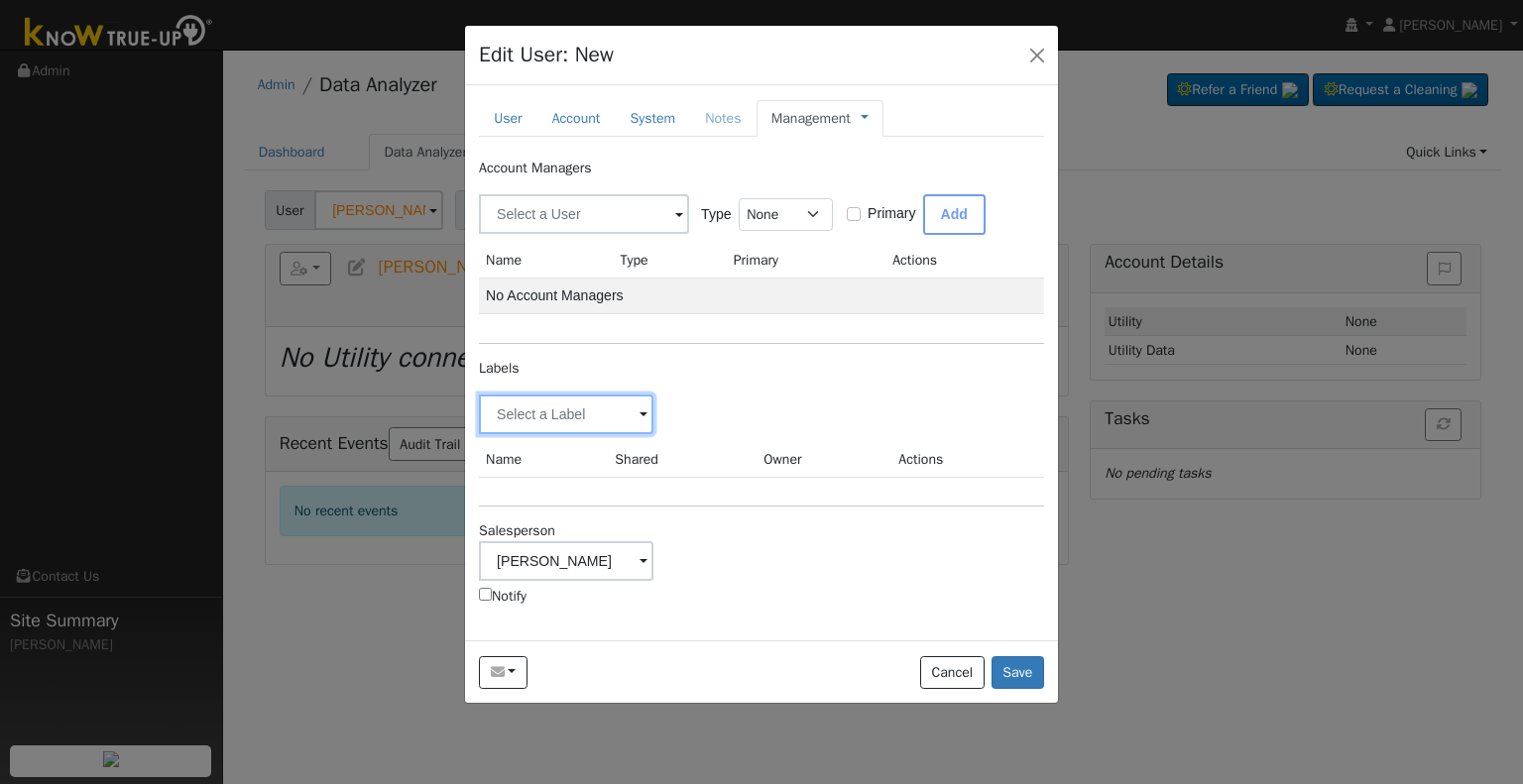 click at bounding box center (566, 414) 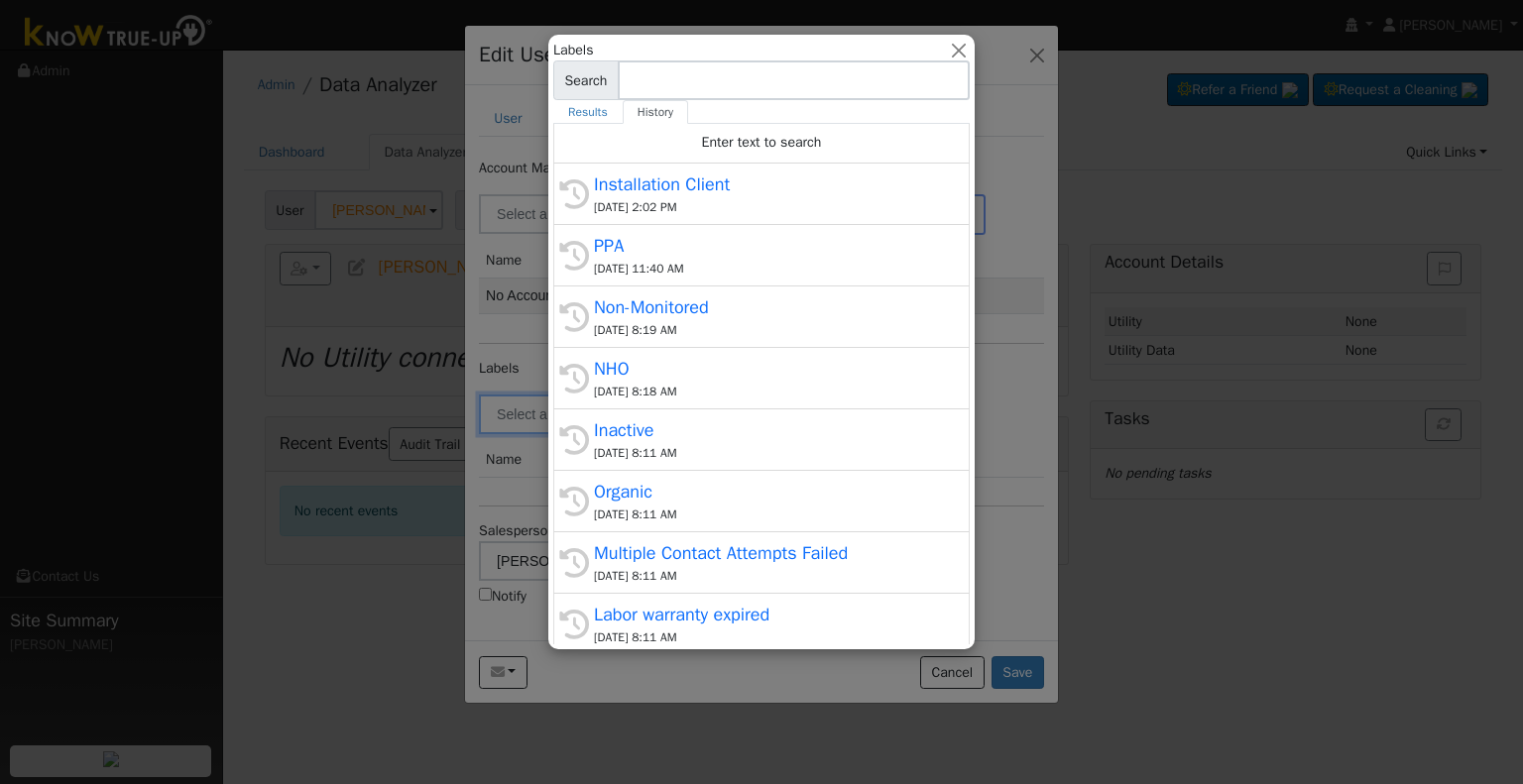 click at bounding box center [762, 392] 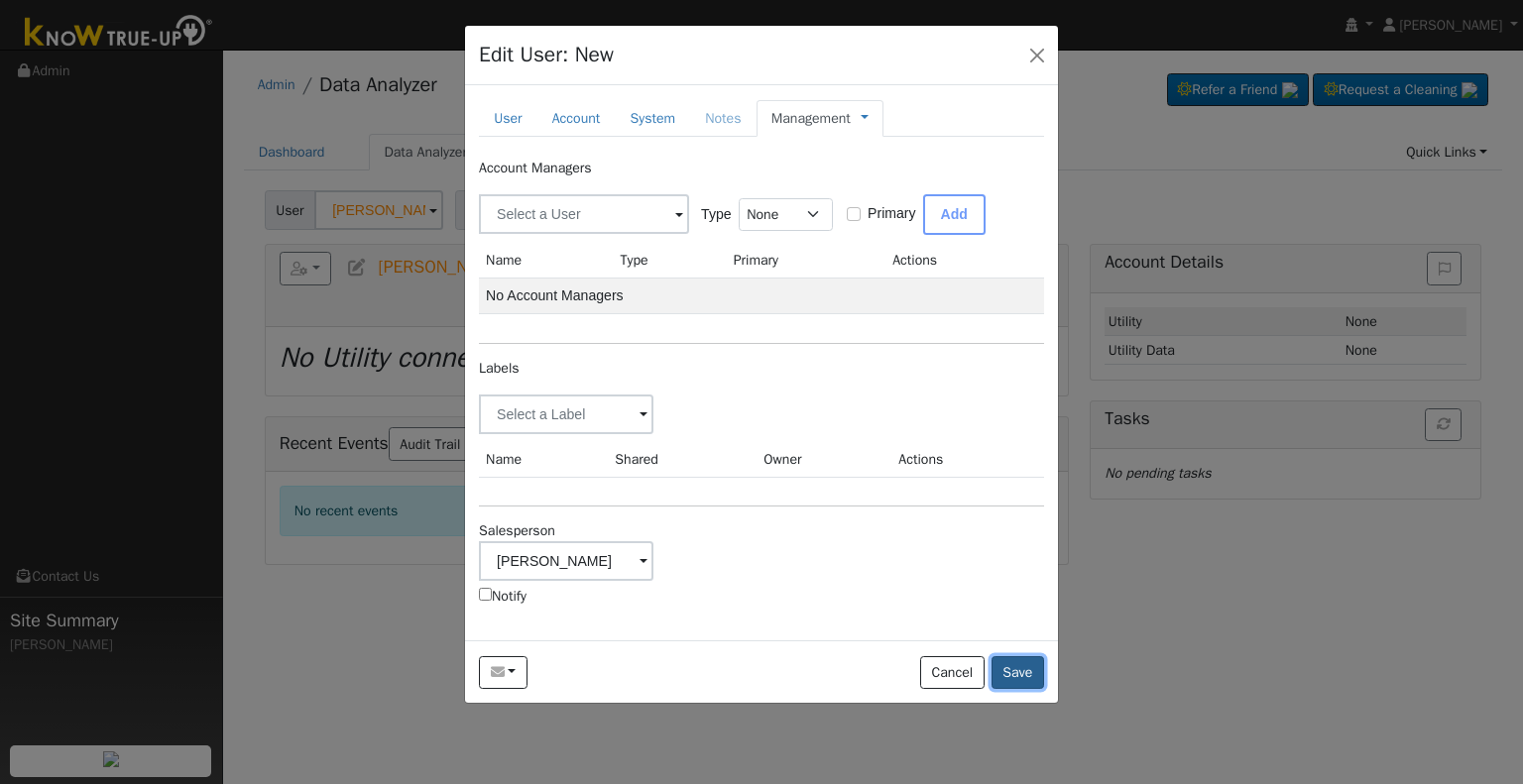 click on "Save" at bounding box center (1017, 673) 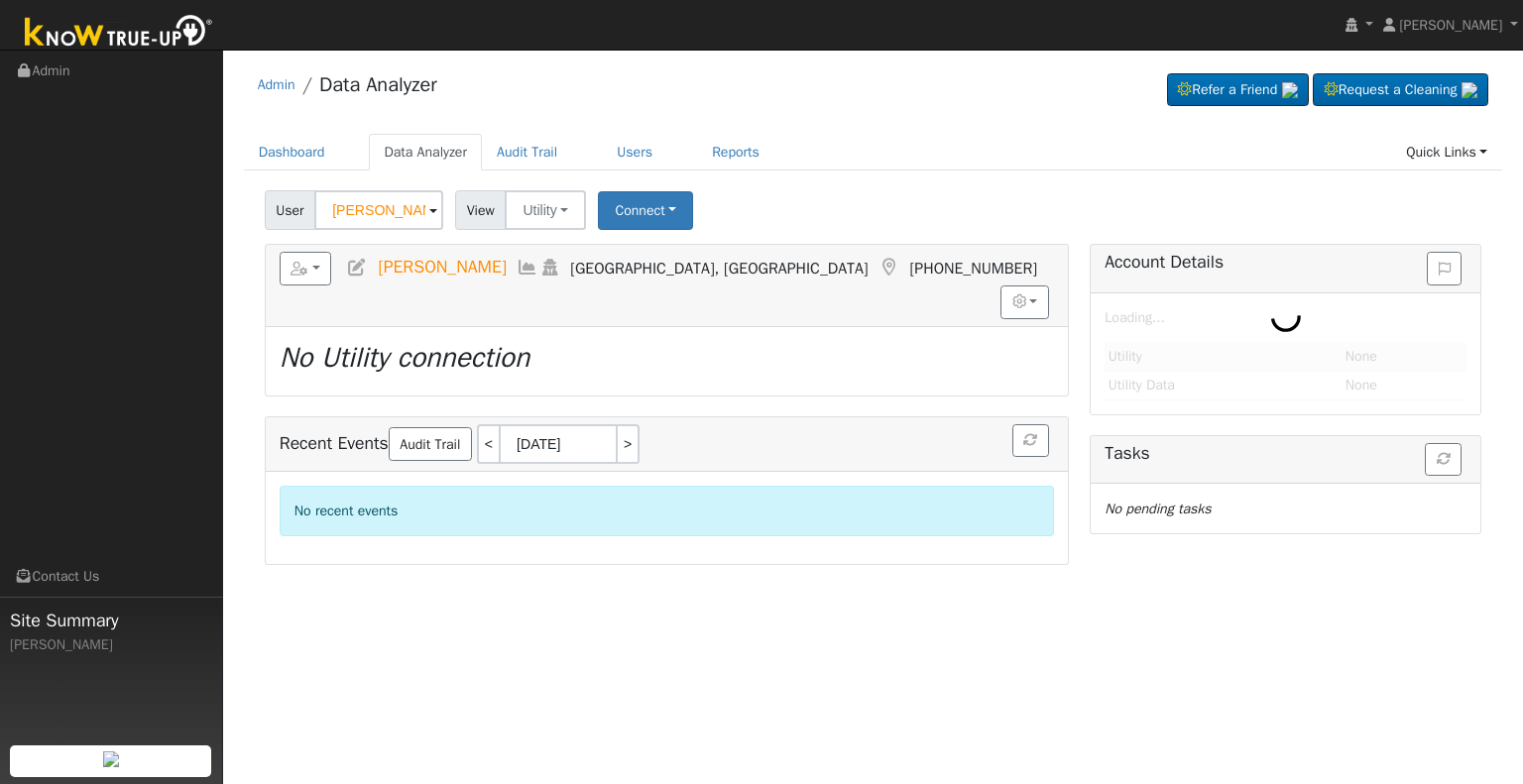 type on "[PERSON_NAME] [PERSON_NAME]" 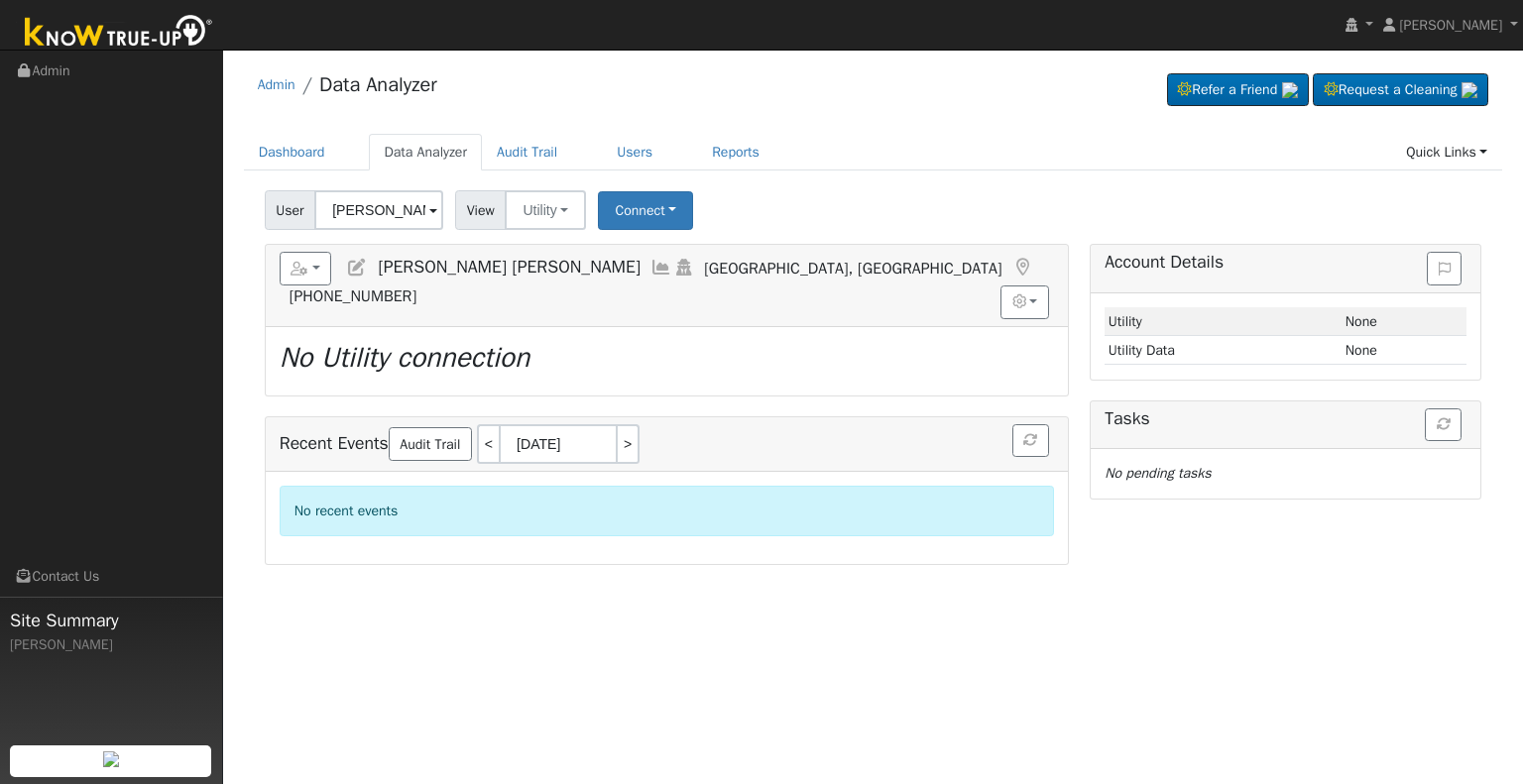 click at bounding box center (357, 268) 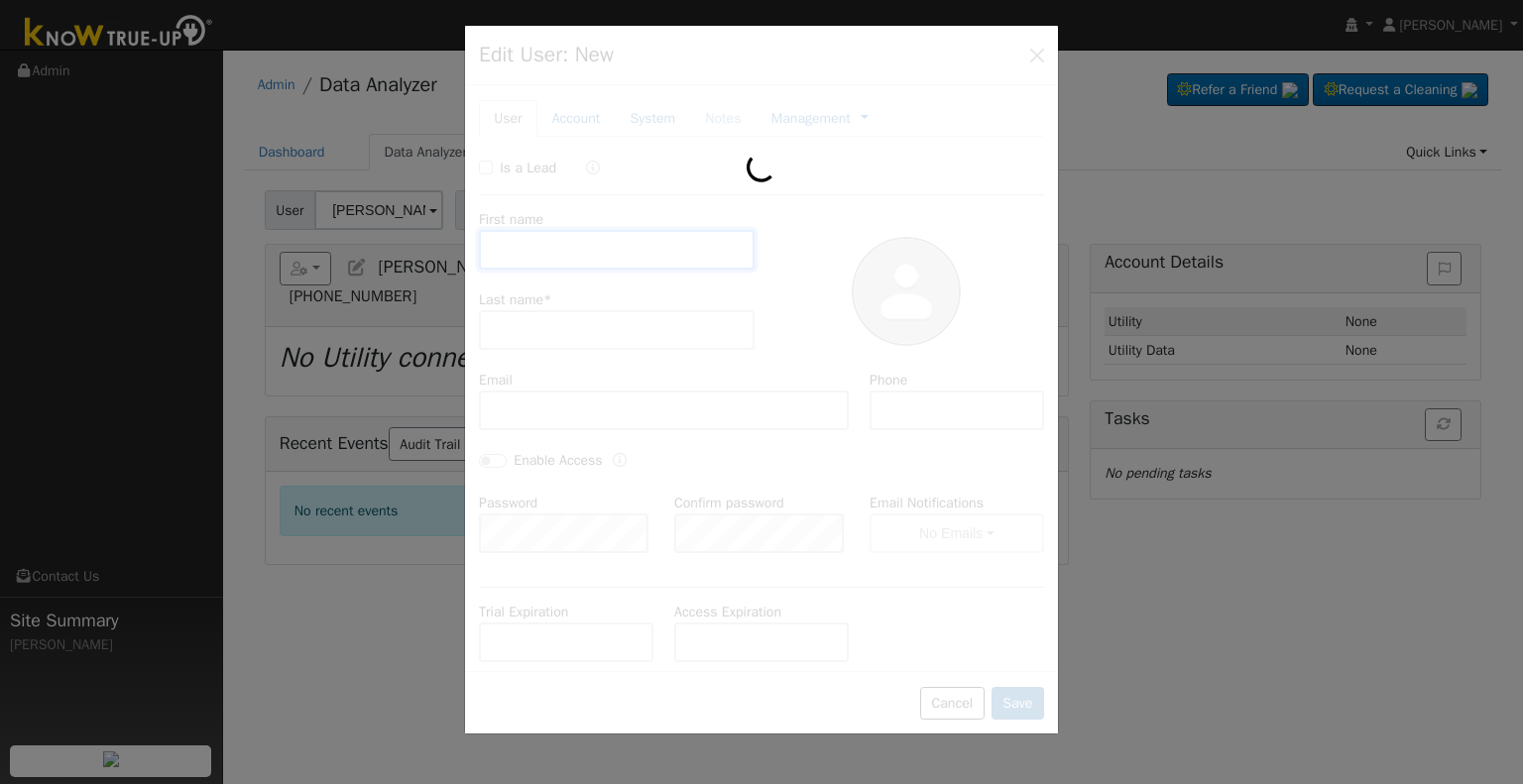 type on "[PERSON_NAME]" 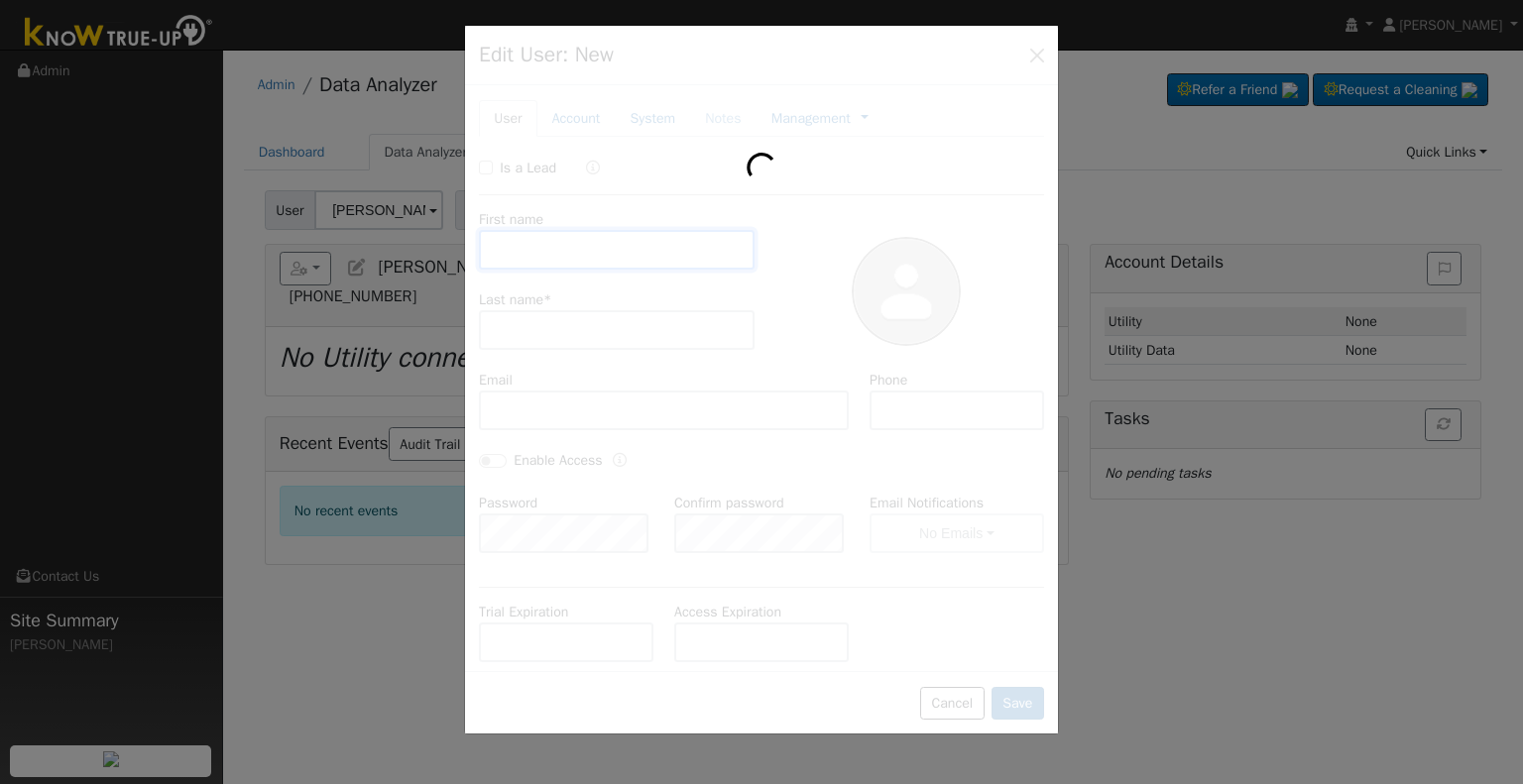 type on "[PERSON_NAME]" 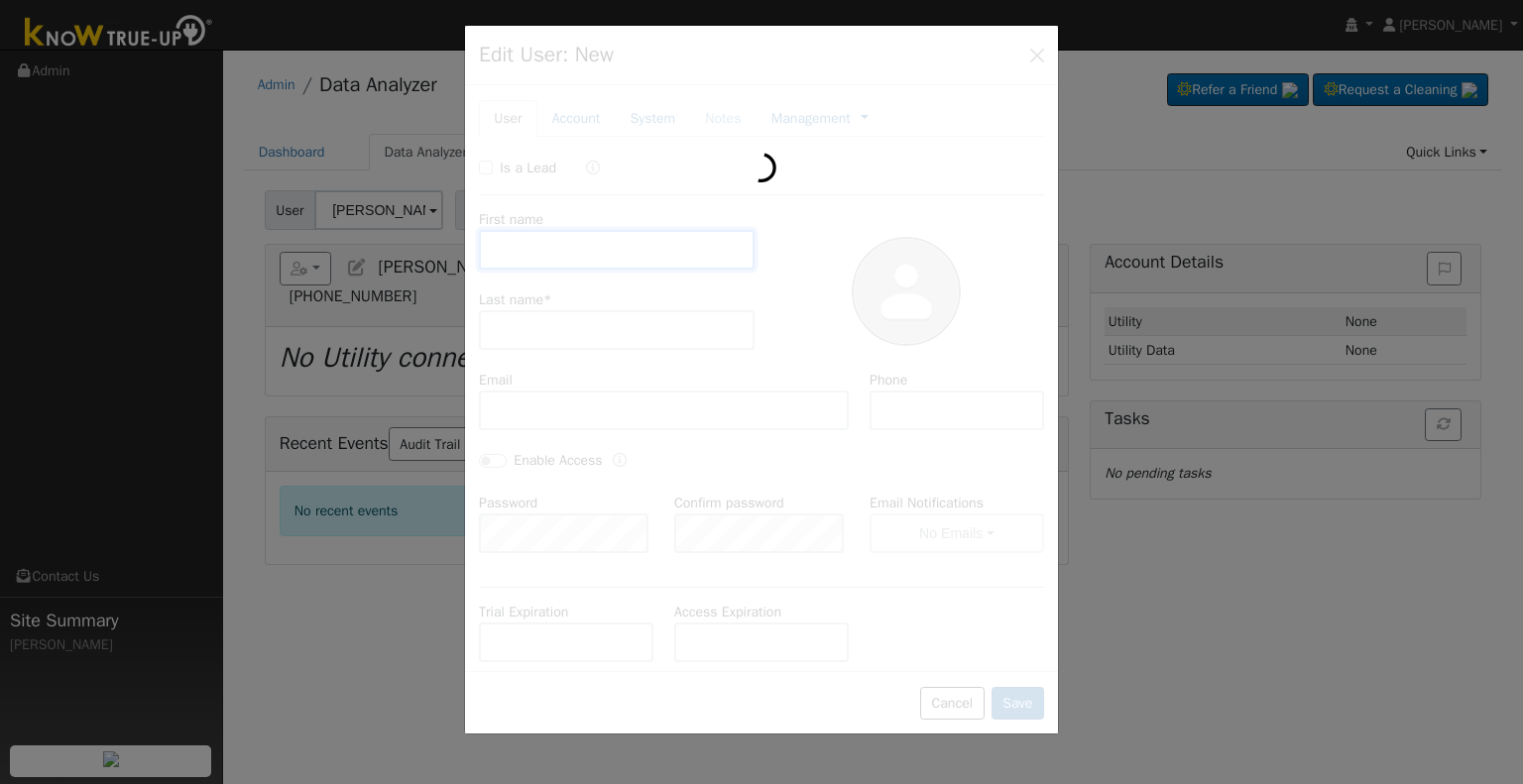 type on "[EMAIL_ADDRESS][DOMAIN_NAME]" 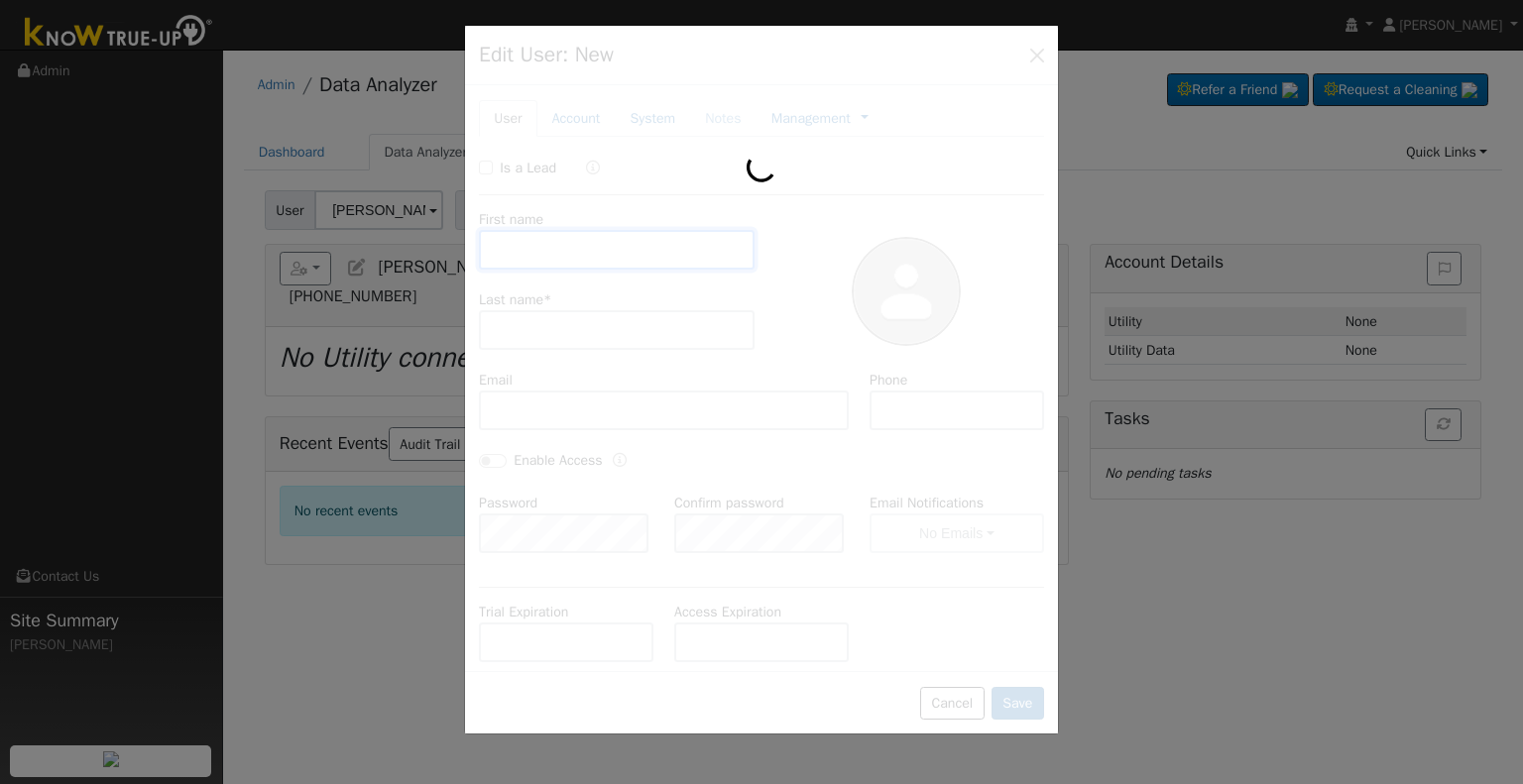 type on "[PHONE_NUMBER]" 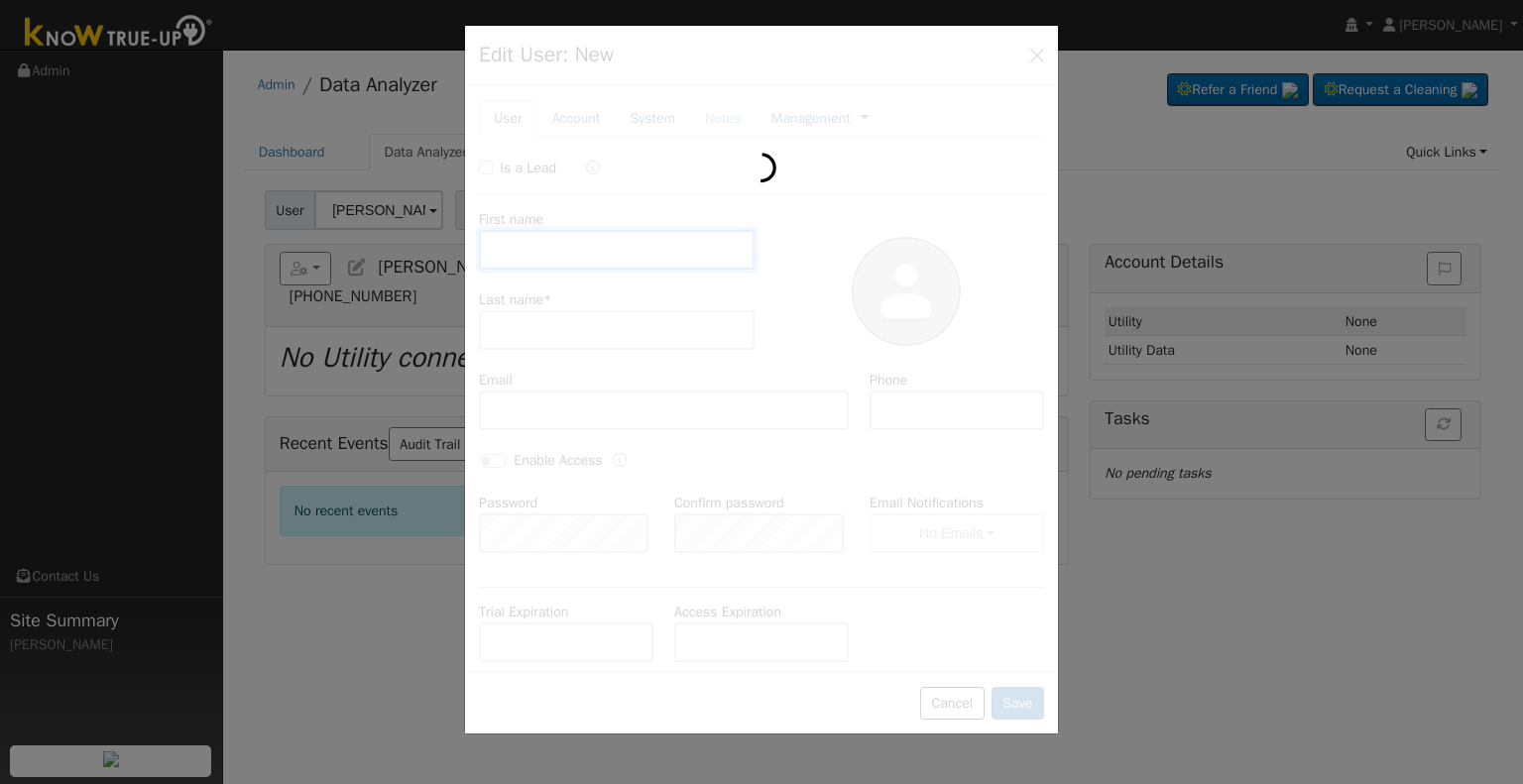 type on "[PERSON_NAME]" 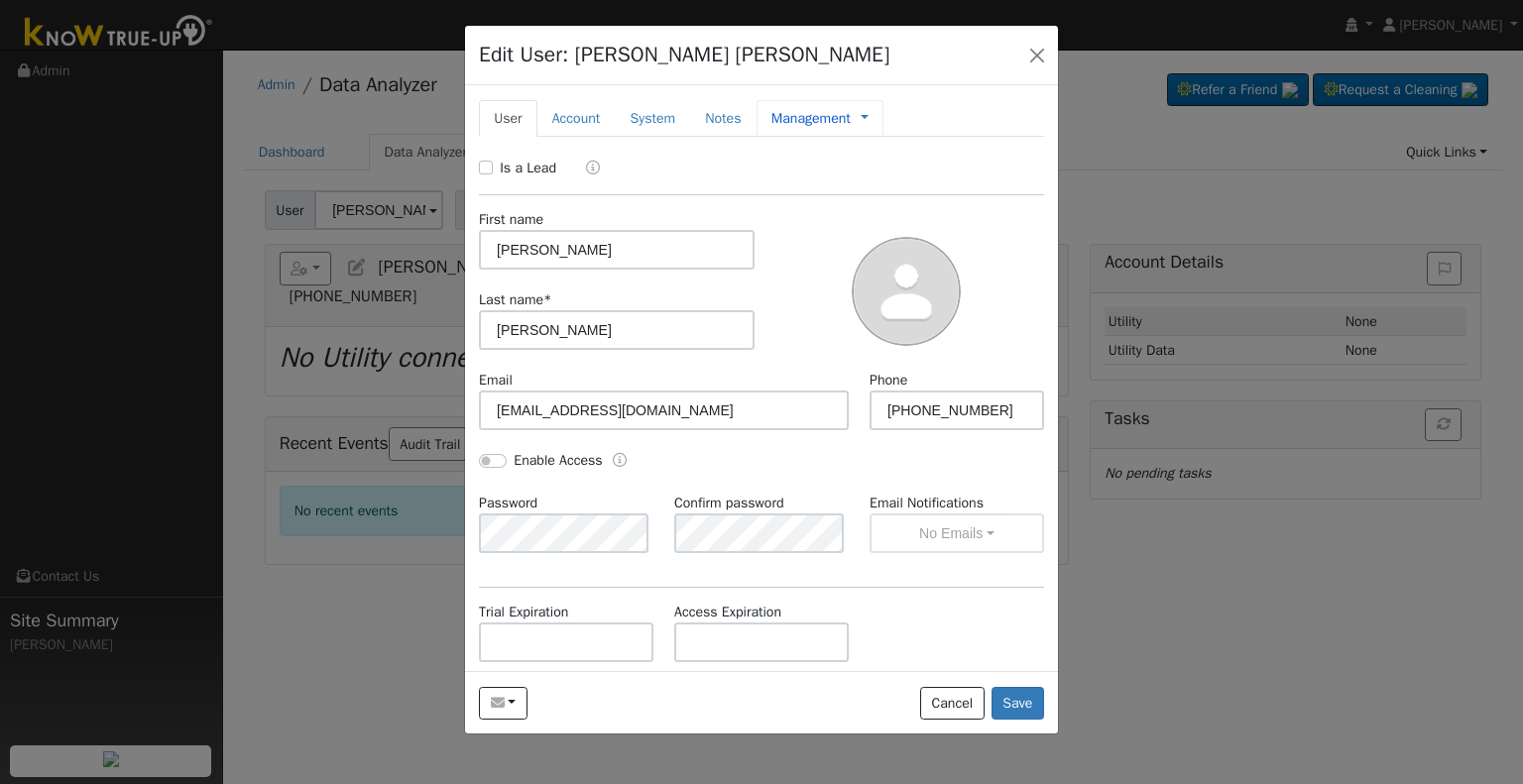 click on "Management" at bounding box center (811, 118) 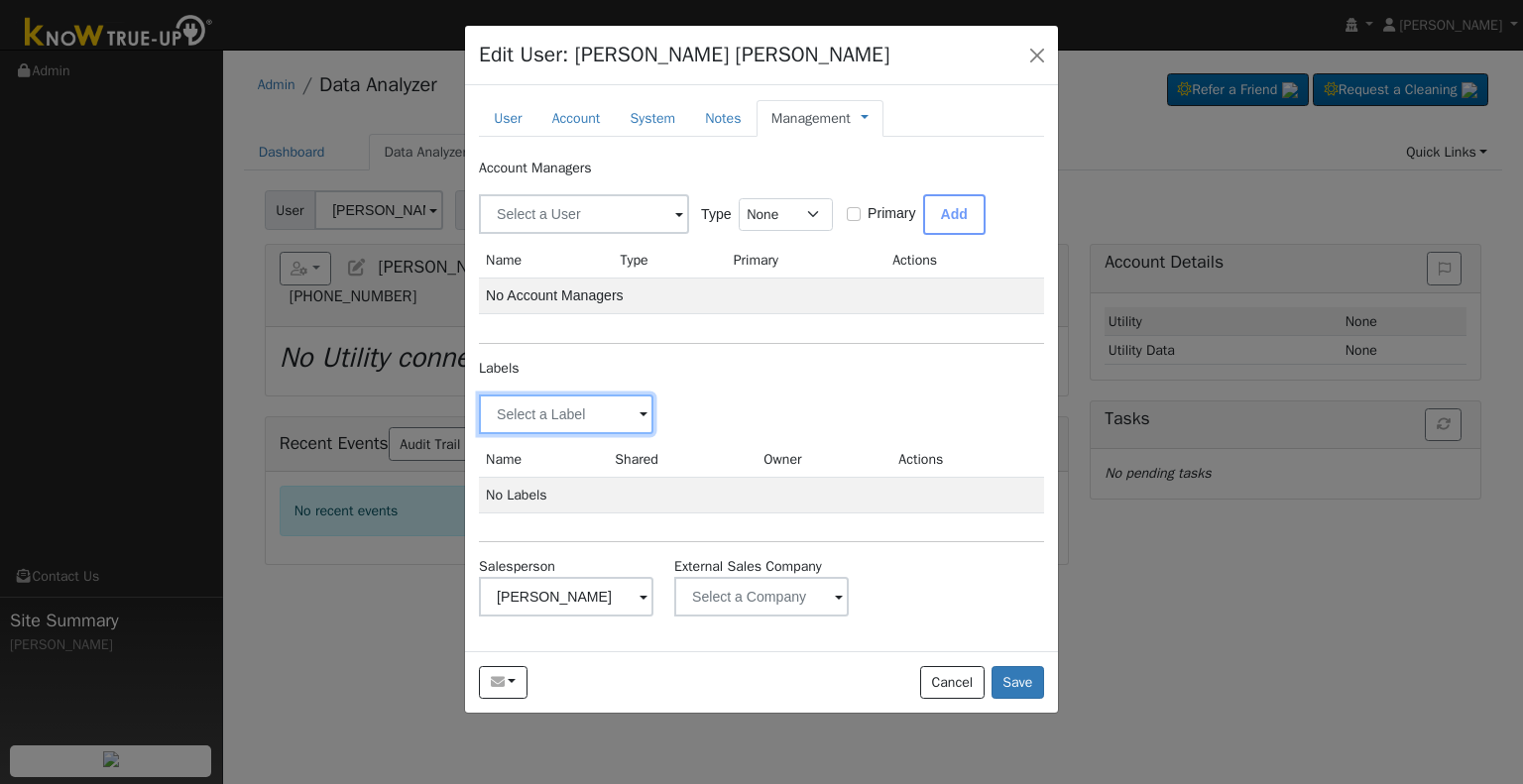 click at bounding box center (566, 414) 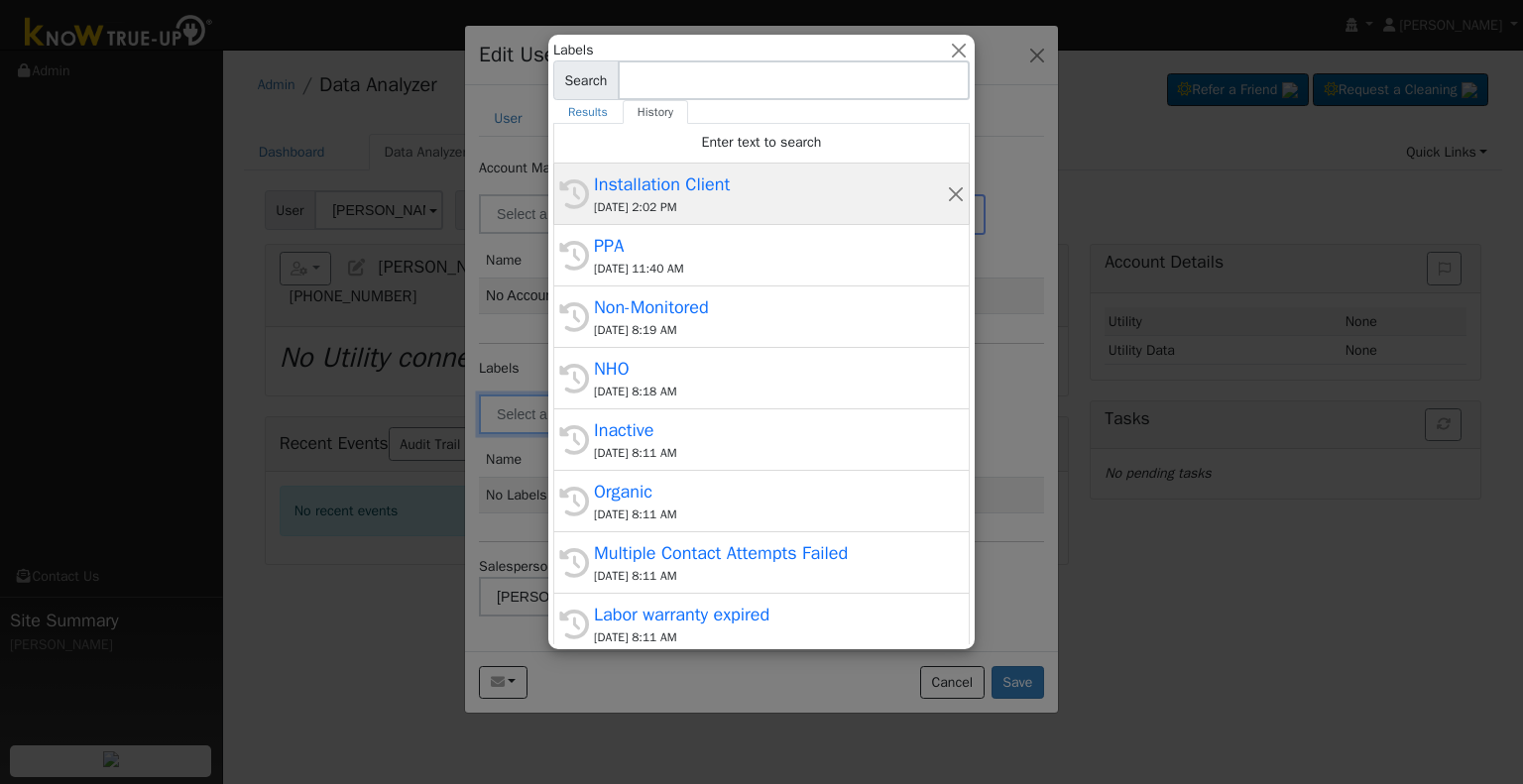 click on "Installation Client" at bounding box center (770, 184) 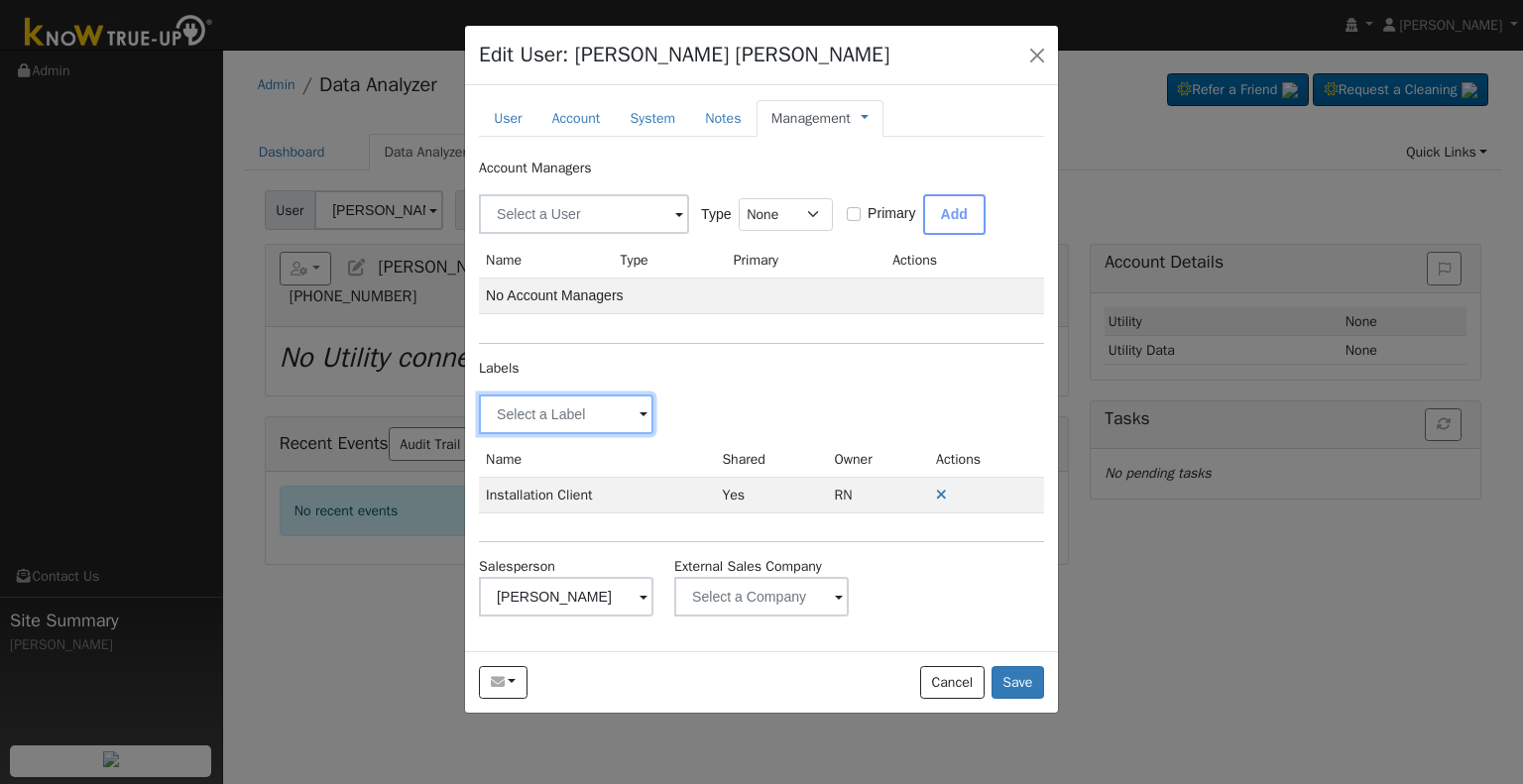 click at bounding box center (566, 414) 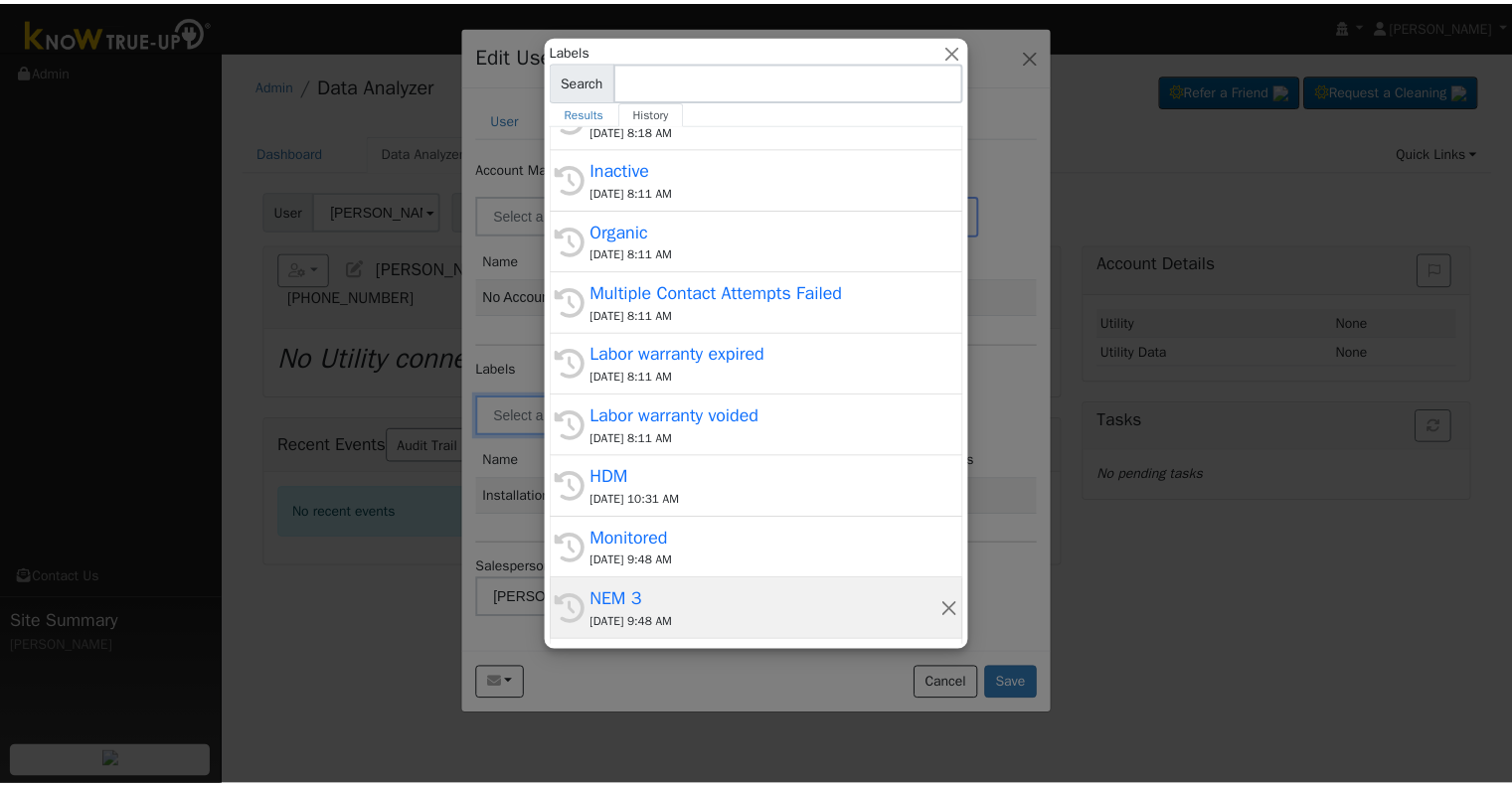 scroll, scrollTop: 497, scrollLeft: 0, axis: vertical 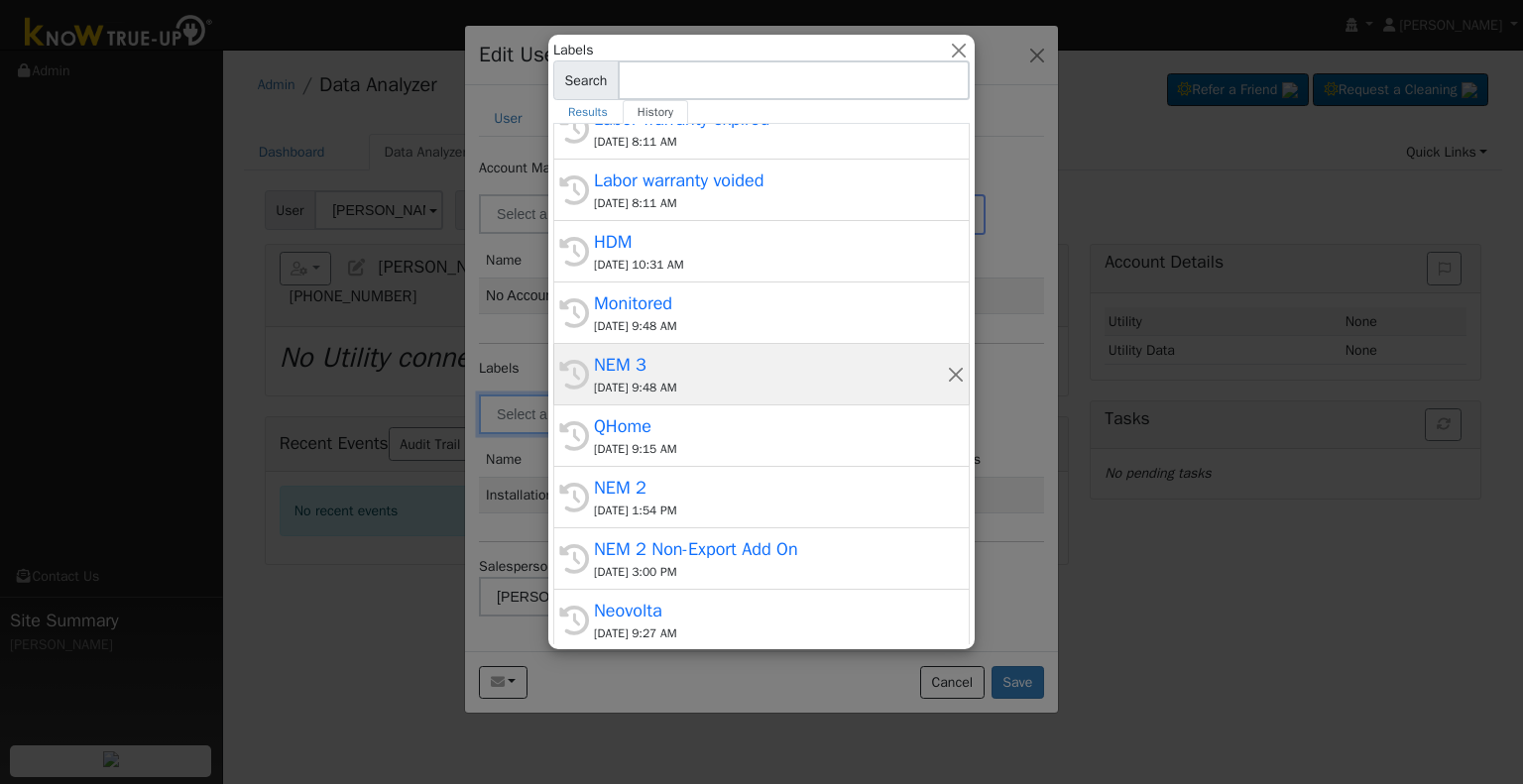 click on "[DATE] 9:48 AM" at bounding box center [770, 388] 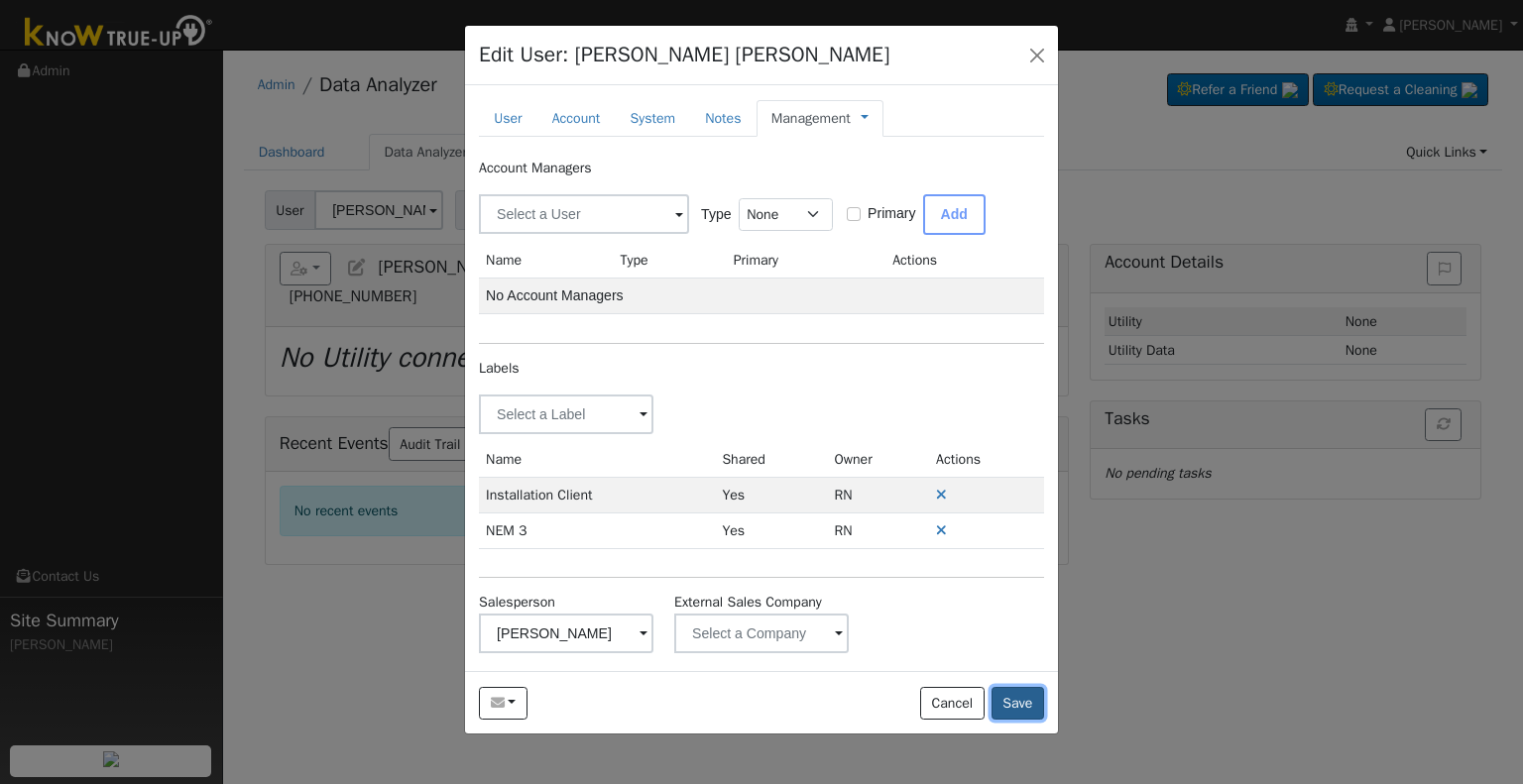 click on "Save" at bounding box center (1017, 704) 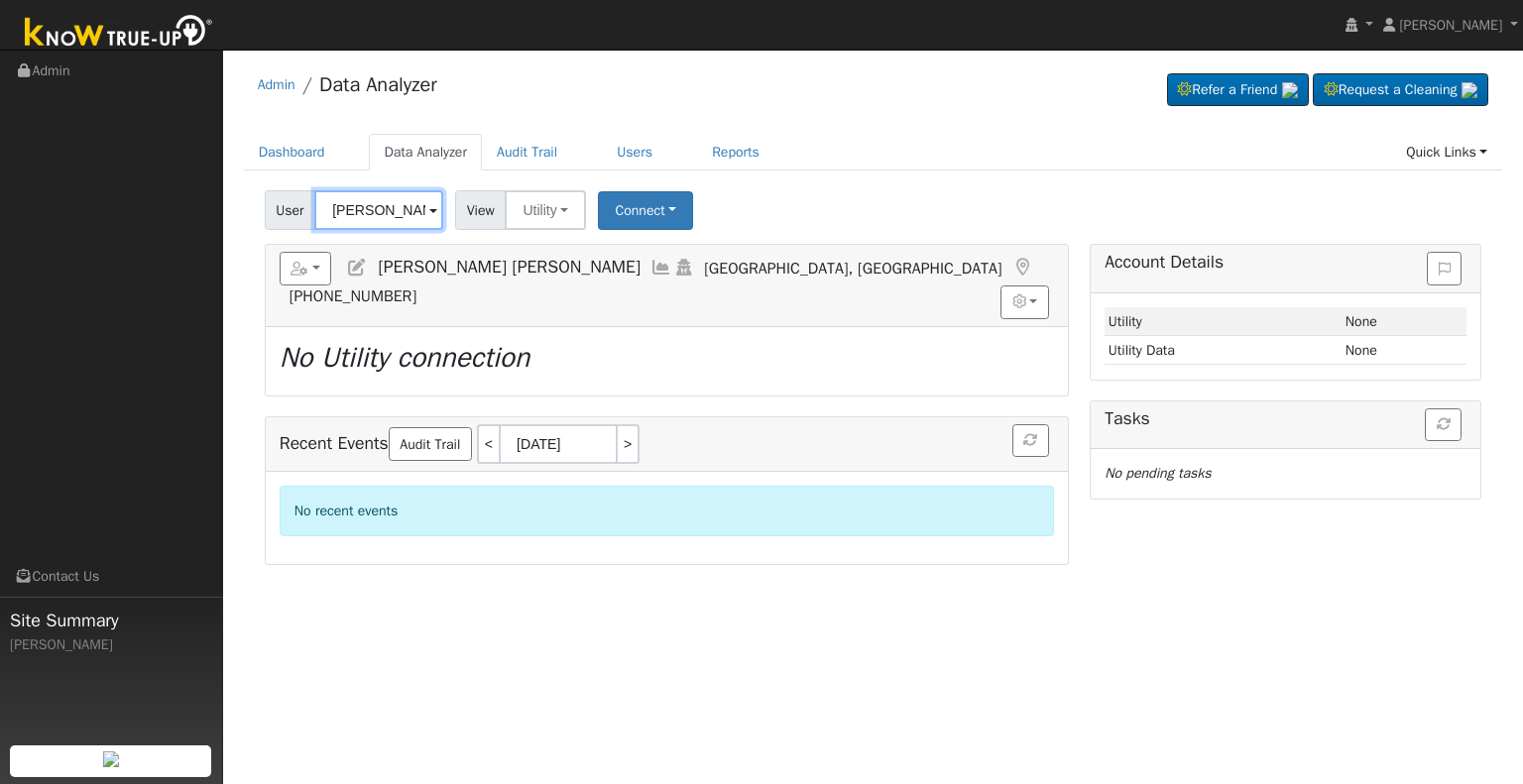 click on "[PERSON_NAME] [PERSON_NAME]" at bounding box center [379, 210] 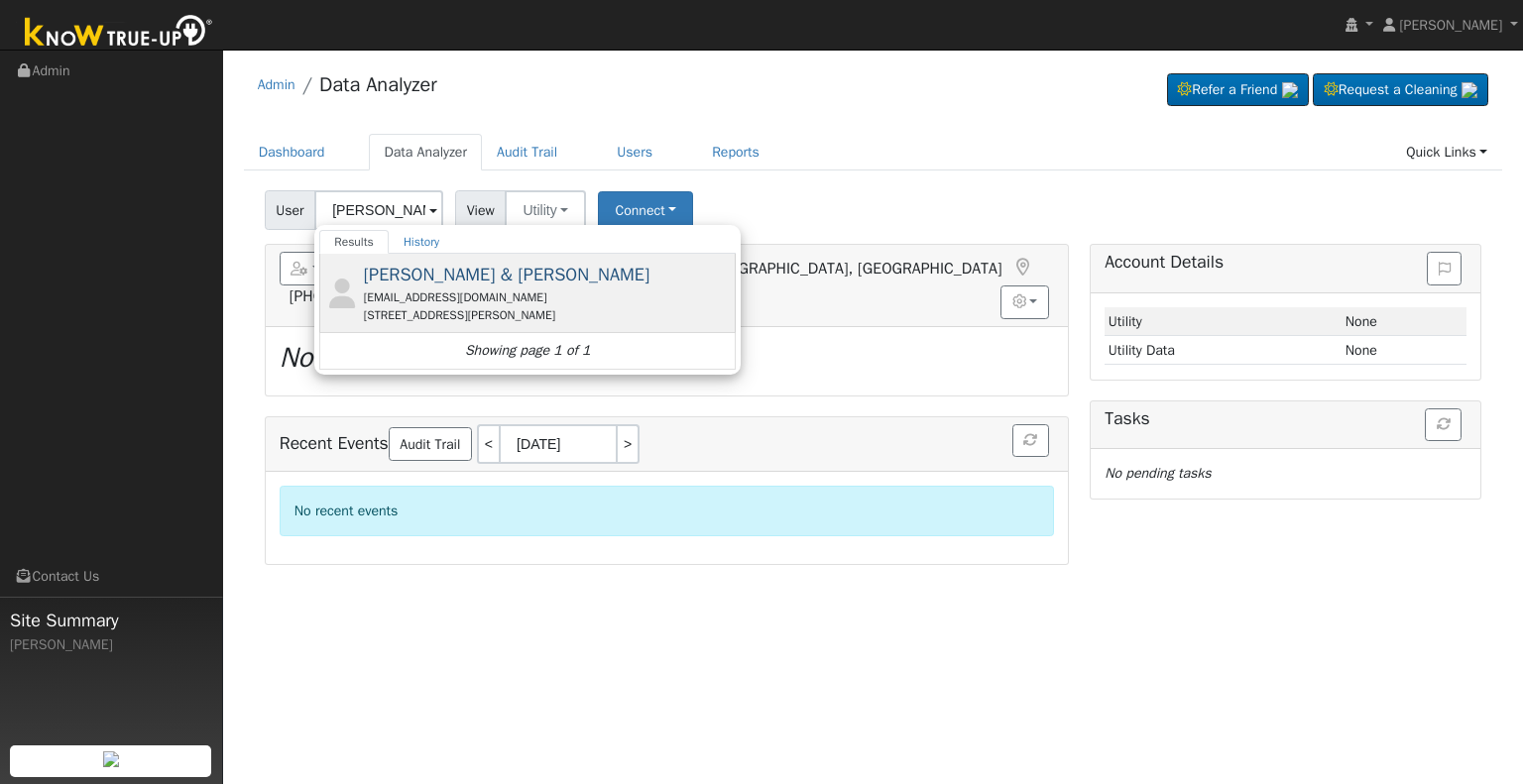 click on "[EMAIL_ADDRESS][DOMAIN_NAME]" at bounding box center (547, 297) 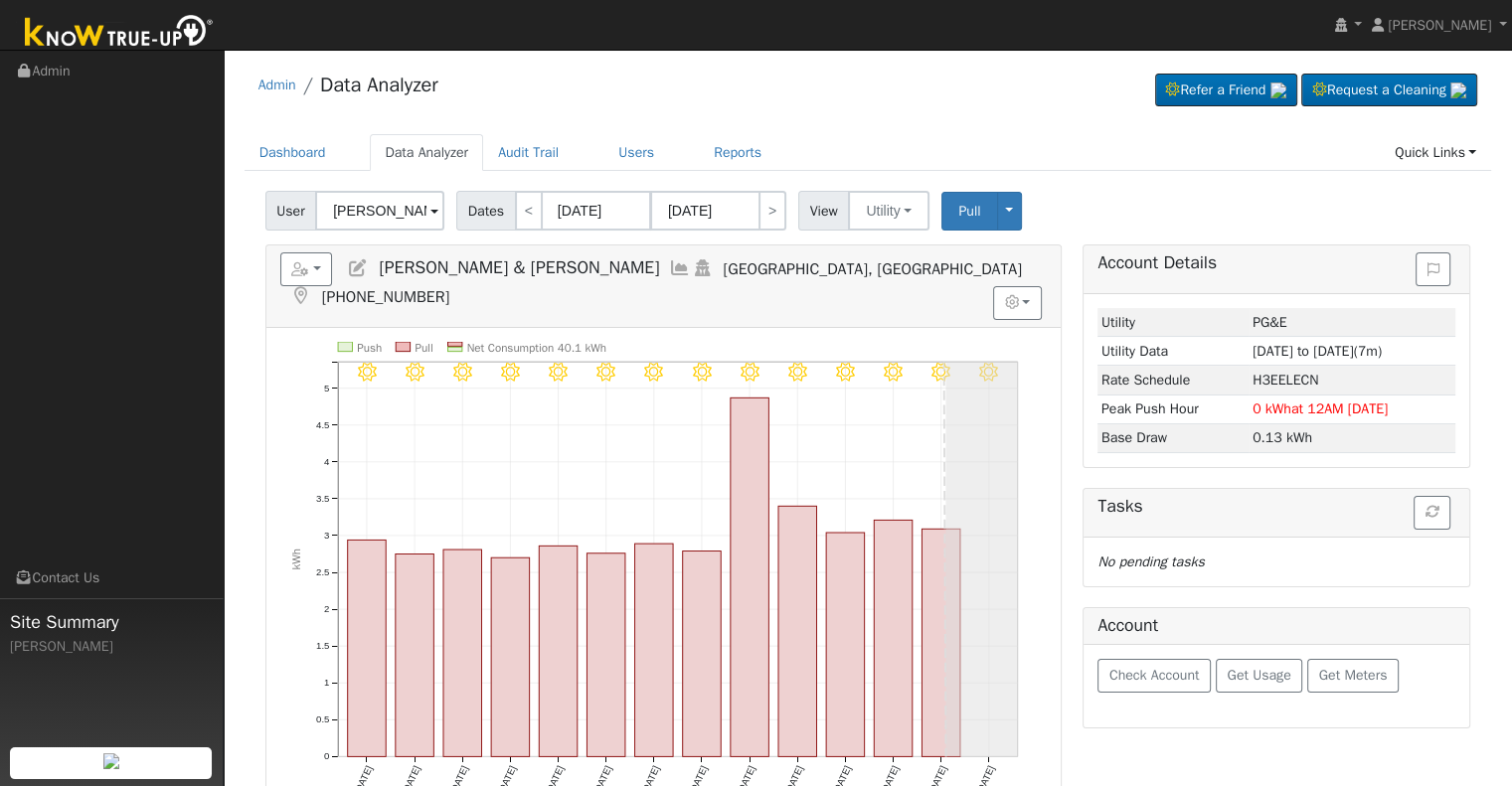 click at bounding box center (680, 268) 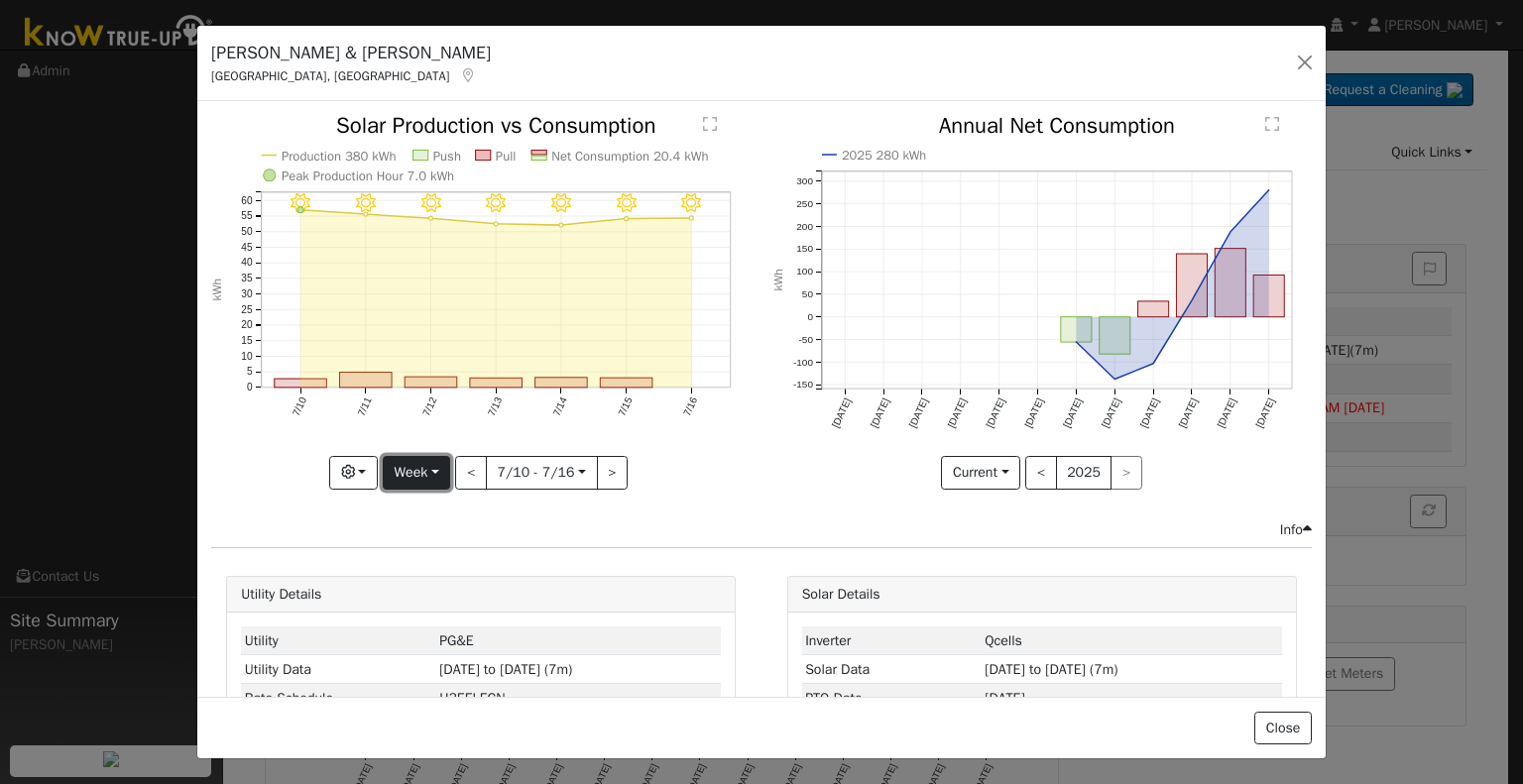 drag, startPoint x: 424, startPoint y: 464, endPoint x: 424, endPoint y: 482, distance: 18 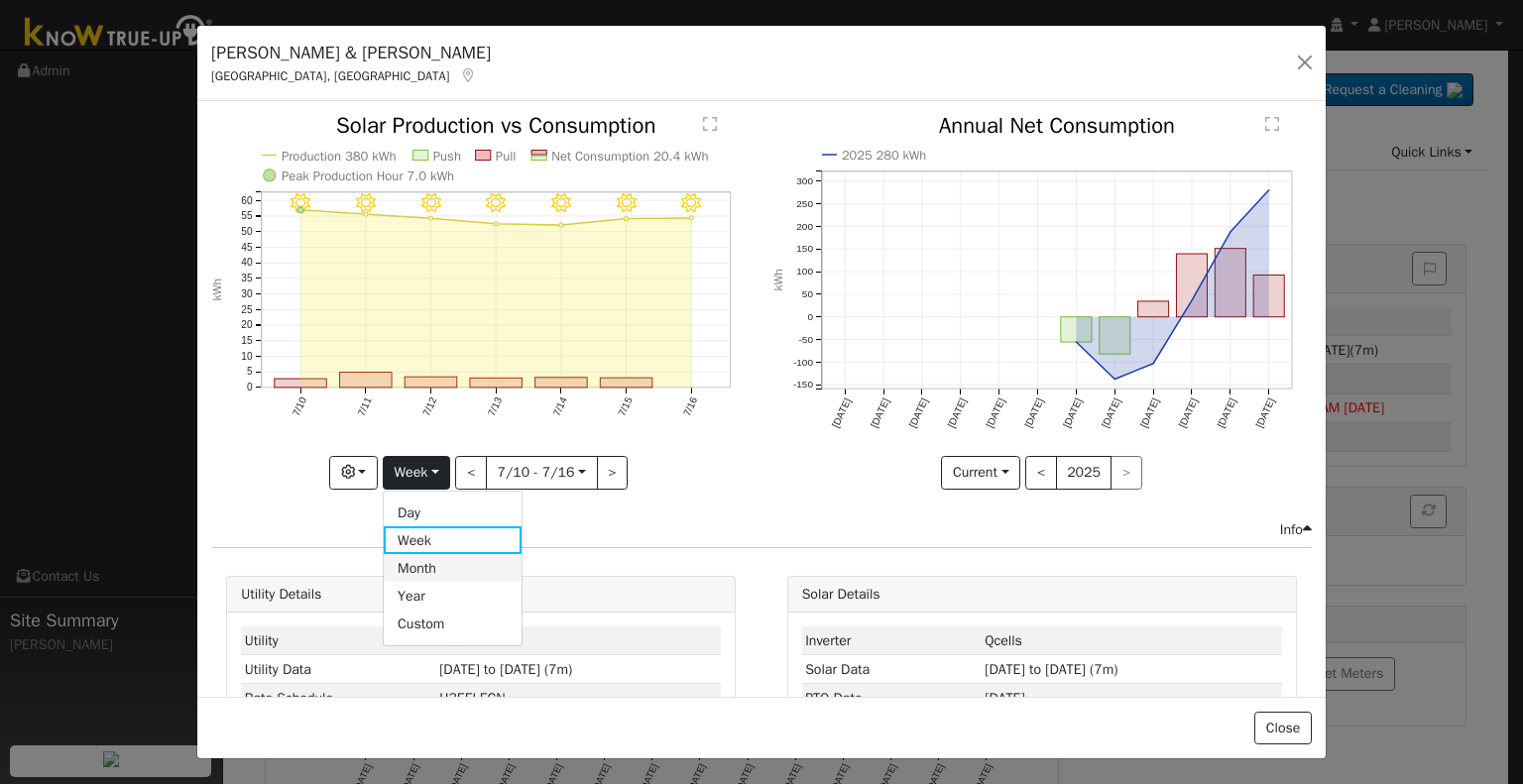 click on "Month" at bounding box center (452, 568) 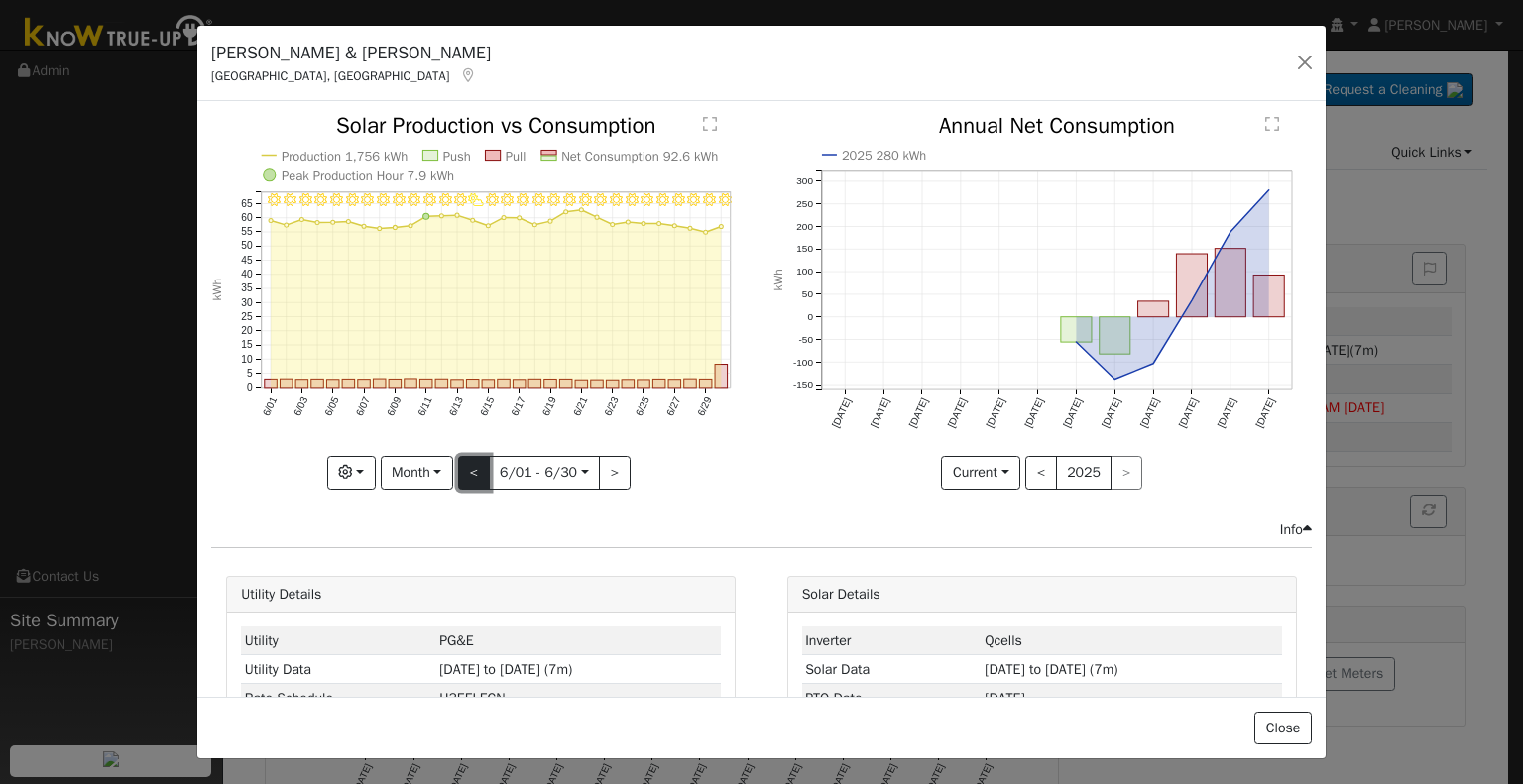 click on "<" at bounding box center (474, 473) 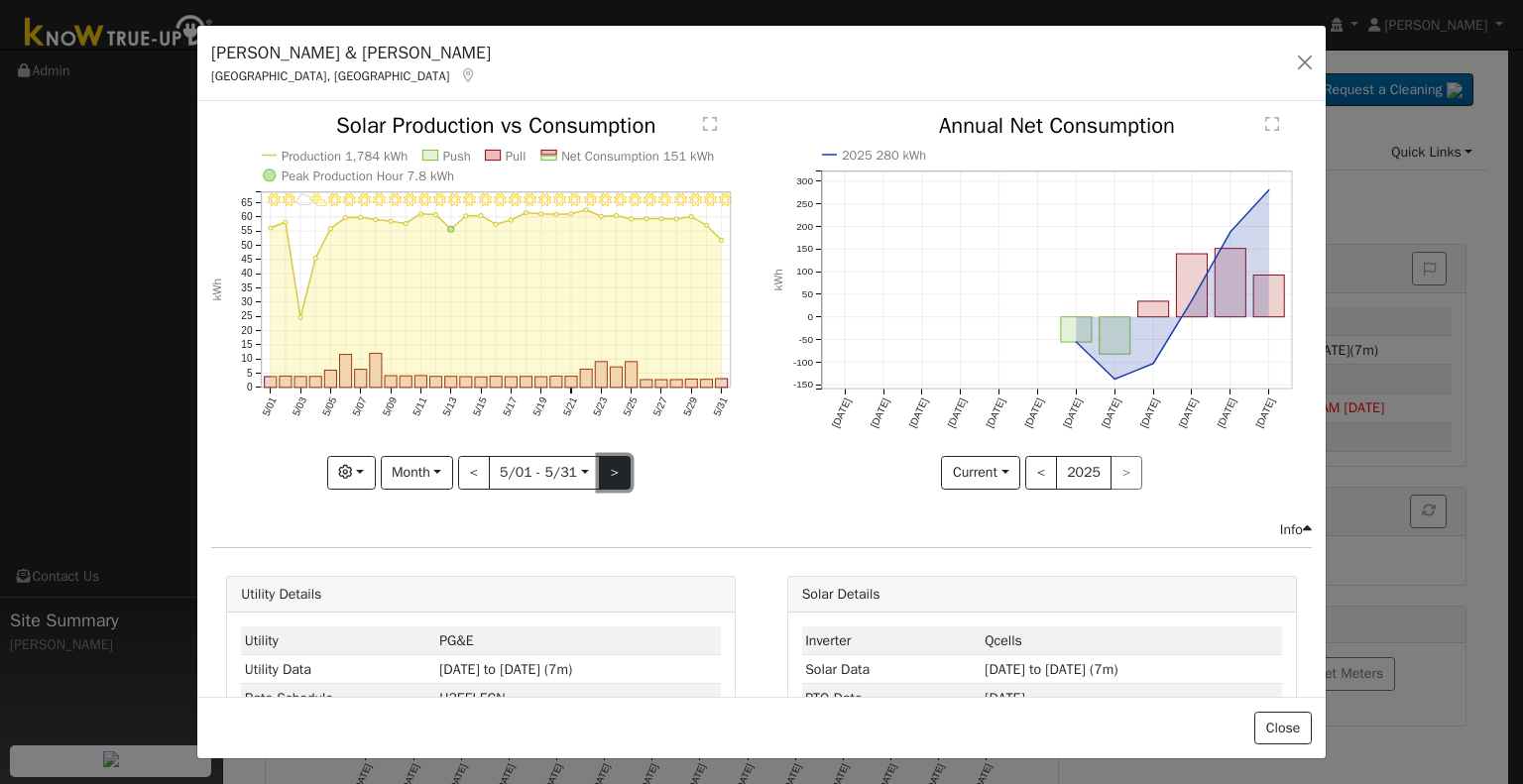 click on ">" at bounding box center (615, 473) 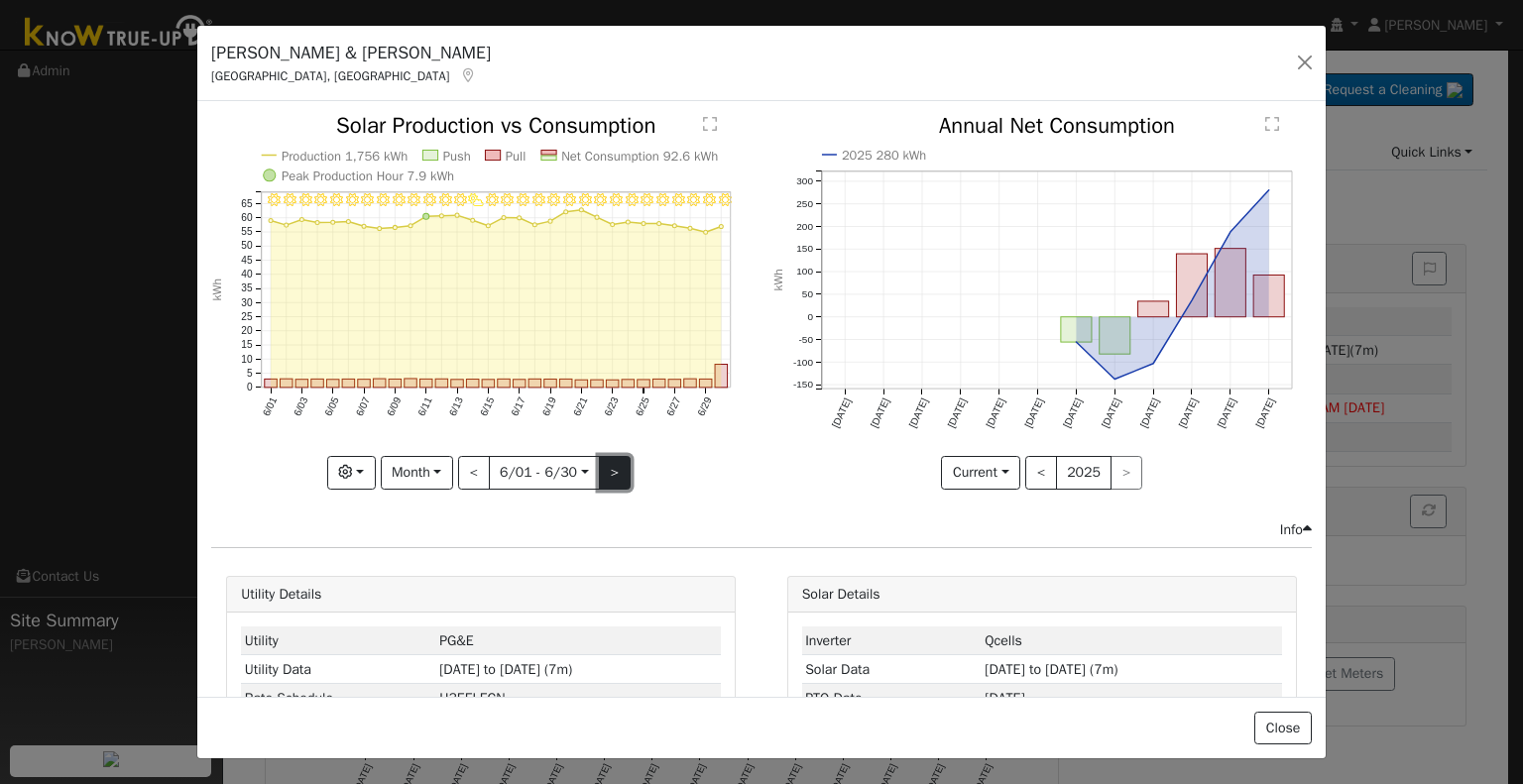 click on ">" at bounding box center [615, 473] 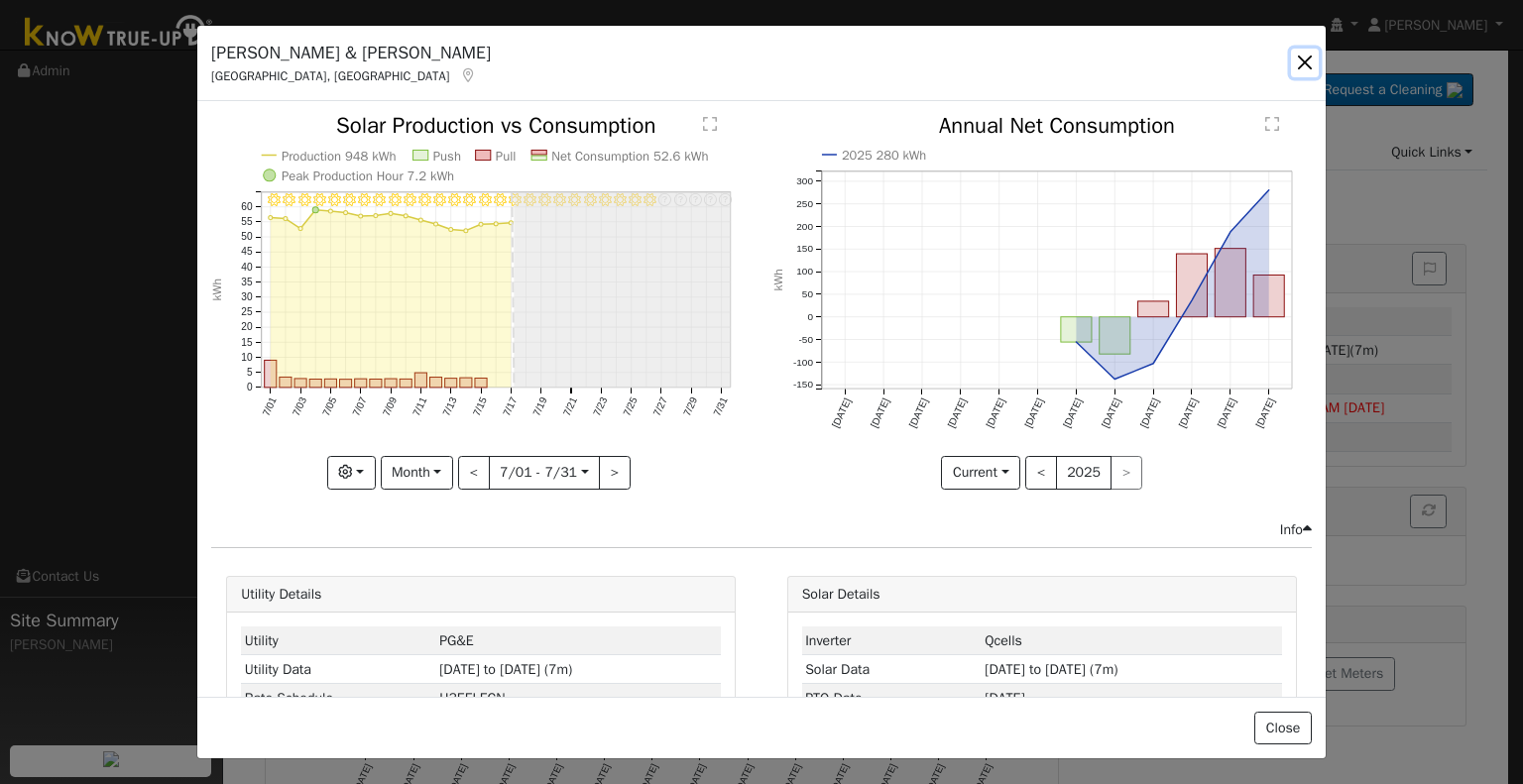 click at bounding box center (1305, 62) 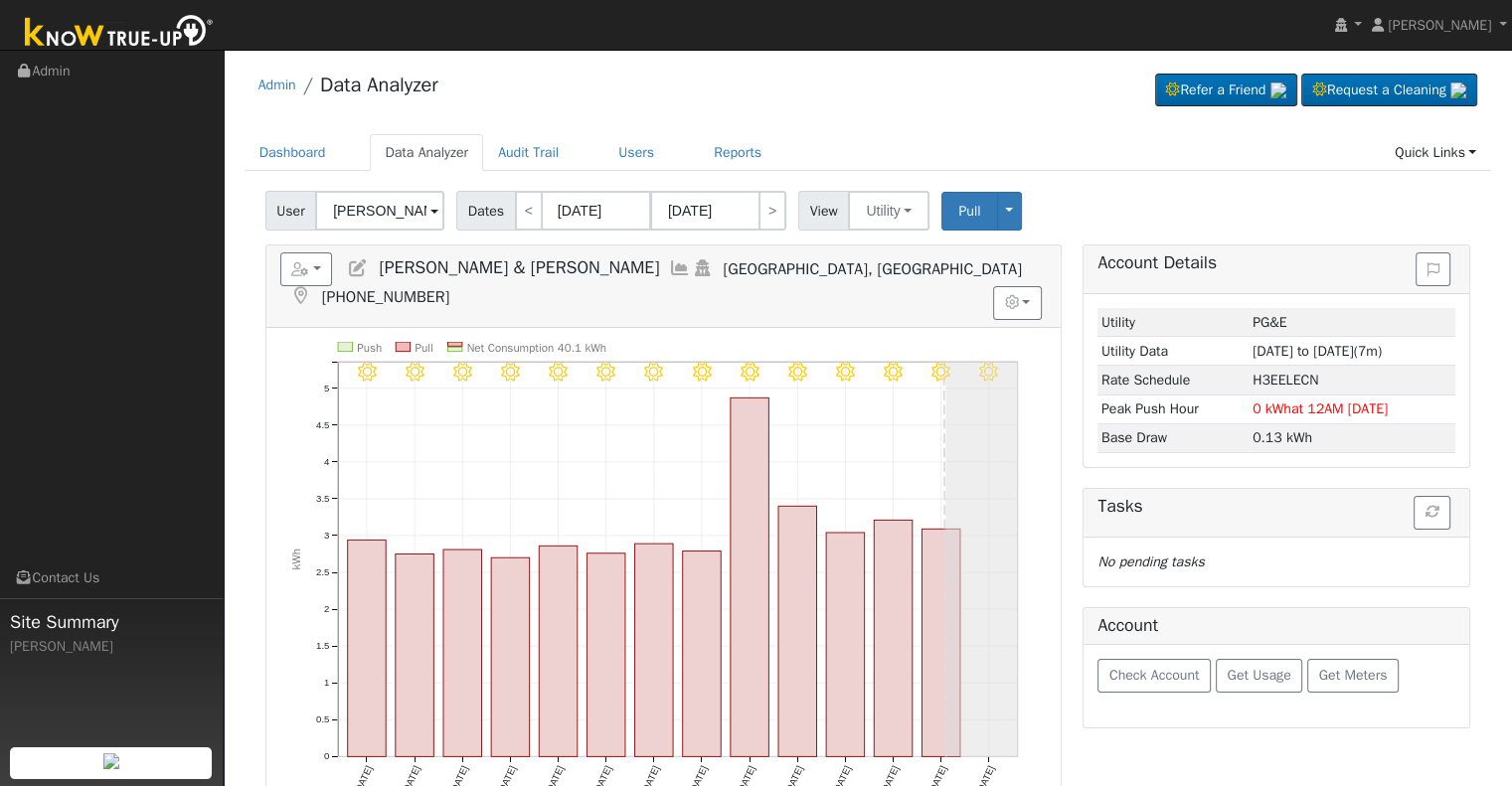 click at bounding box center [680, 268] 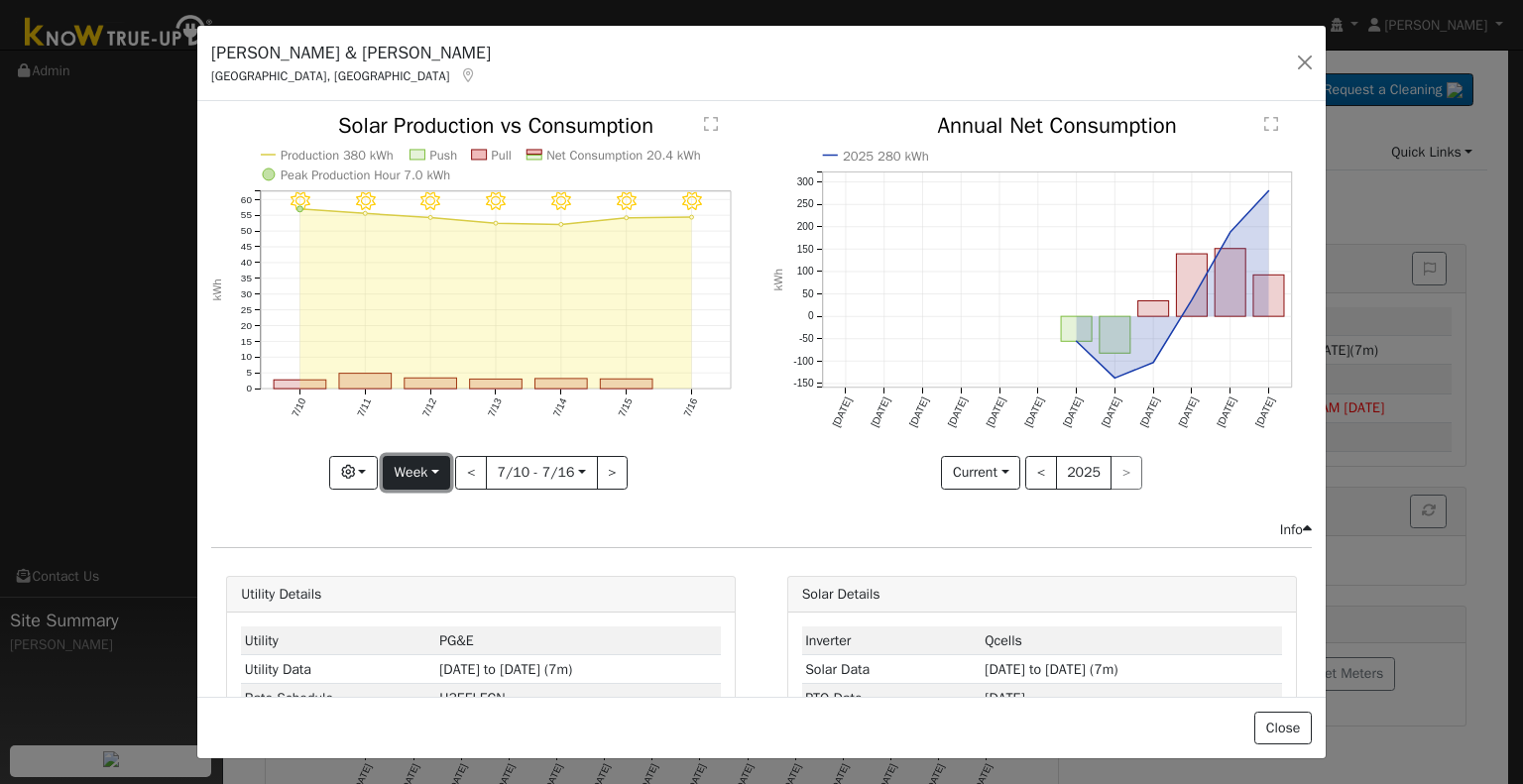 click on "Week" at bounding box center [416, 473] 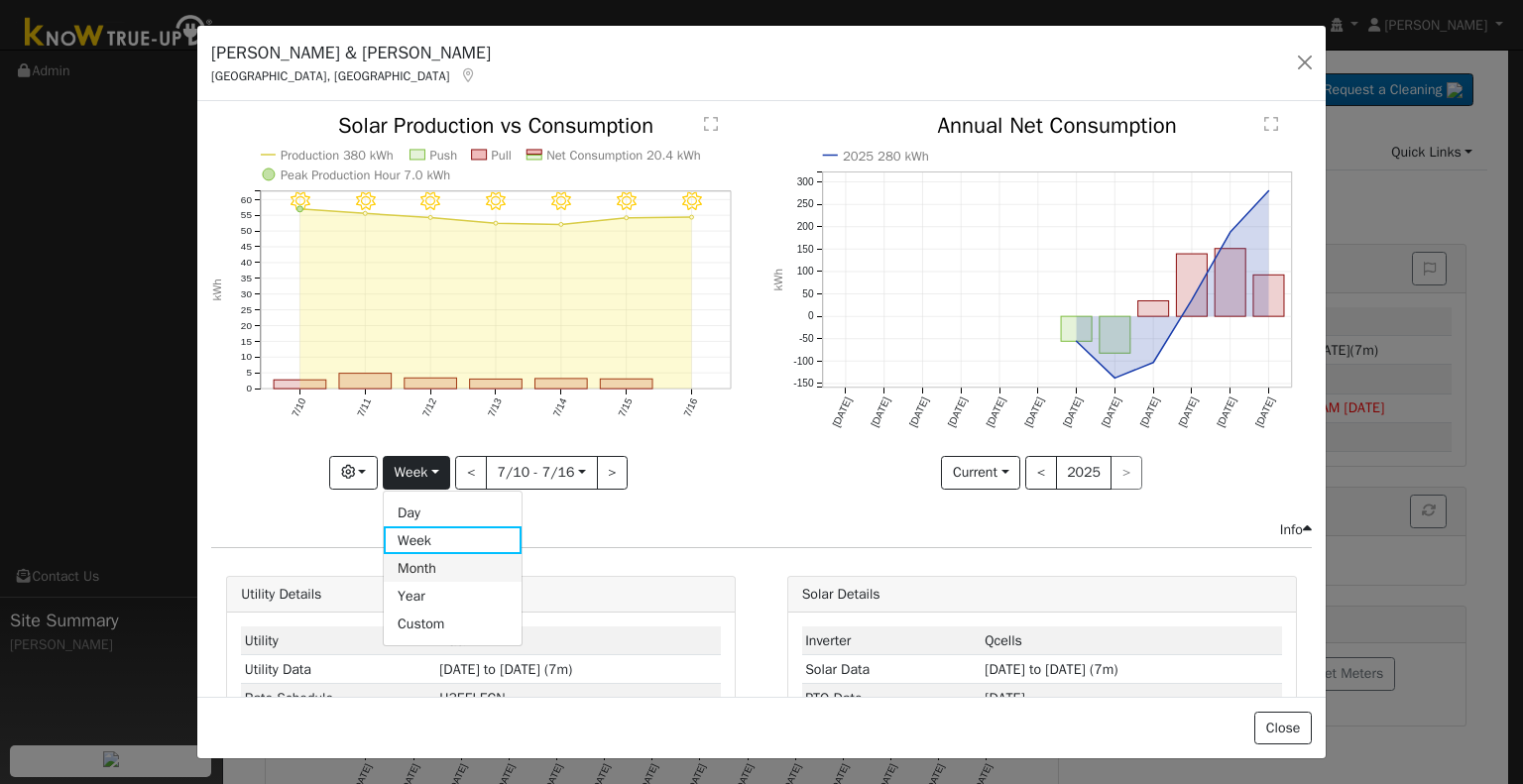 click on "Month" at bounding box center (452, 568) 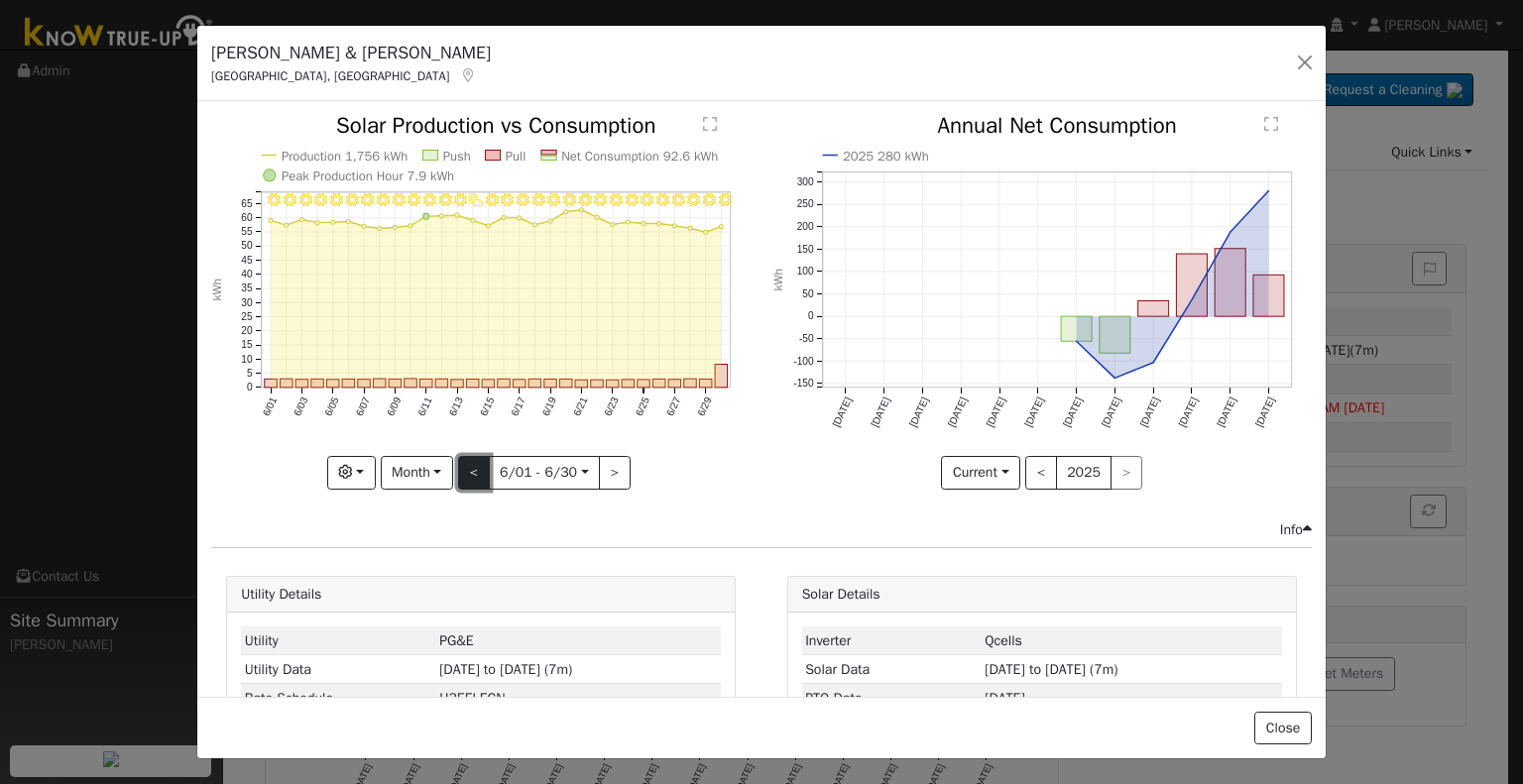 click on "<" at bounding box center [474, 473] 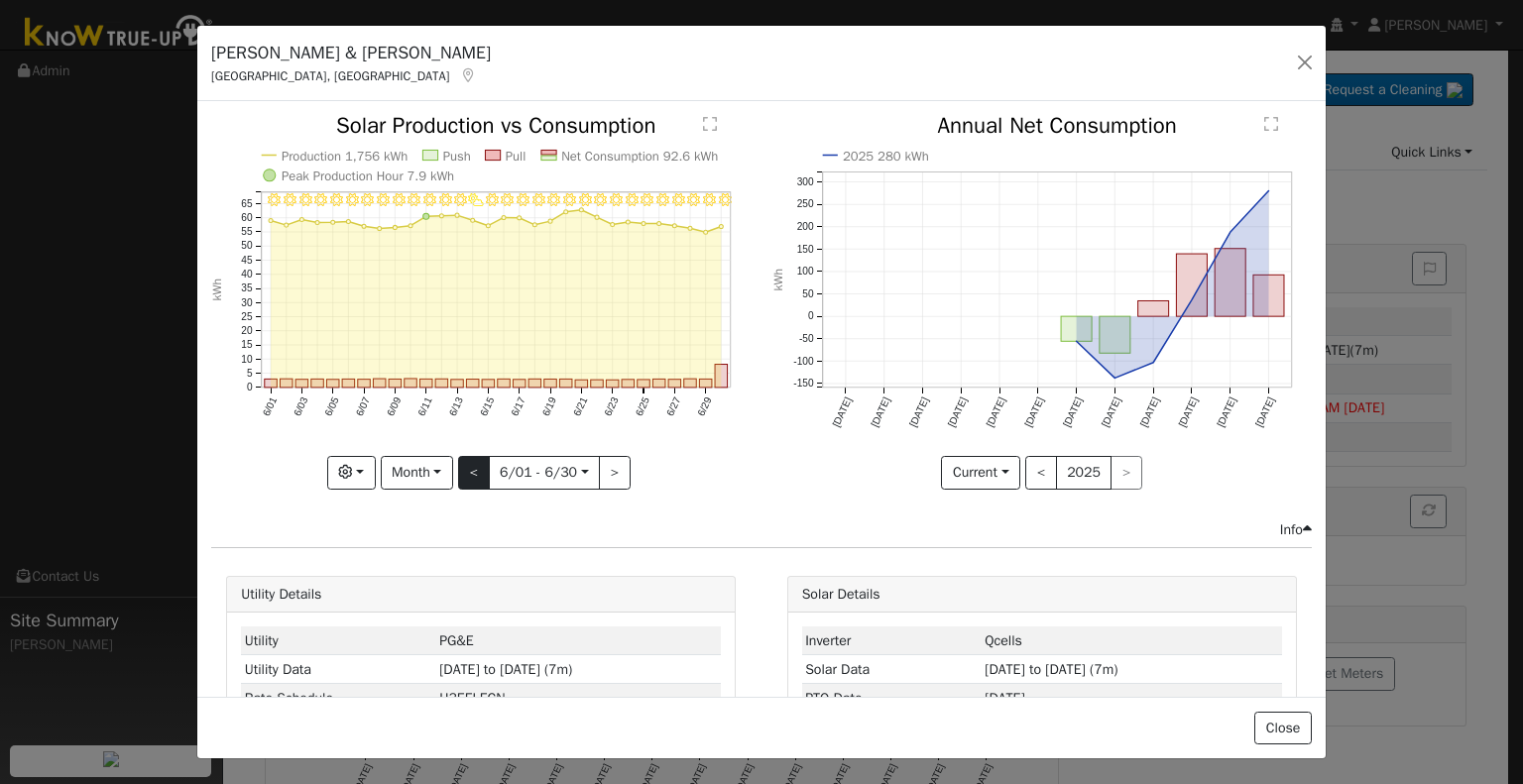 click at bounding box center (0, 0) 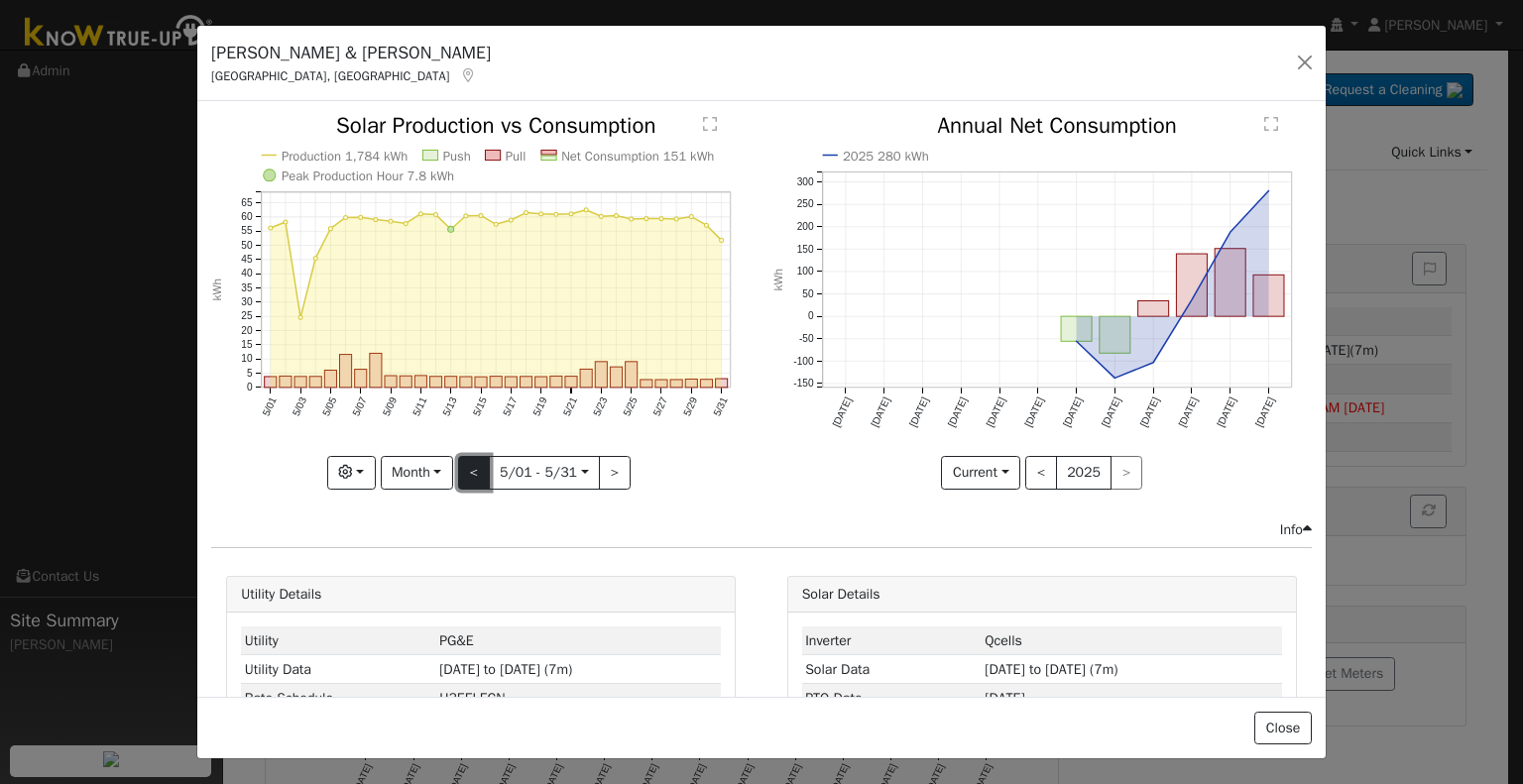 click on "<" at bounding box center (474, 473) 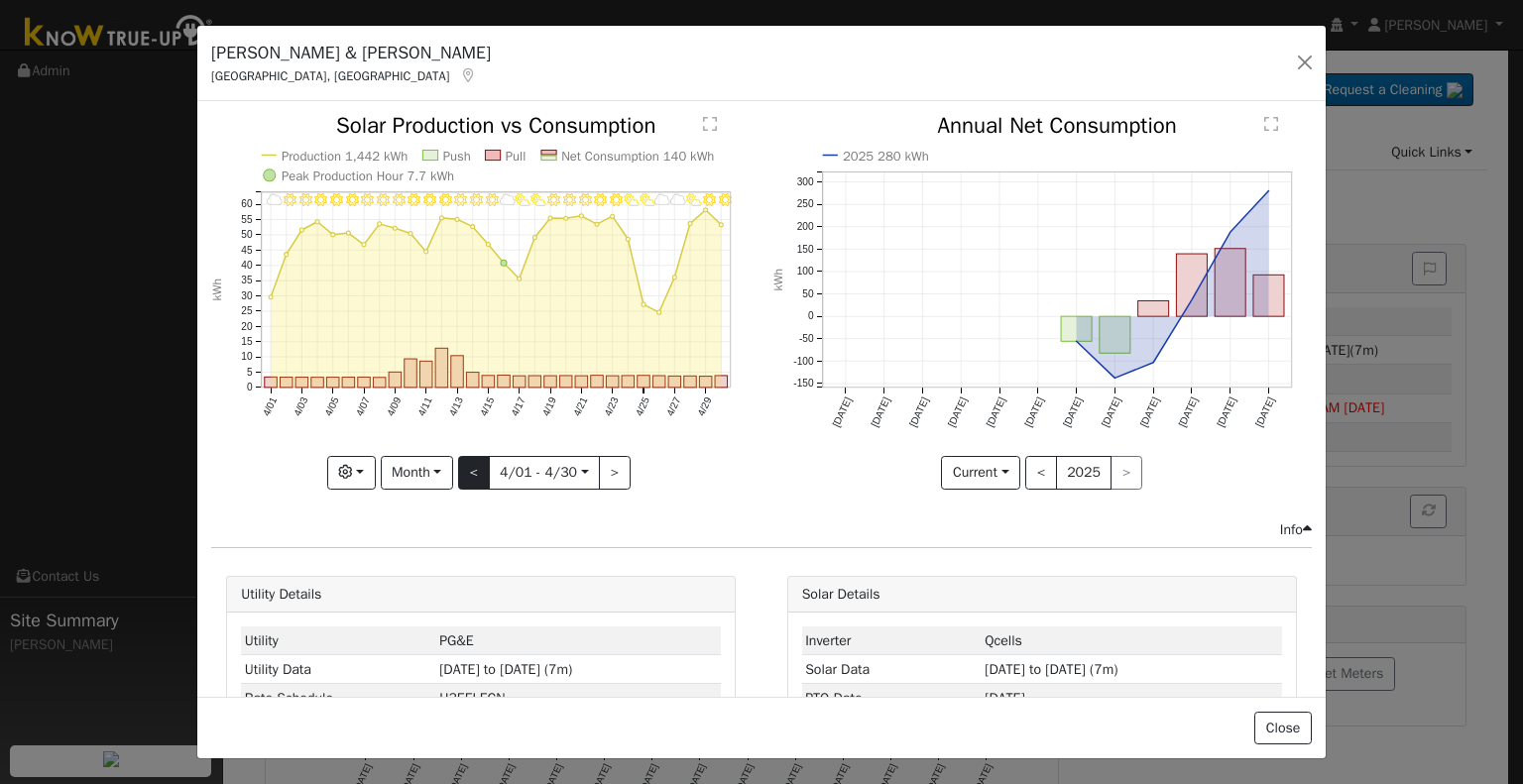 click at bounding box center [481, 301] 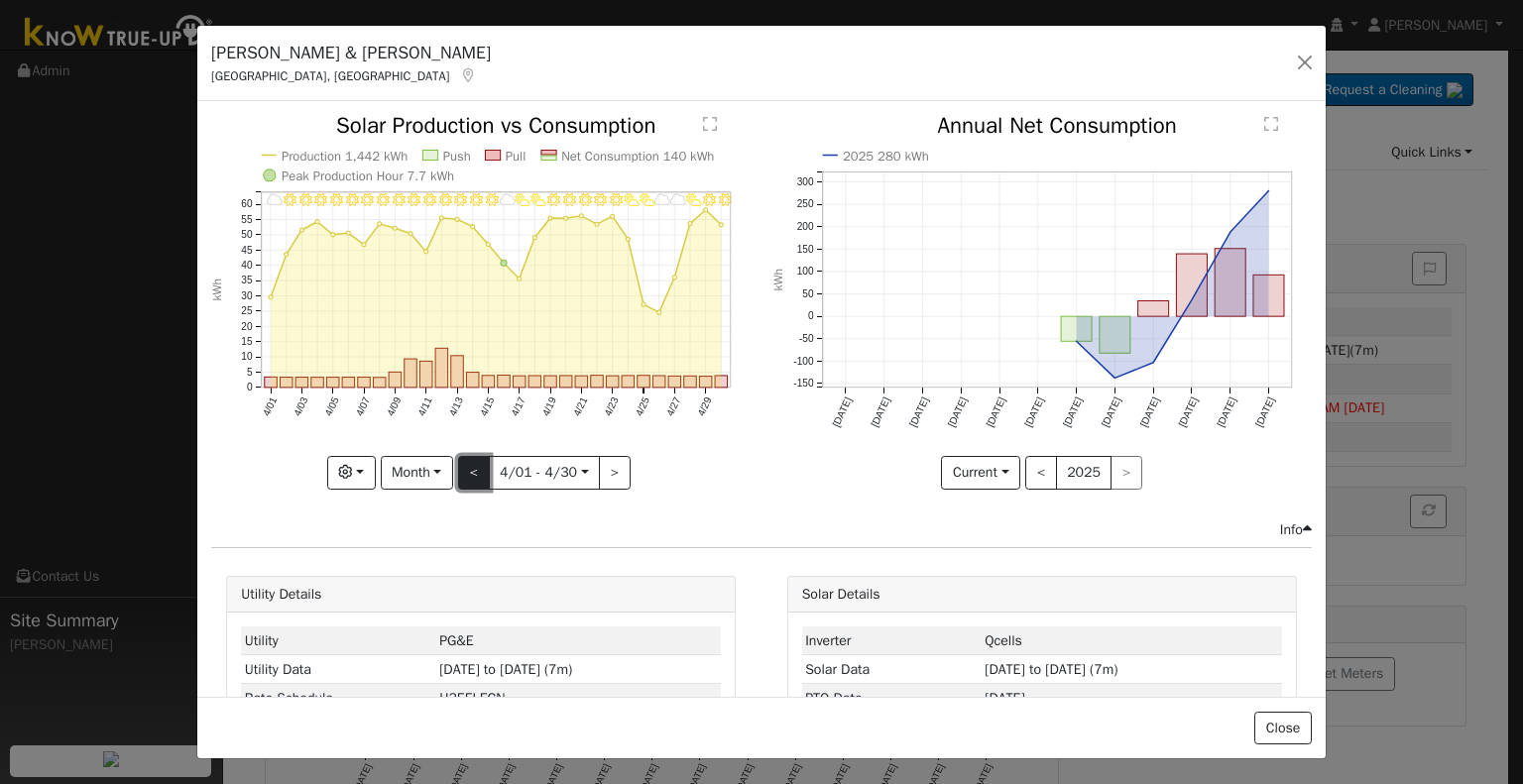 click on "<" at bounding box center (474, 473) 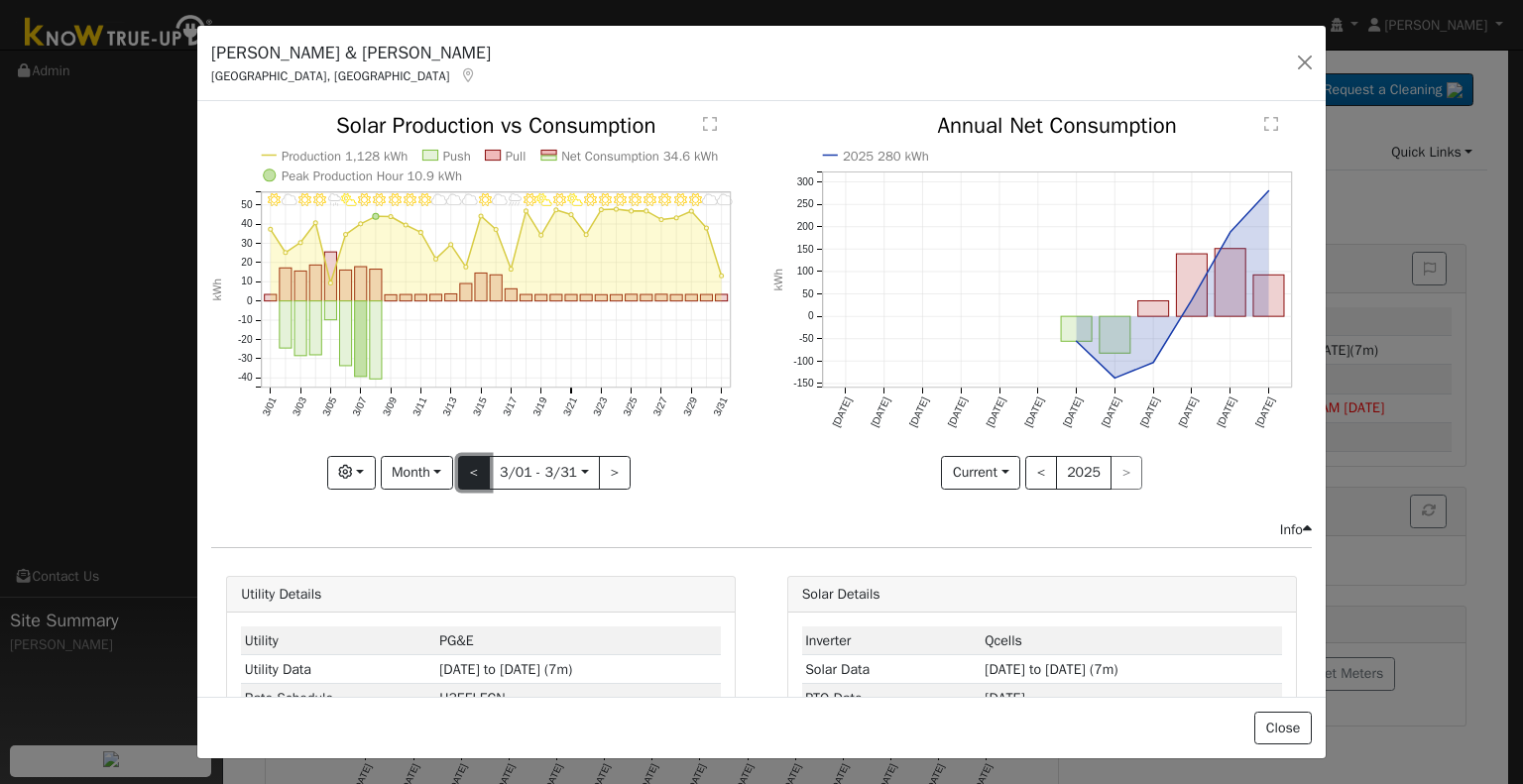 click on "<" at bounding box center [474, 473] 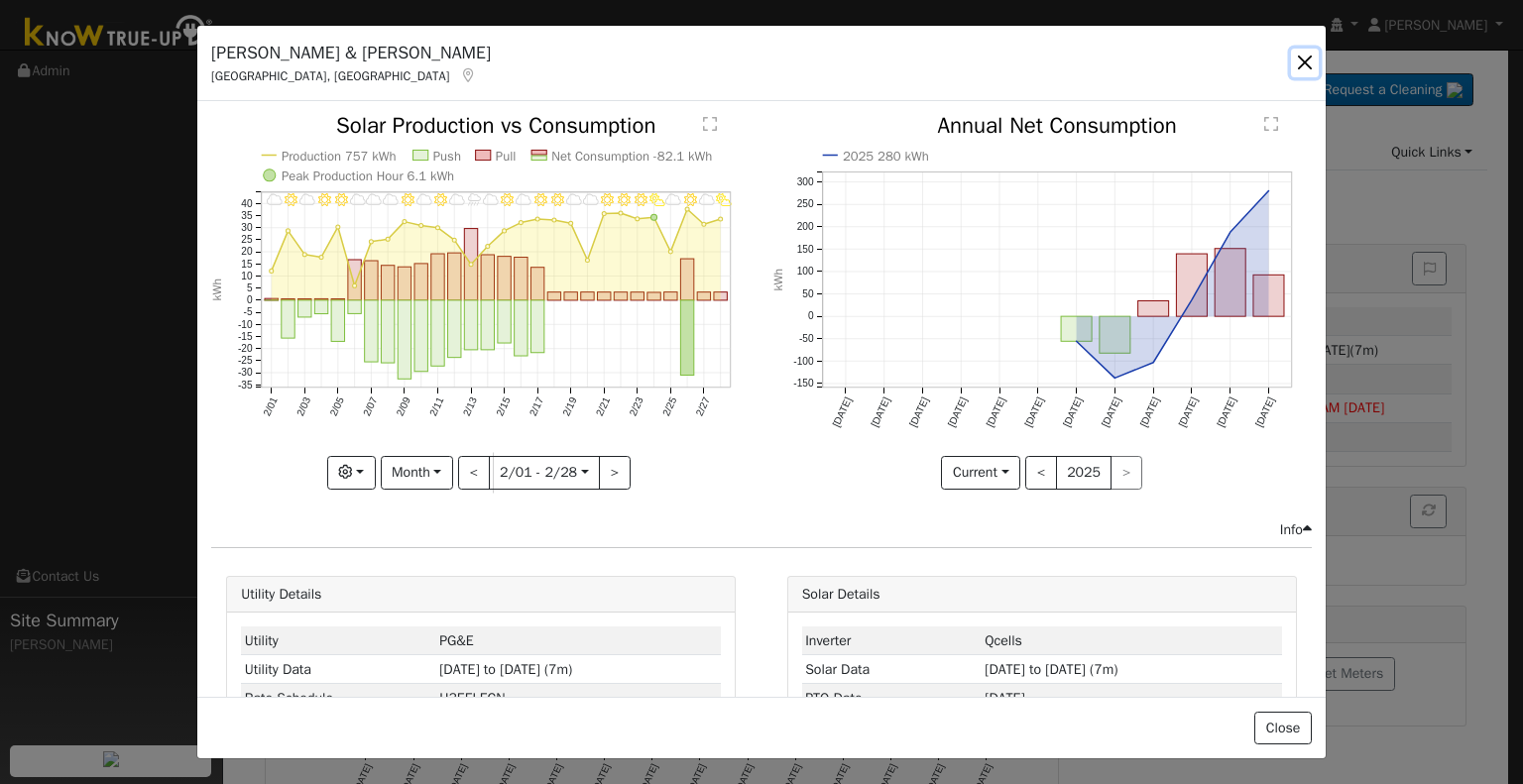 click at bounding box center (1305, 62) 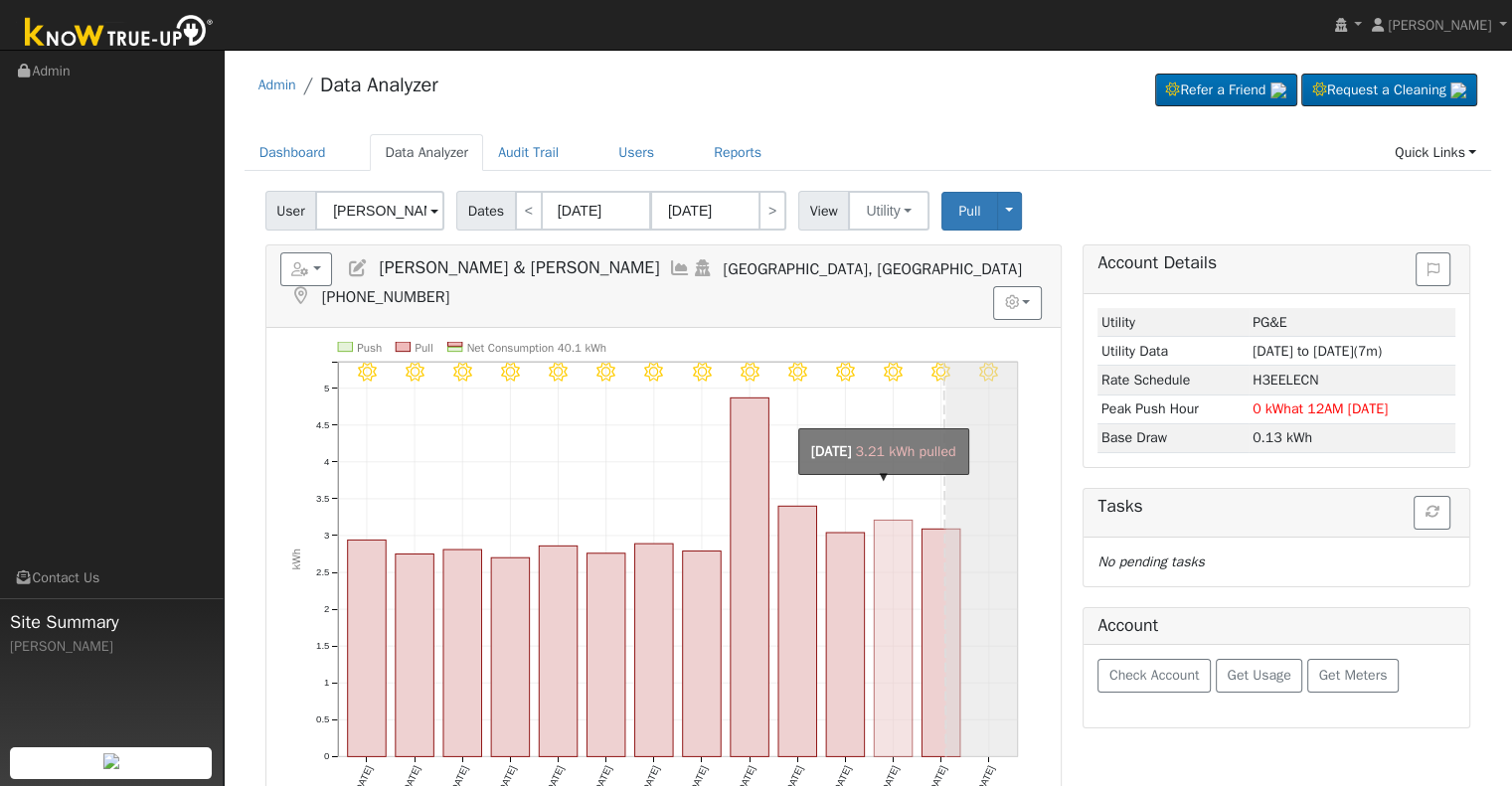 click on "onclick=""" 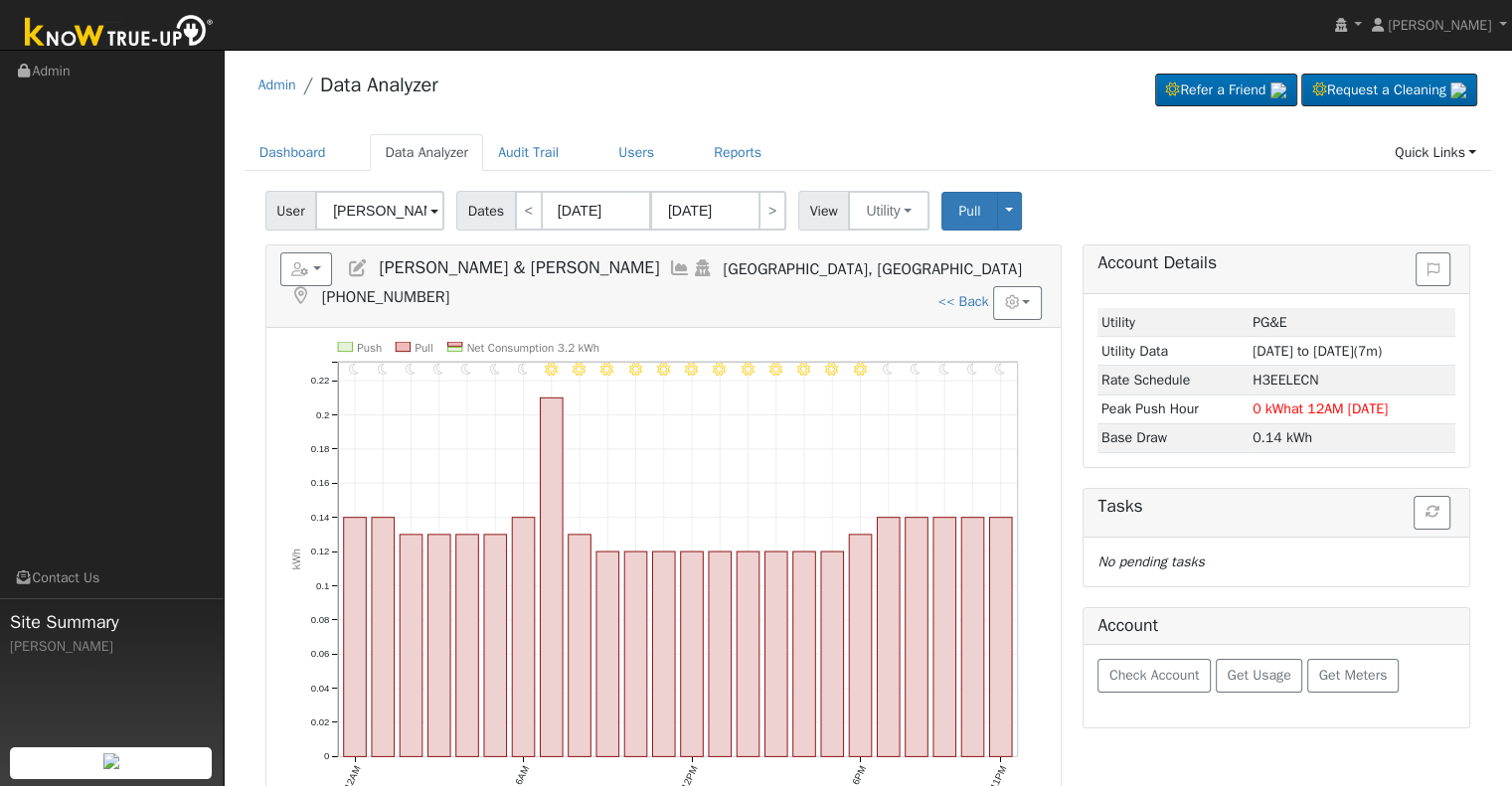 click on "<< Back" at bounding box center (962, 301) 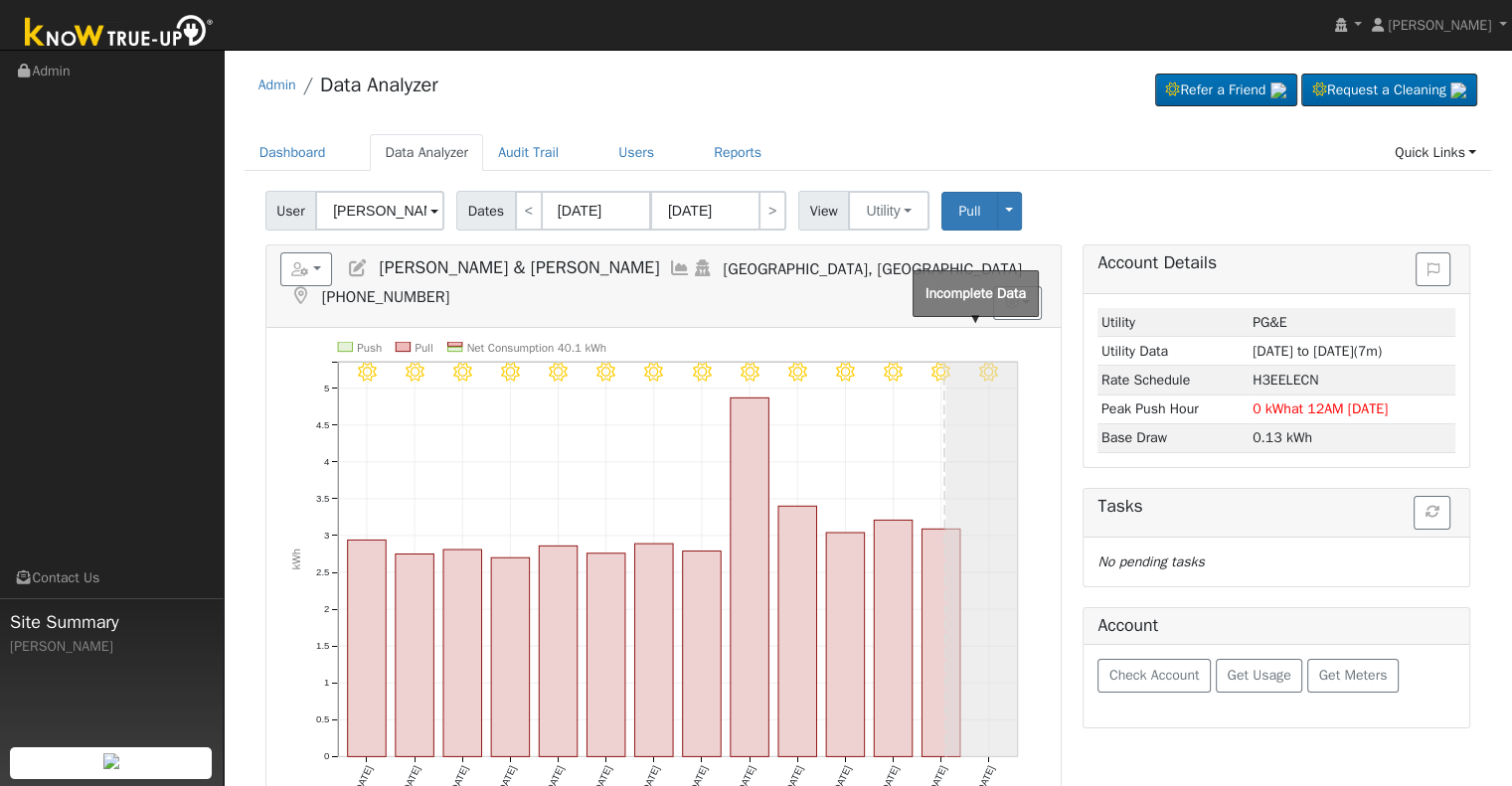 scroll, scrollTop: 99, scrollLeft: 0, axis: vertical 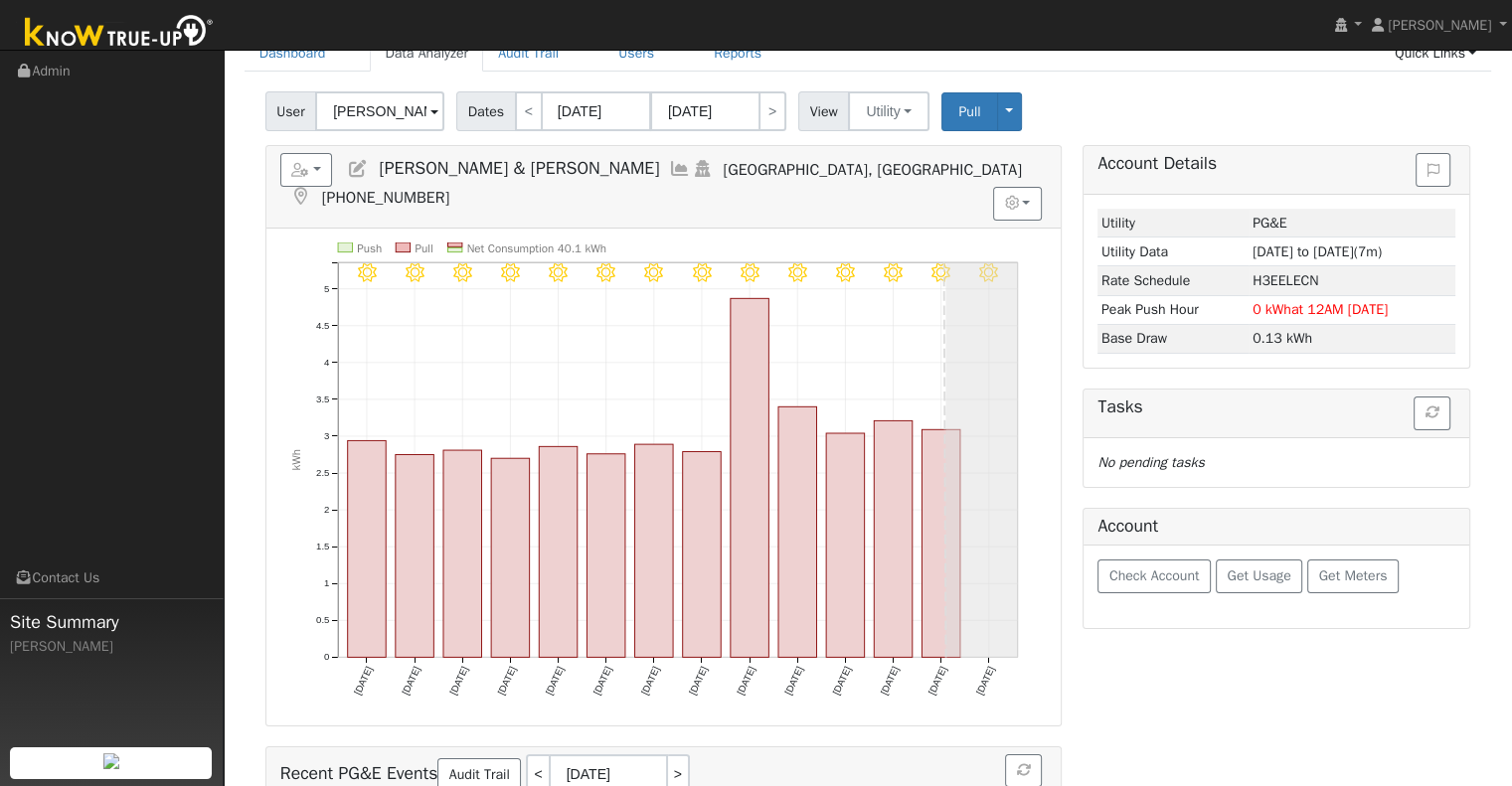 click on "User Profile First name Last name Email Email Notifications No Emails No Emails Weekly Emails Monthly Emails Cancel Save
Terms Of Service
Close
Login as User
Select a User
Admin
Data Analyzer" at bounding box center [868, 488] 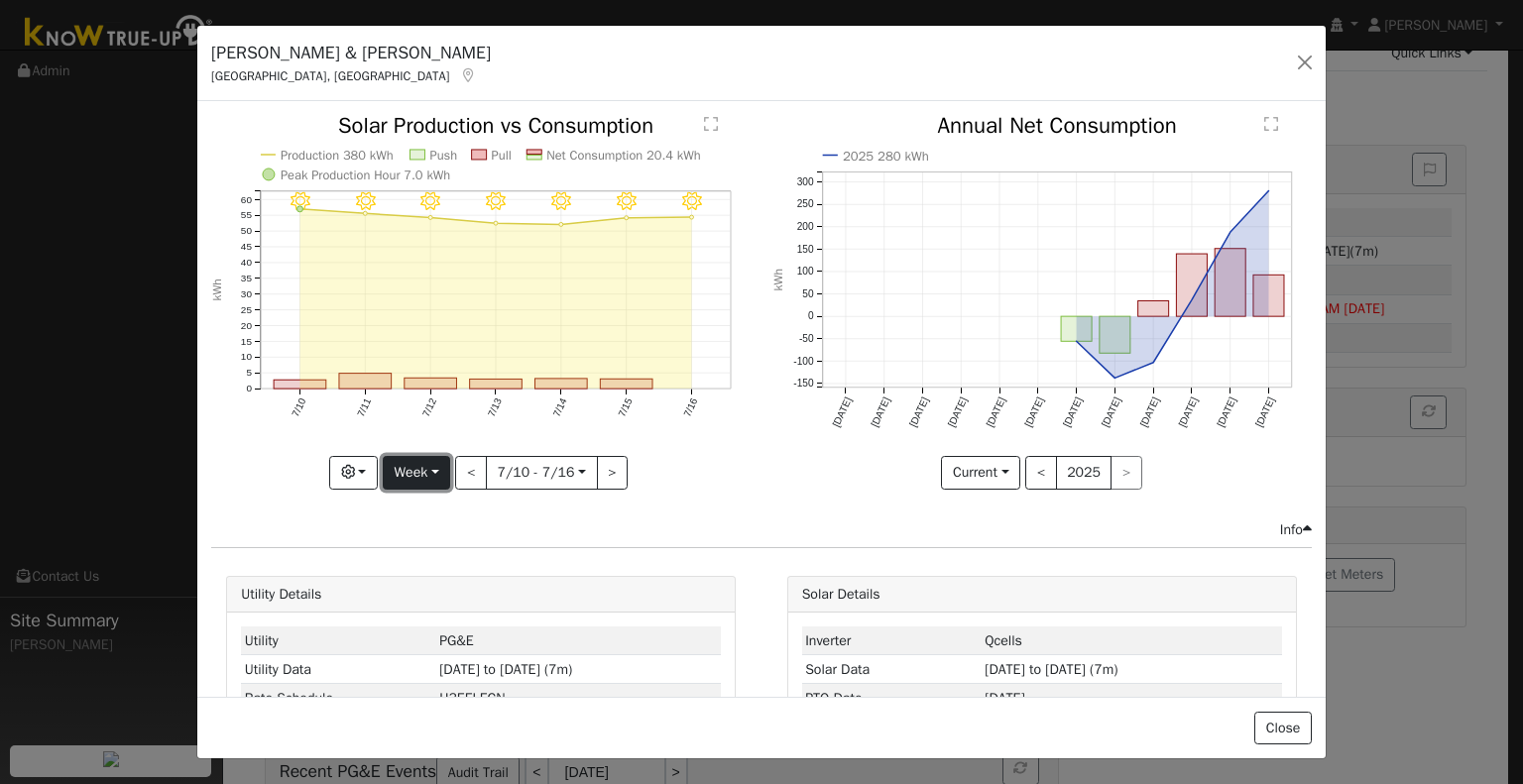 click on "Week" at bounding box center (416, 473) 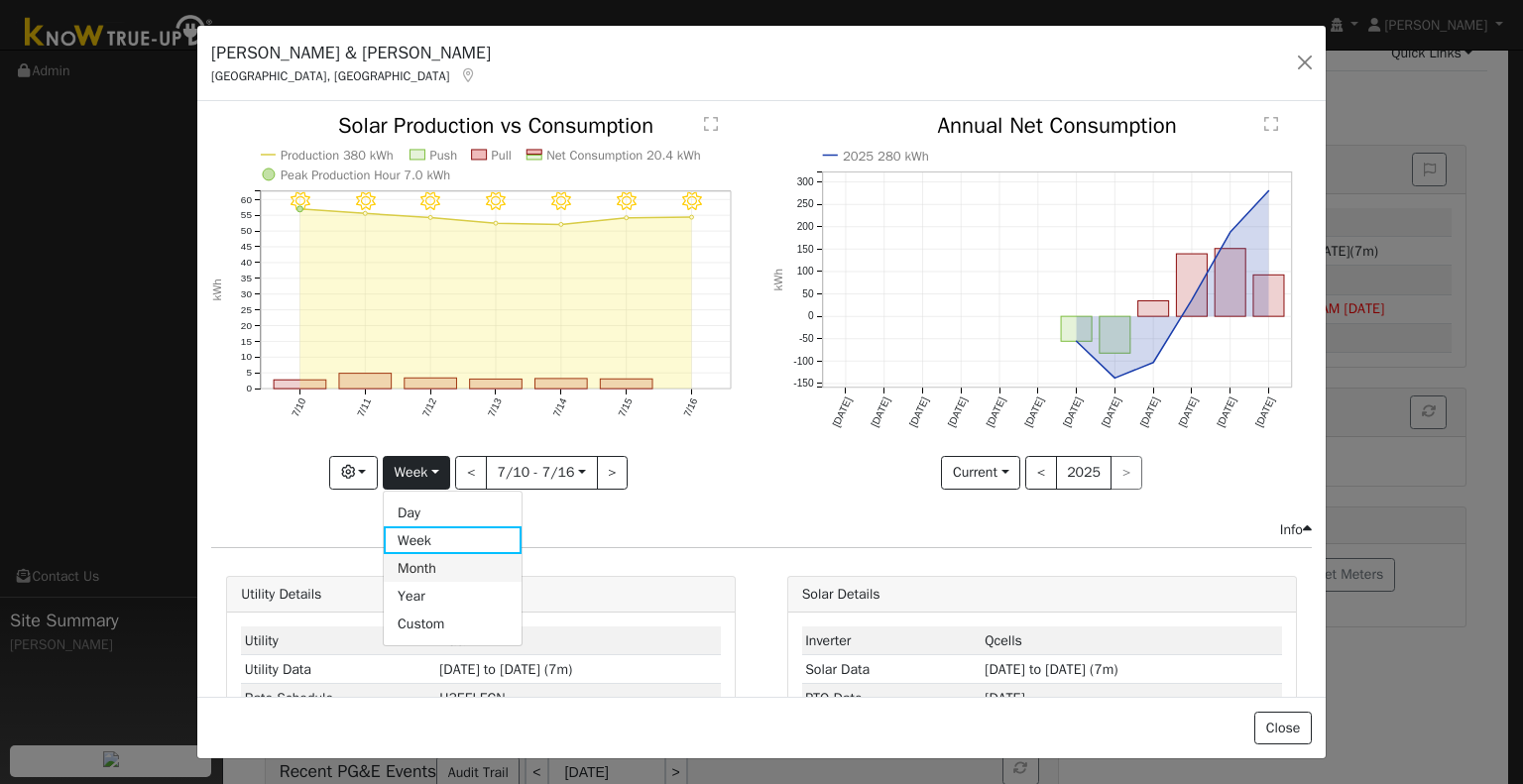 click on "Month" at bounding box center [452, 568] 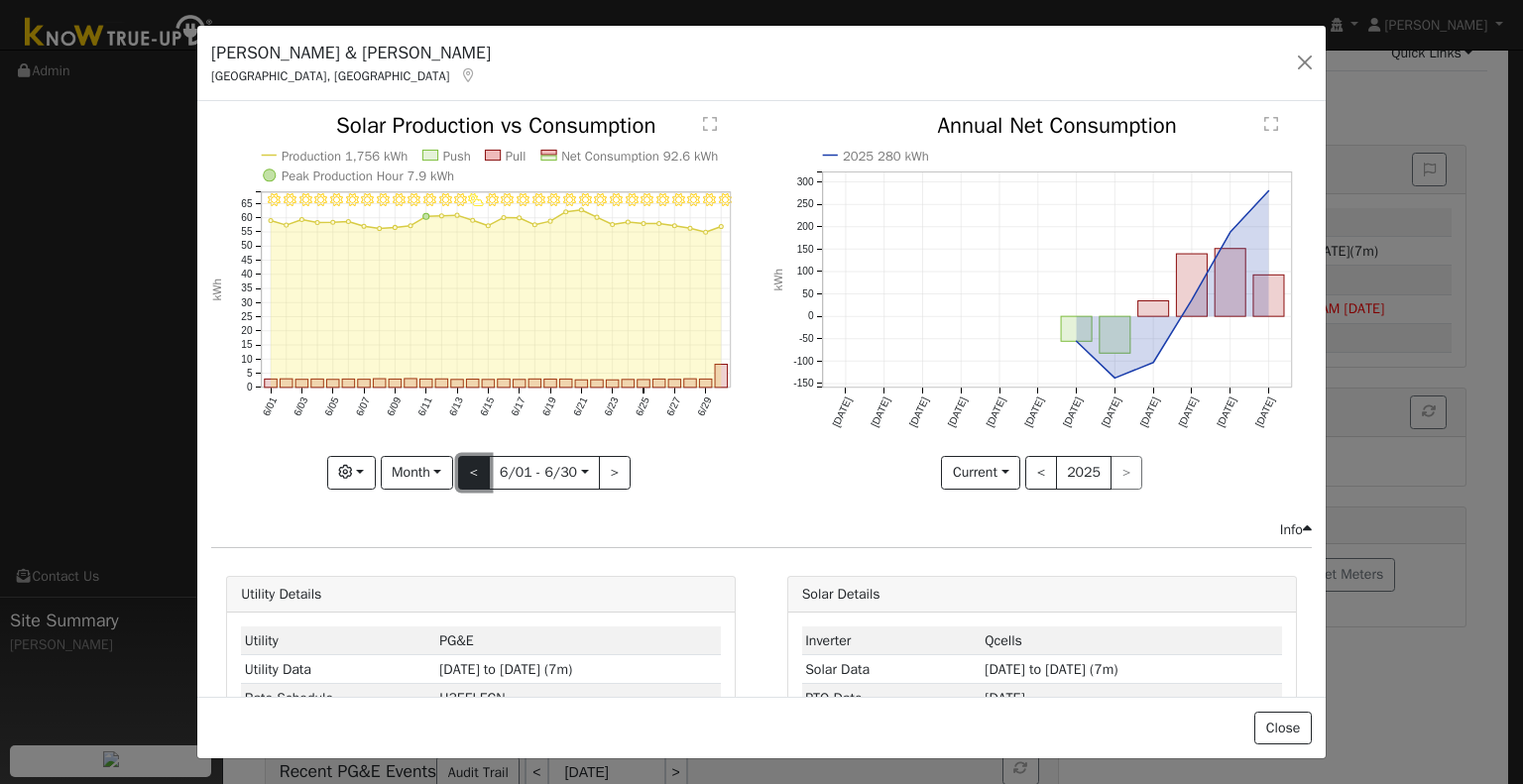 click on "<" at bounding box center (474, 473) 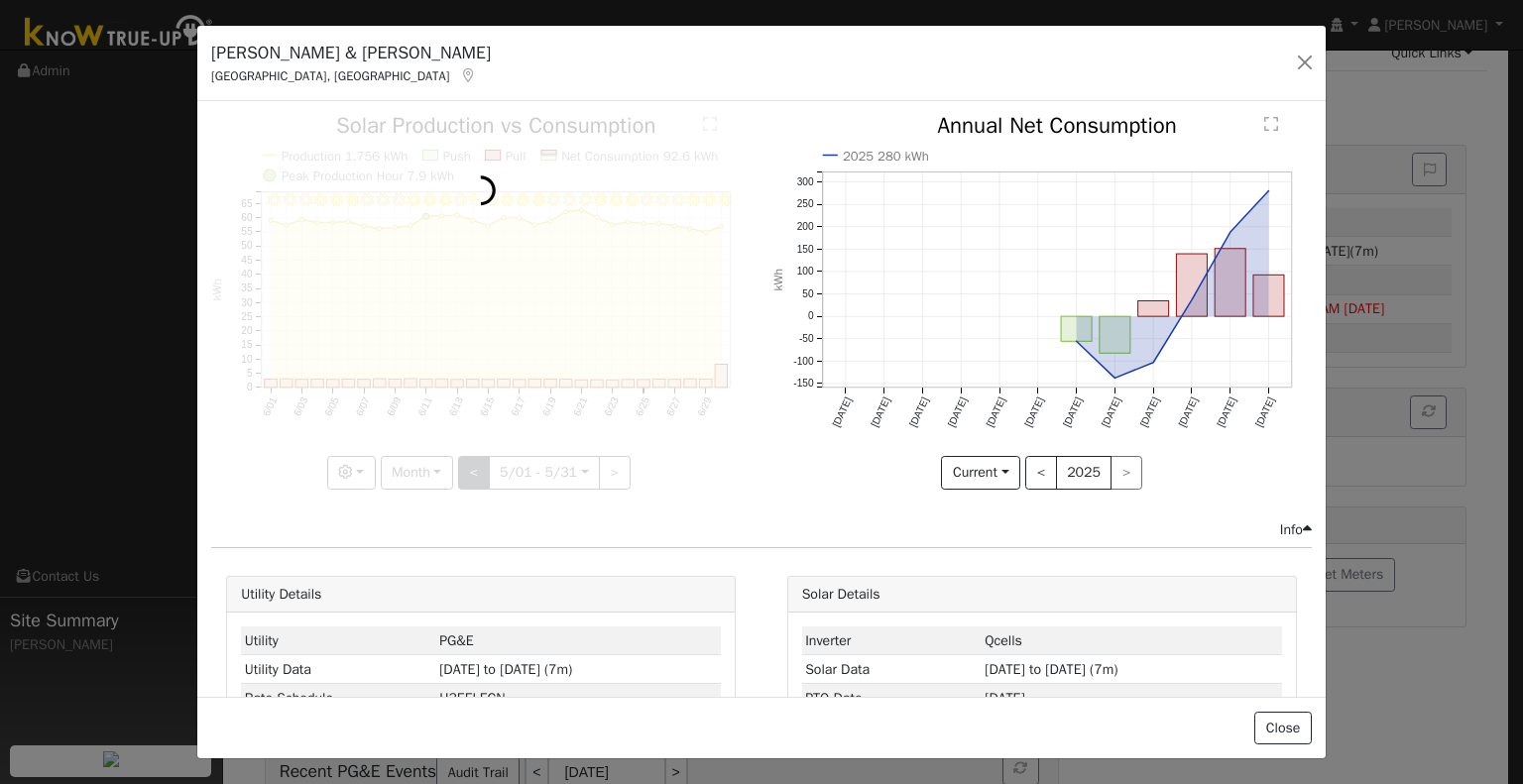 click at bounding box center (481, 301) 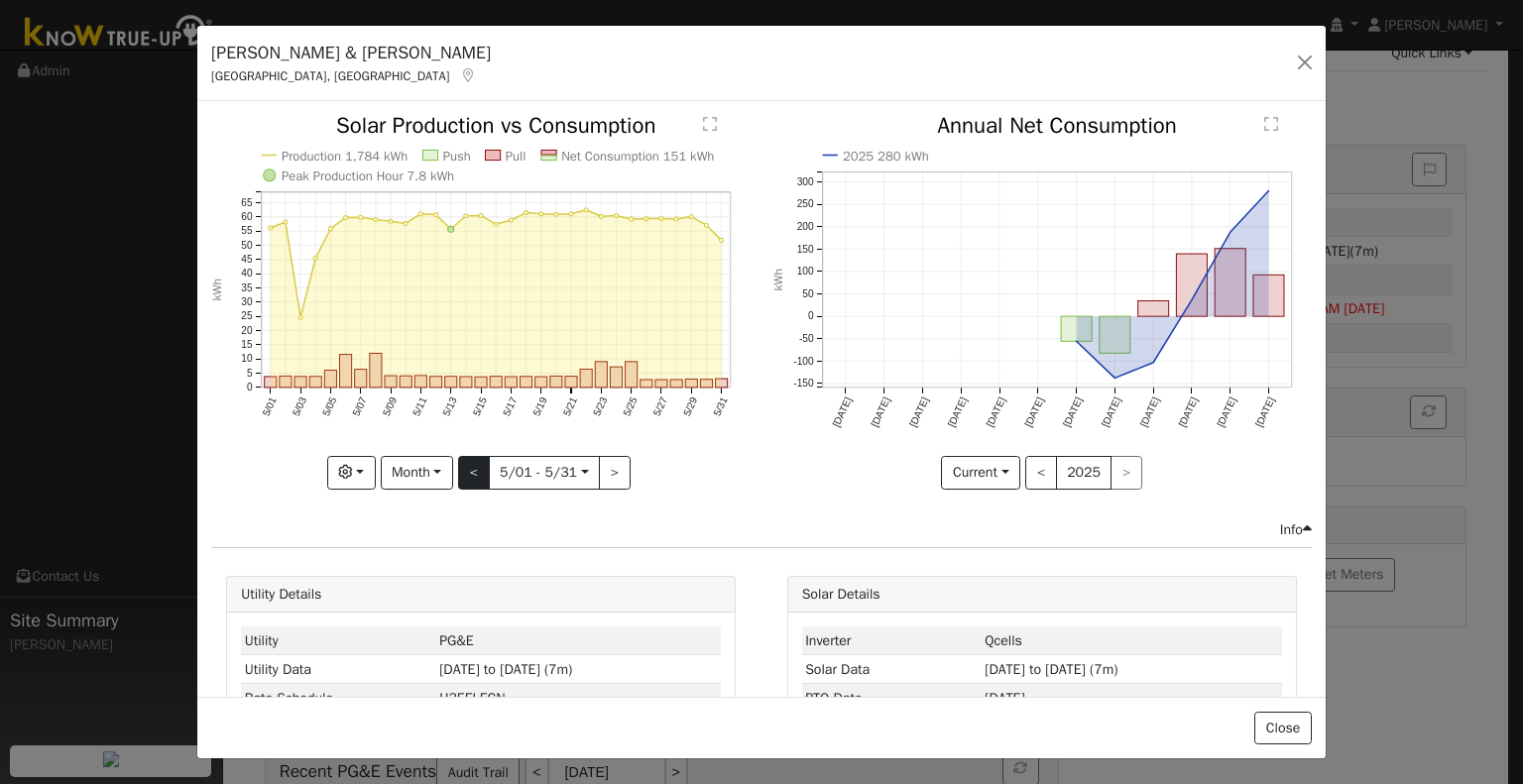 click at bounding box center (481, 301) 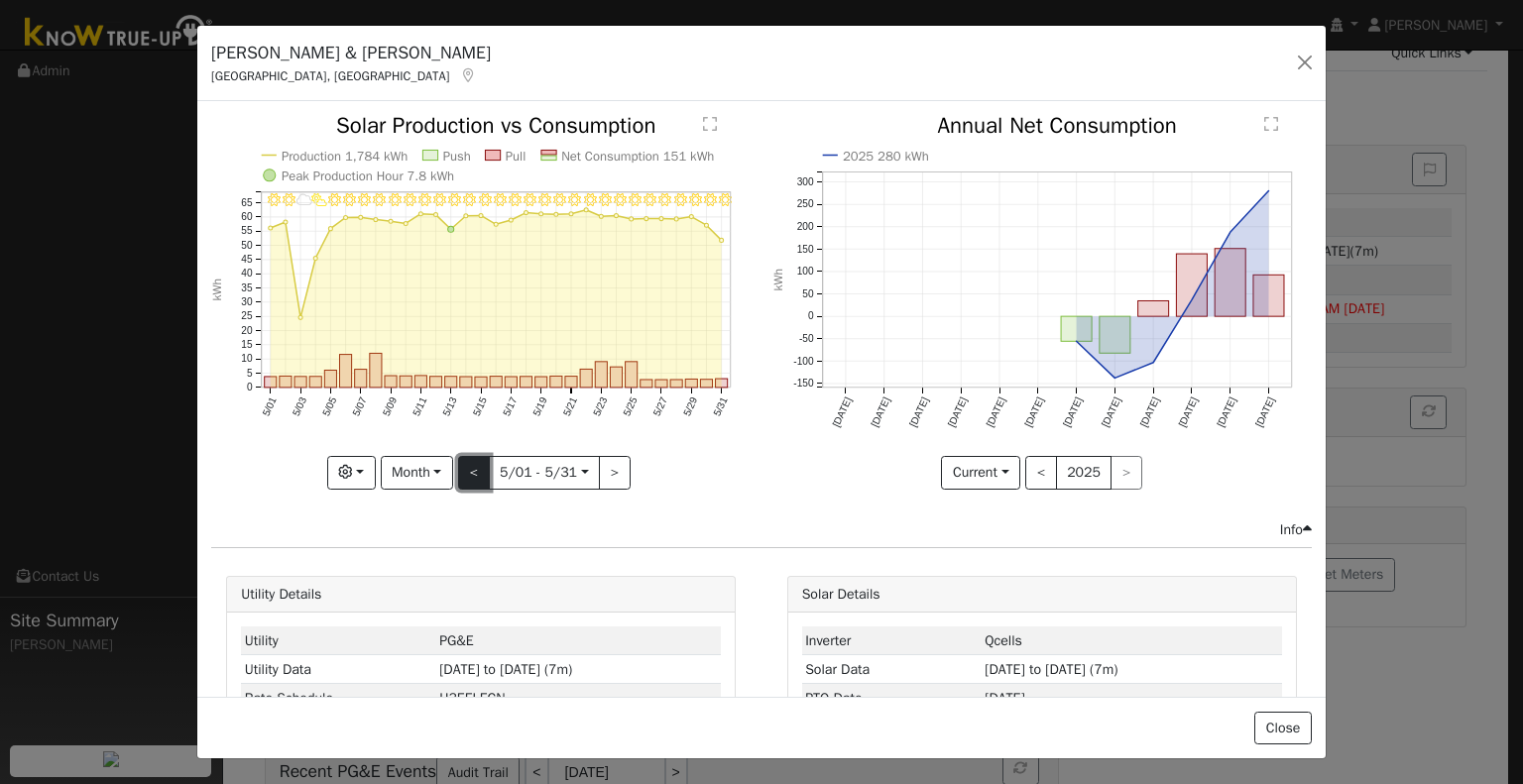click on "<" at bounding box center (474, 473) 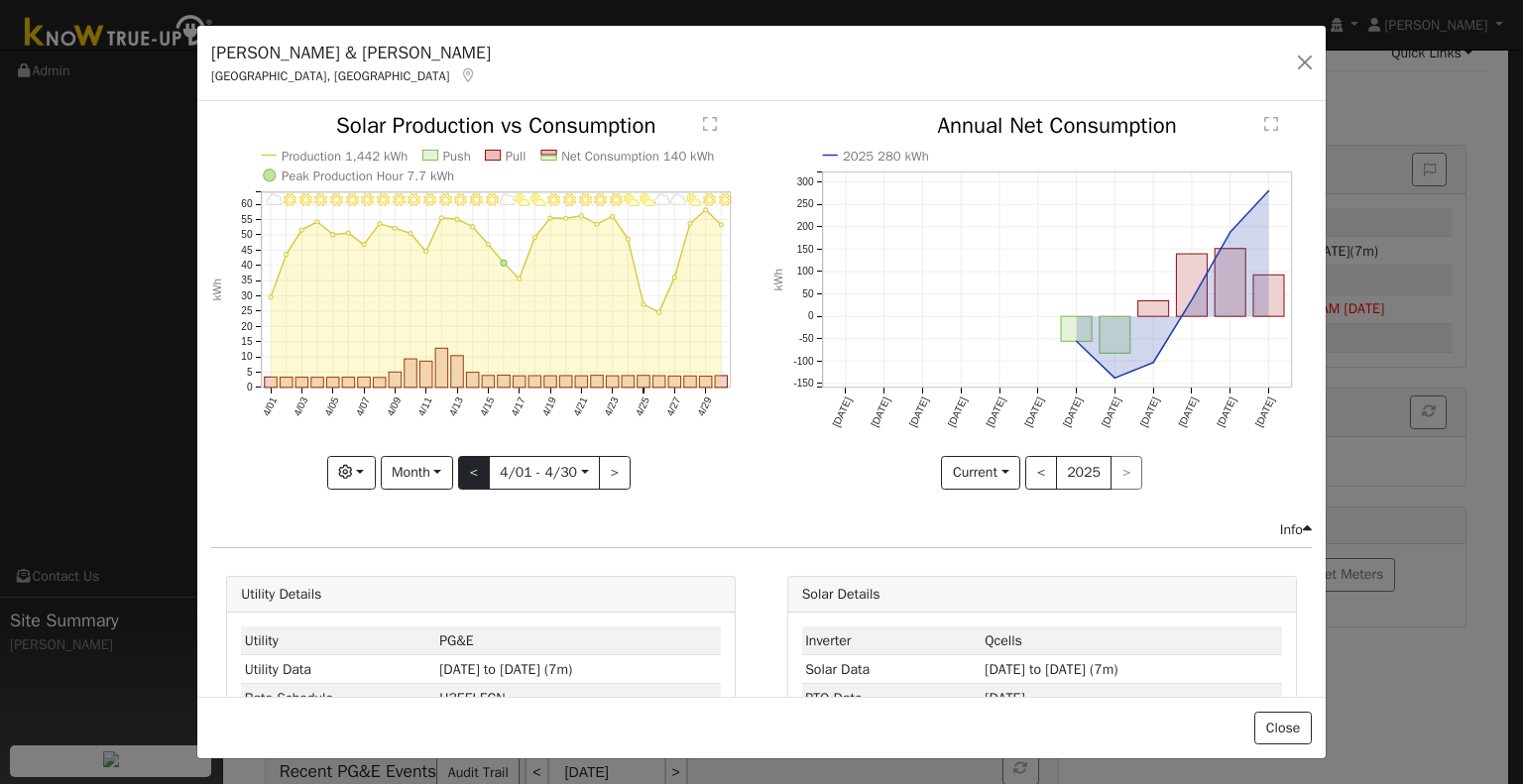 click at bounding box center [481, 301] 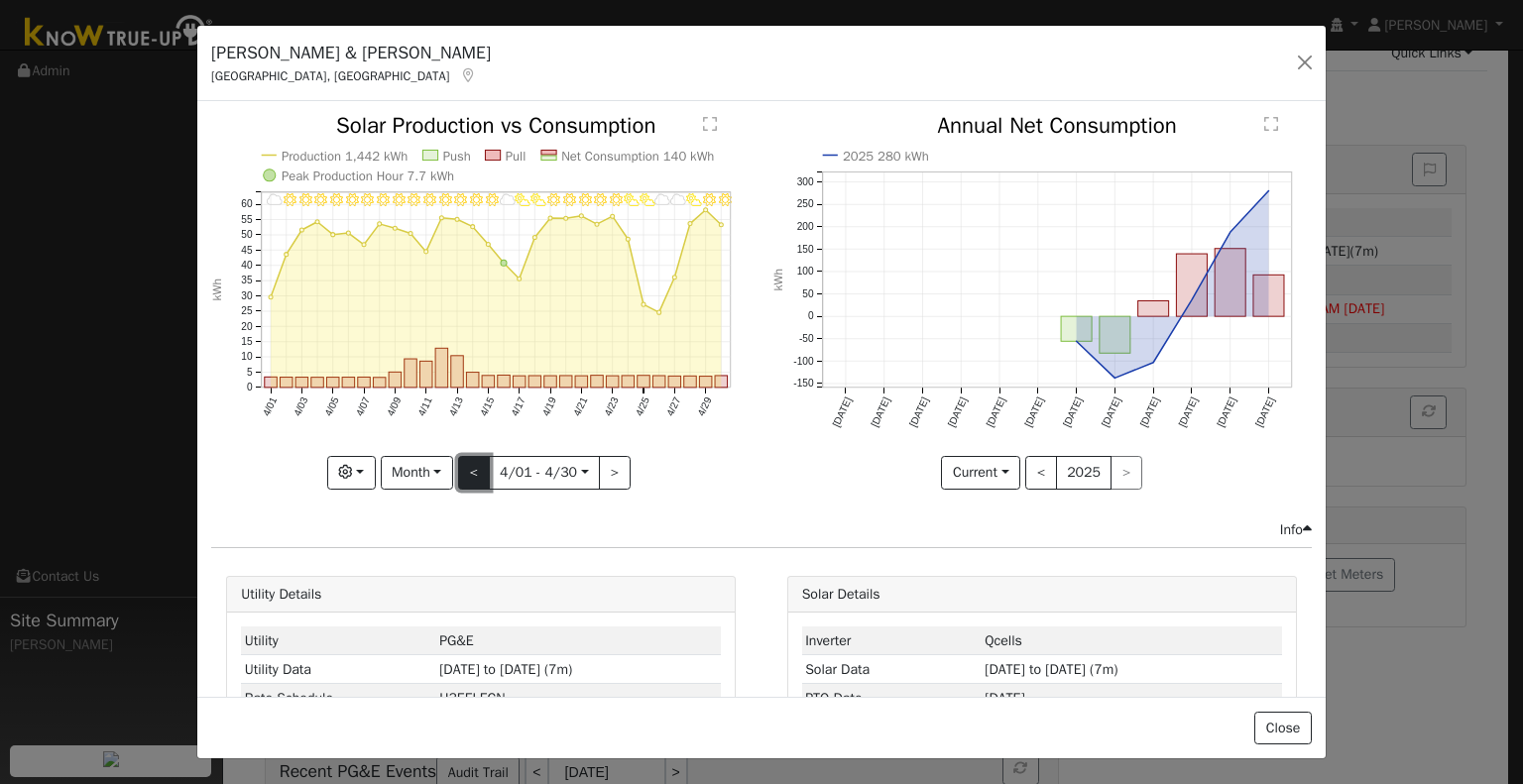 click on "<" at bounding box center (474, 473) 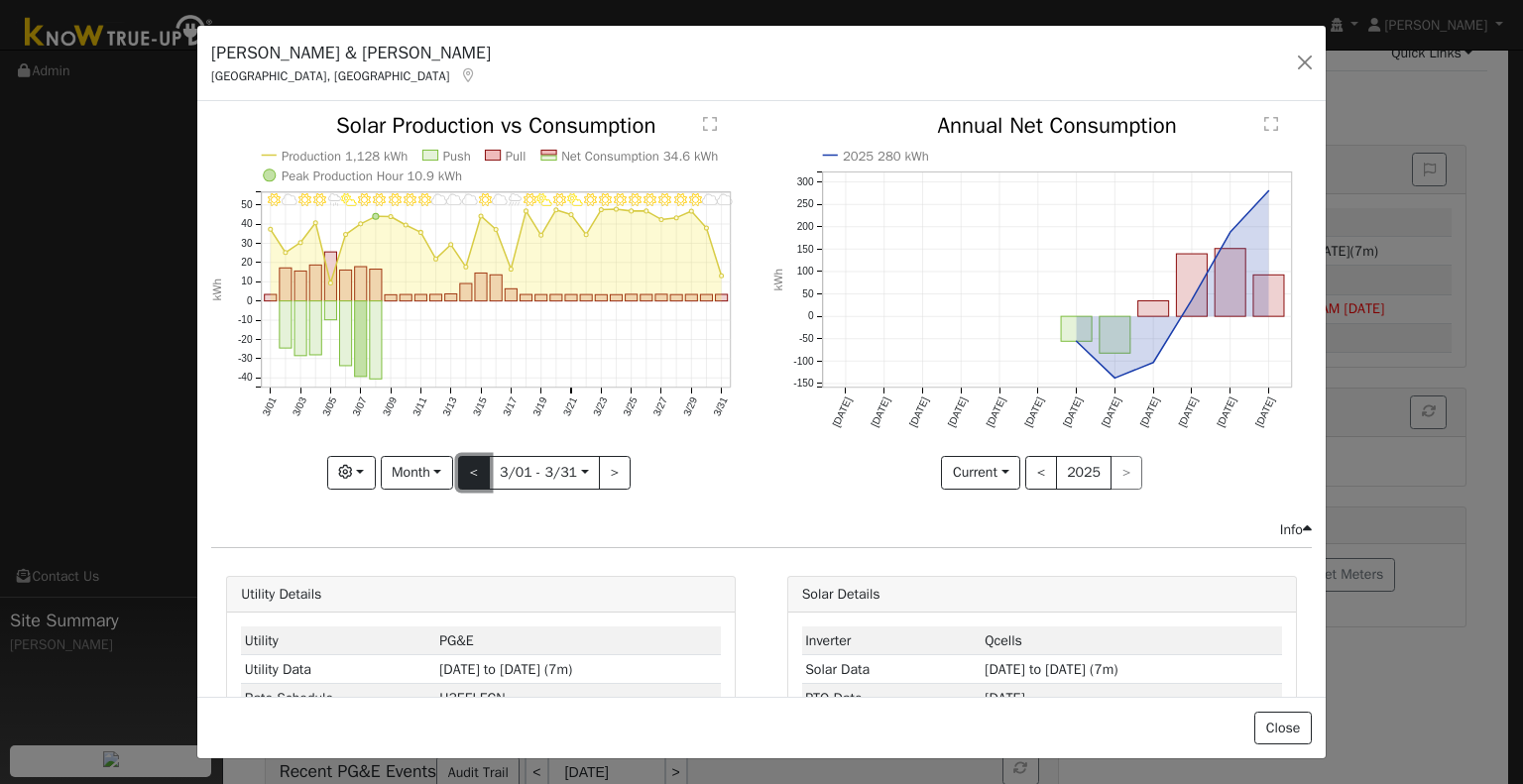 click on "<" at bounding box center (474, 473) 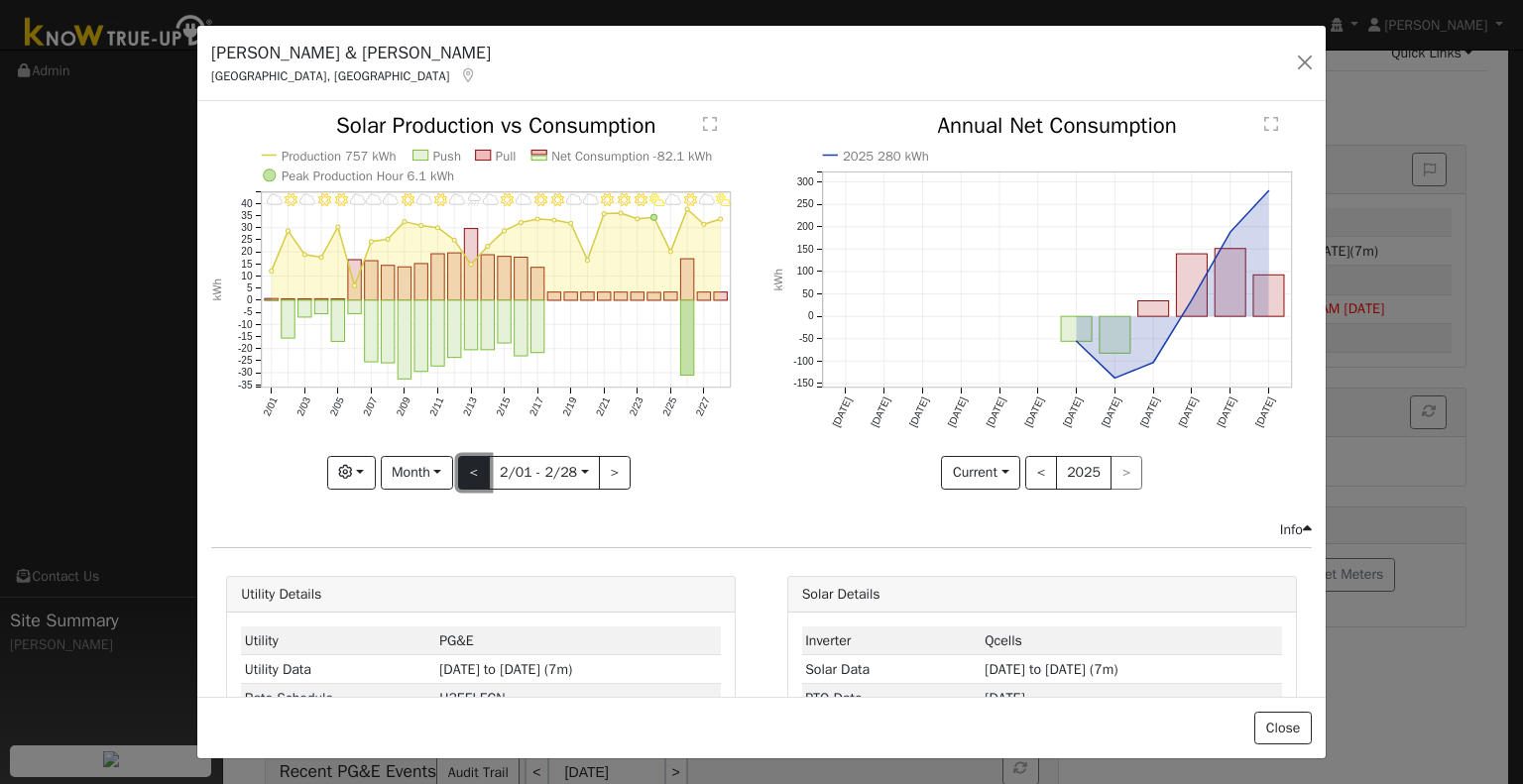 click on "<" at bounding box center (474, 473) 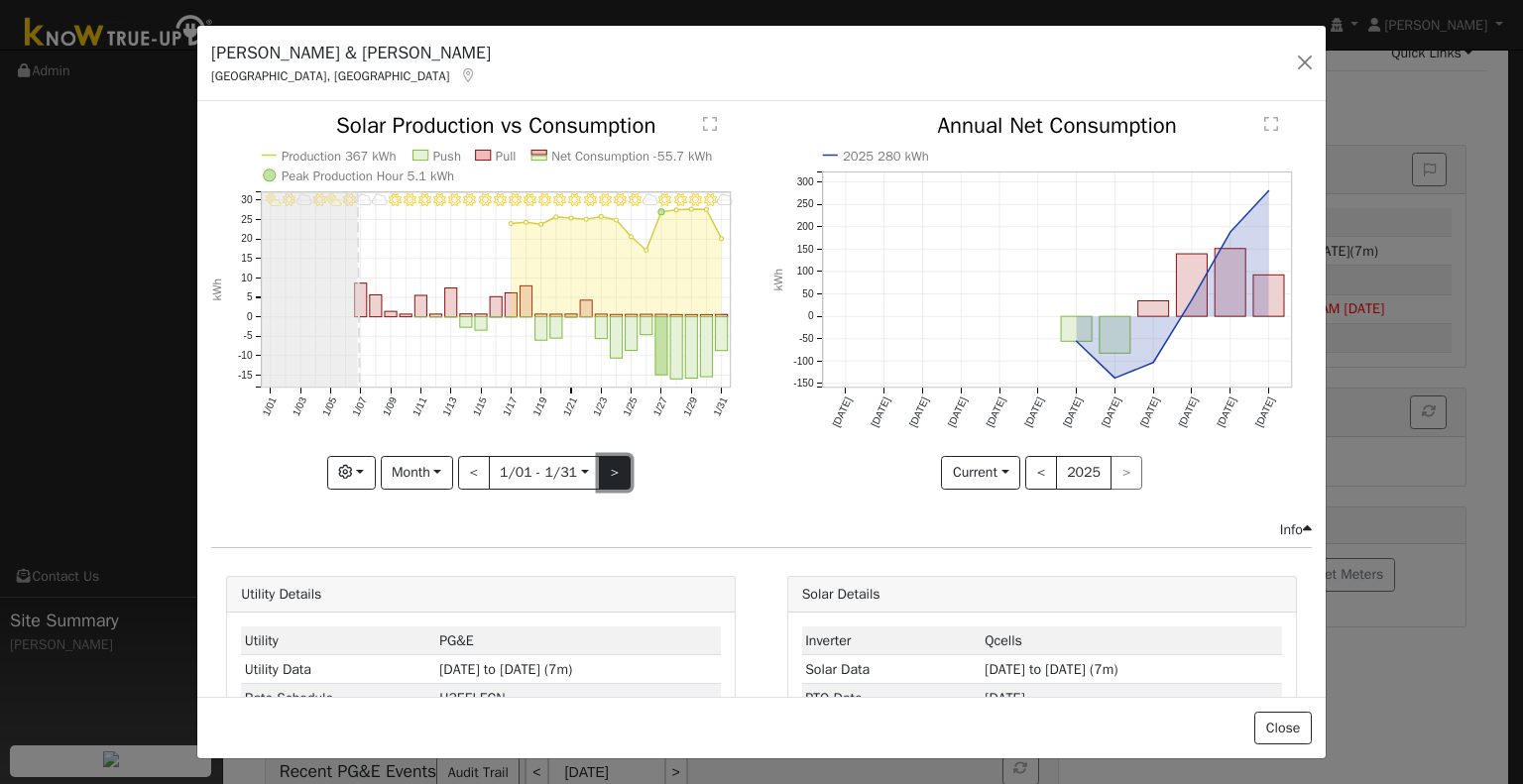 click on ">" at bounding box center [615, 473] 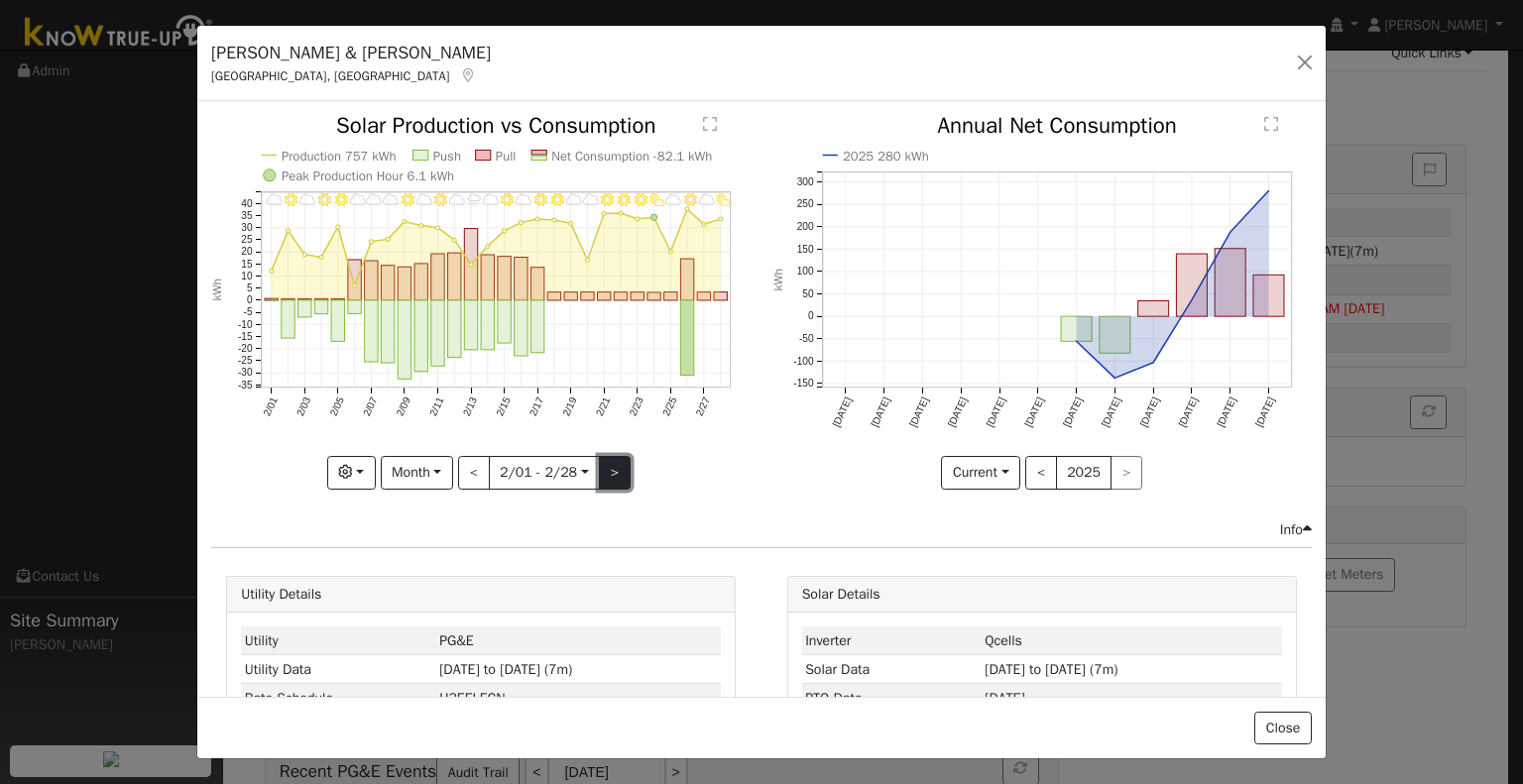 click on ">" at bounding box center [615, 473] 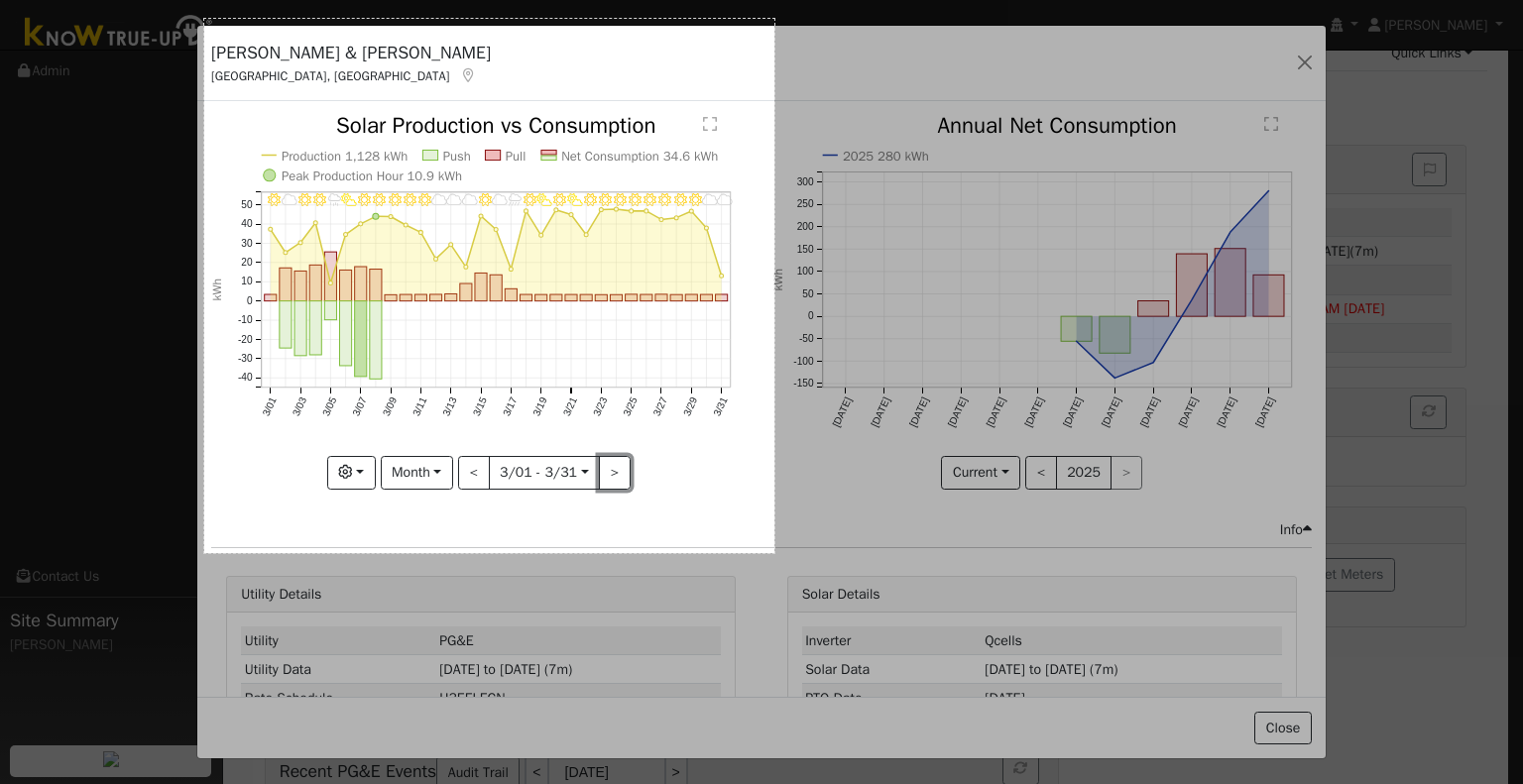drag, startPoint x: 204, startPoint y: 19, endPoint x: 774, endPoint y: 553, distance: 781.0608 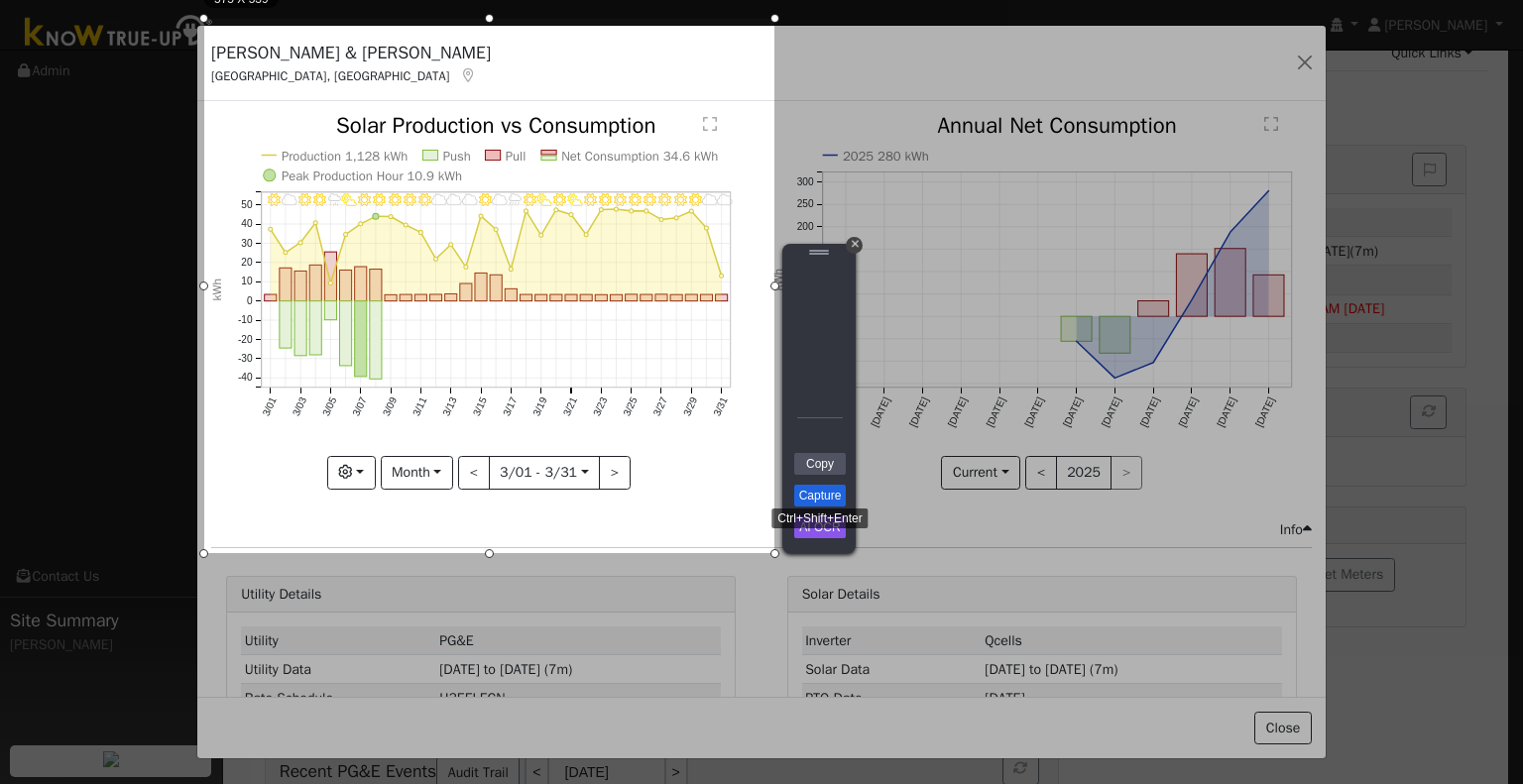 click on "Capture" at bounding box center (820, 496) 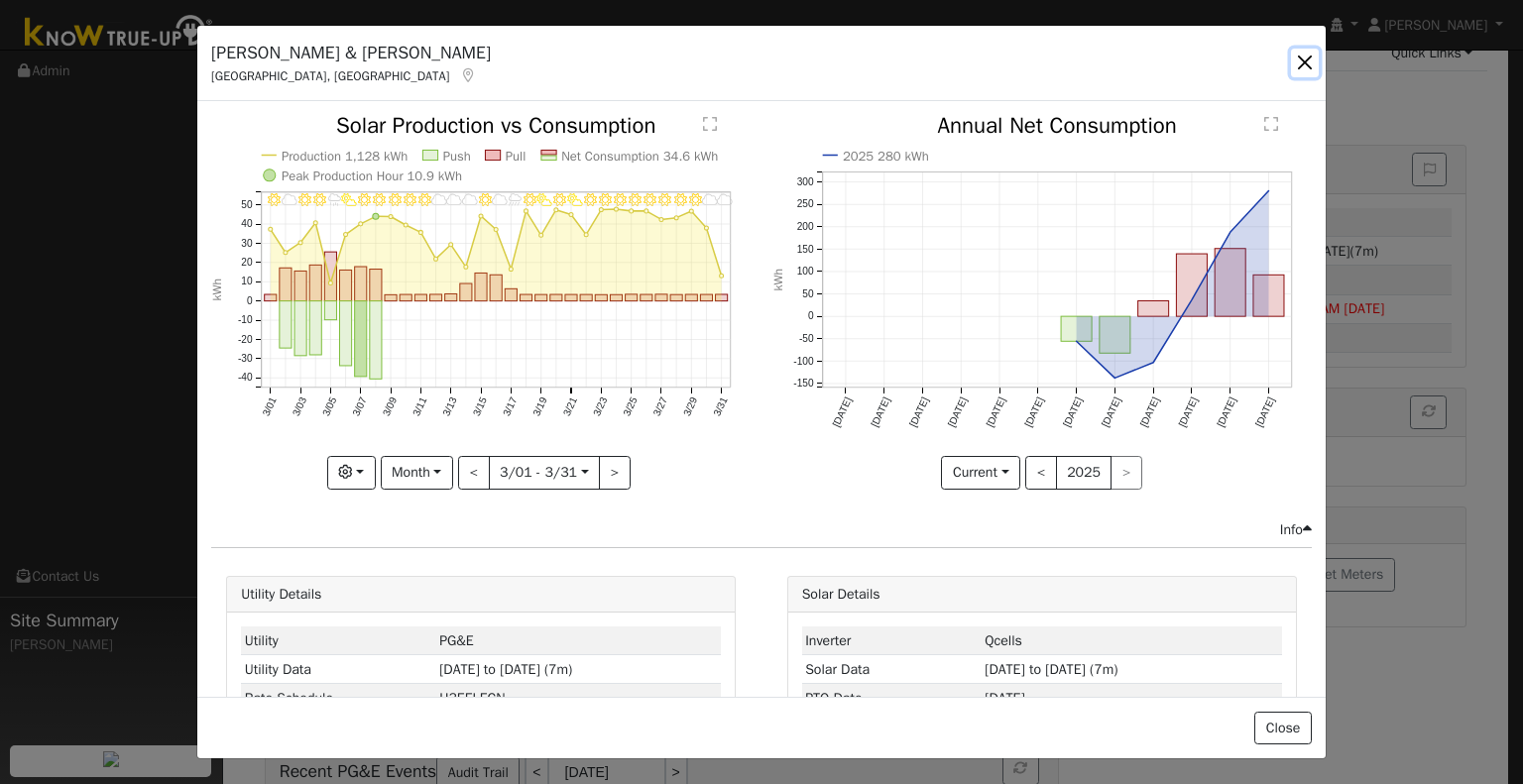 click at bounding box center [1305, 62] 